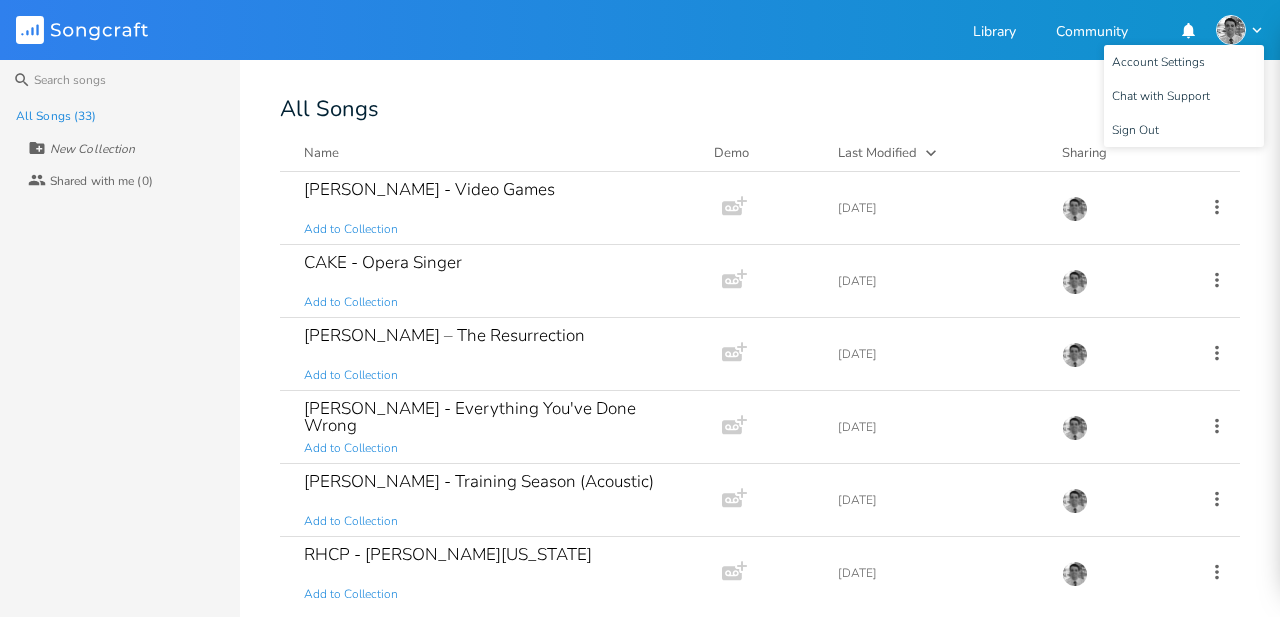 scroll, scrollTop: 0, scrollLeft: 0, axis: both 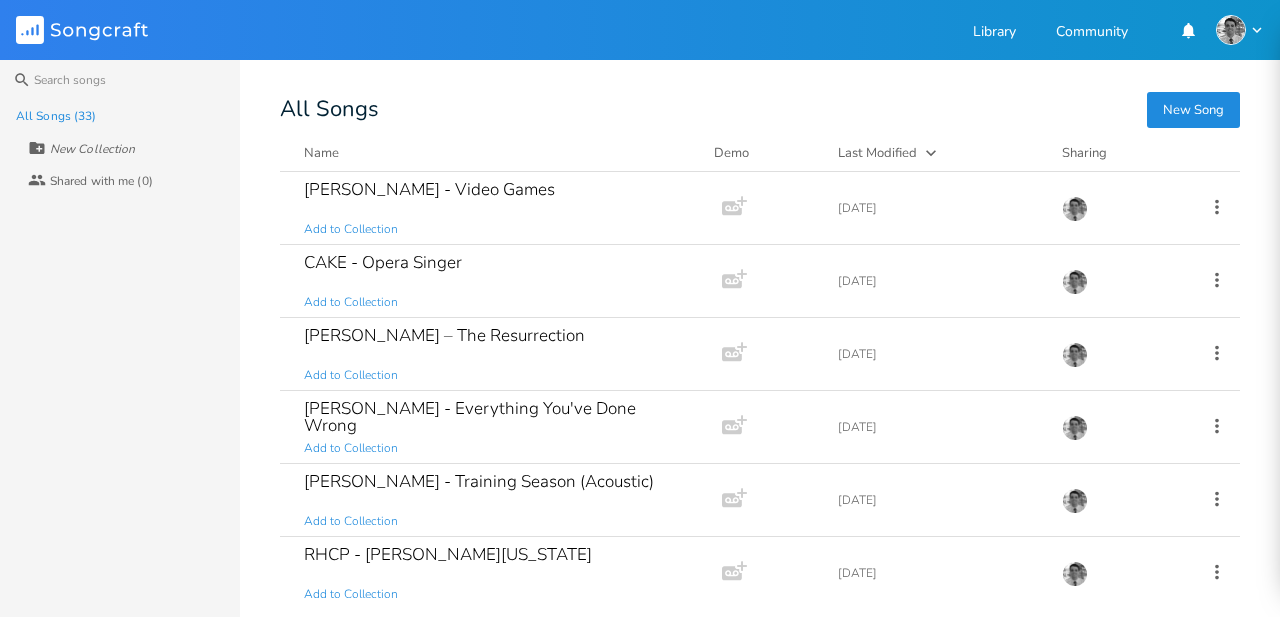 drag, startPoint x: 887, startPoint y: 43, endPoint x: 864, endPoint y: 43, distance: 23 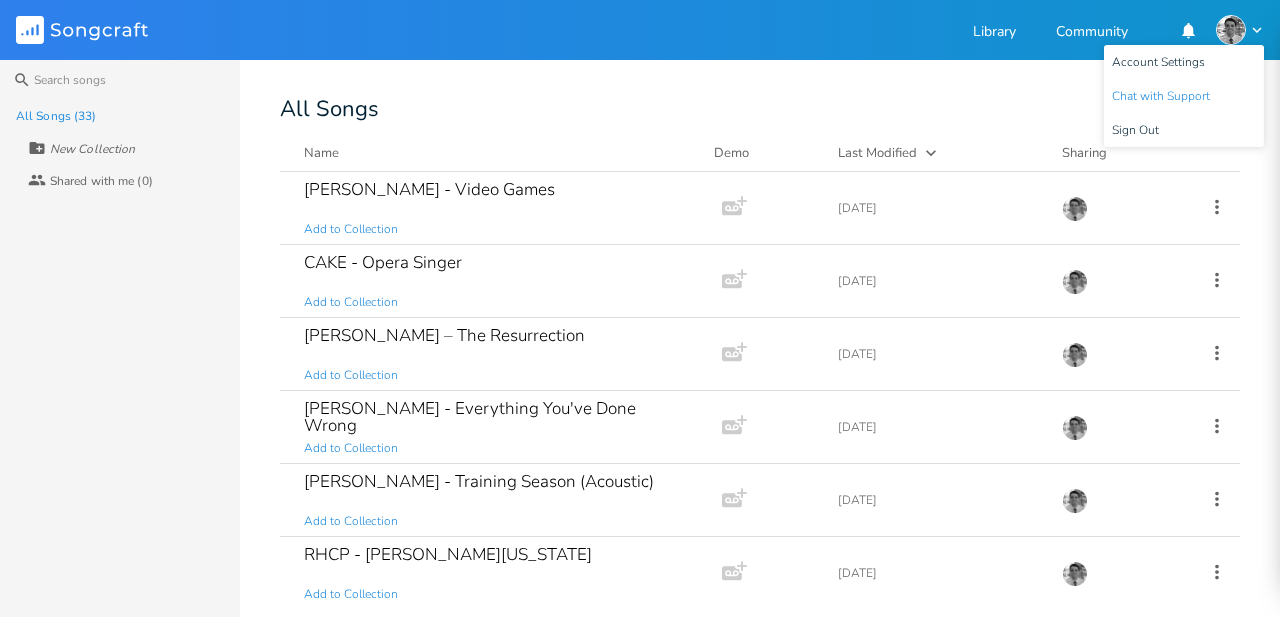scroll, scrollTop: 0, scrollLeft: 0, axis: both 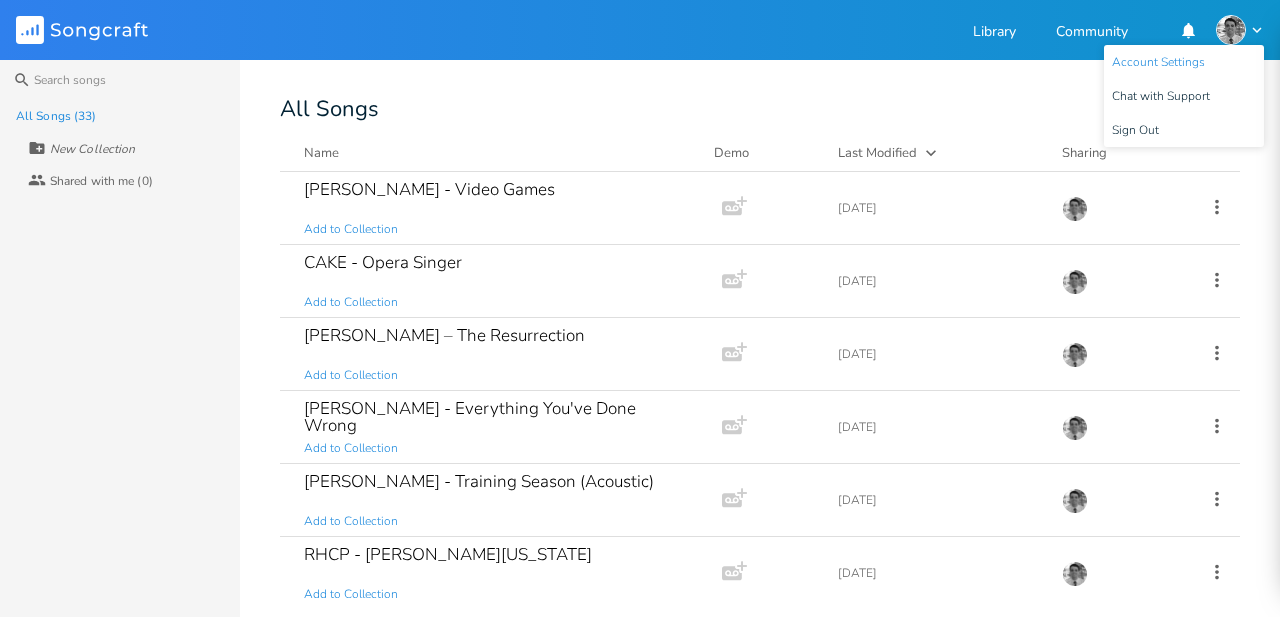 click on "Account Settings" at bounding box center [1158, 62] 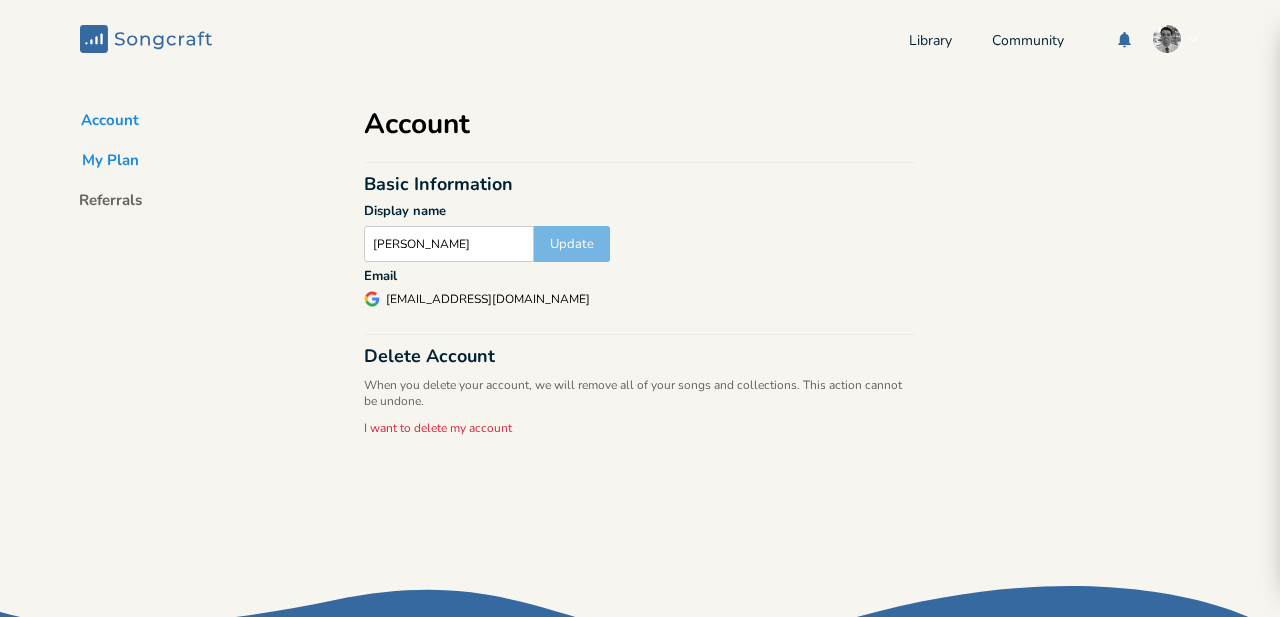 click on "My Plan" at bounding box center (110, 164) 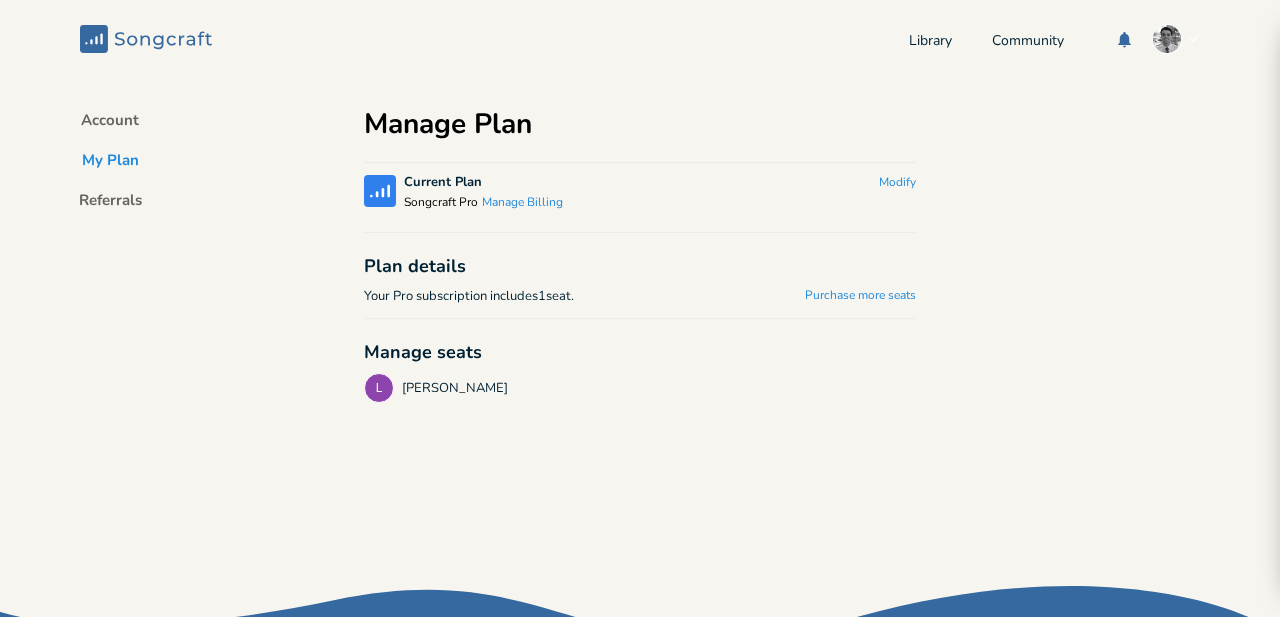 drag, startPoint x: 254, startPoint y: 288, endPoint x: 190, endPoint y: 292, distance: 64.12488 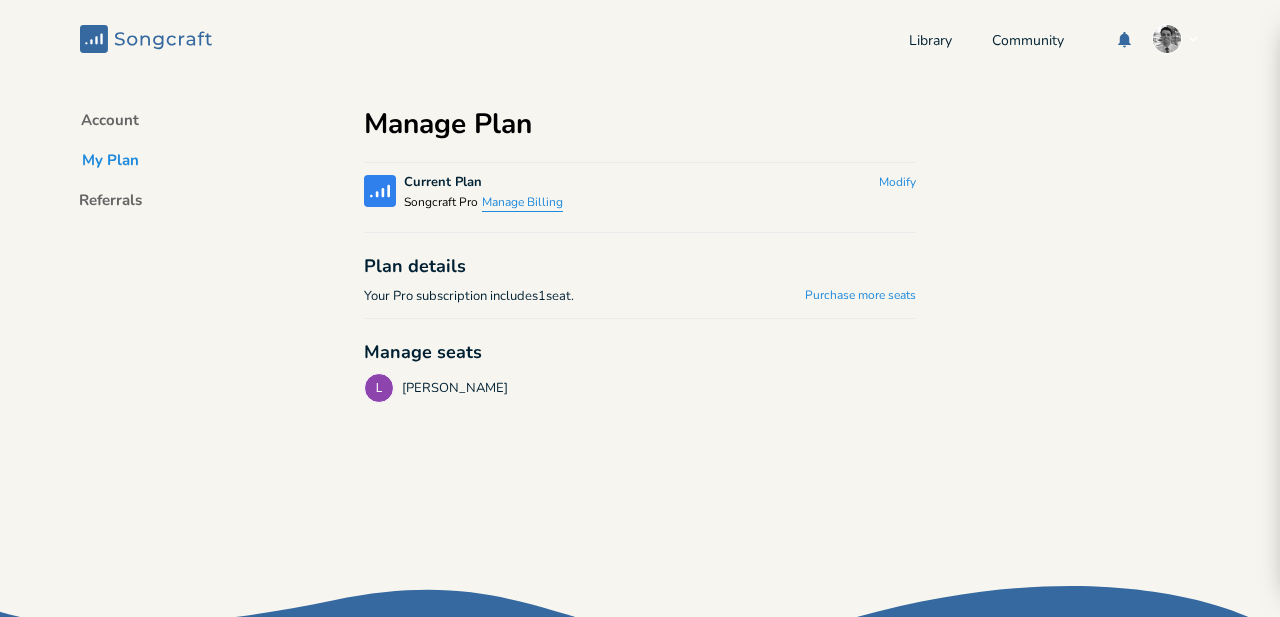 click on "Manage Billing" at bounding box center [522, 203] 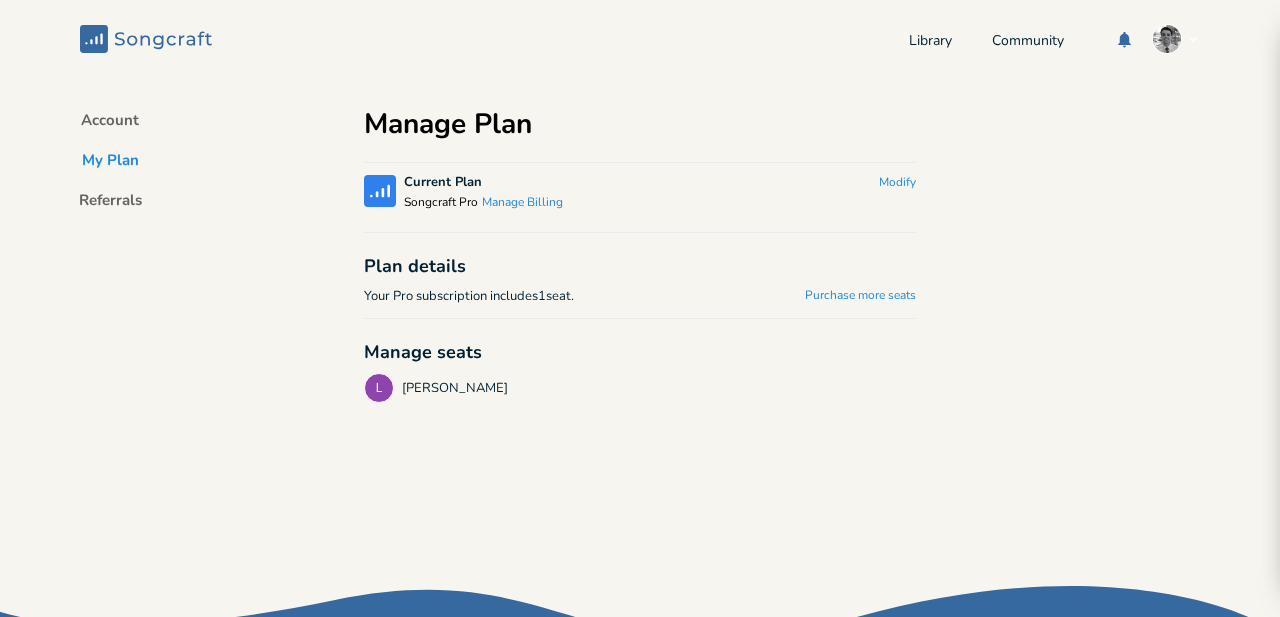 drag, startPoint x: 719, startPoint y: 64, endPoint x: 686, endPoint y: 57, distance: 33.734257 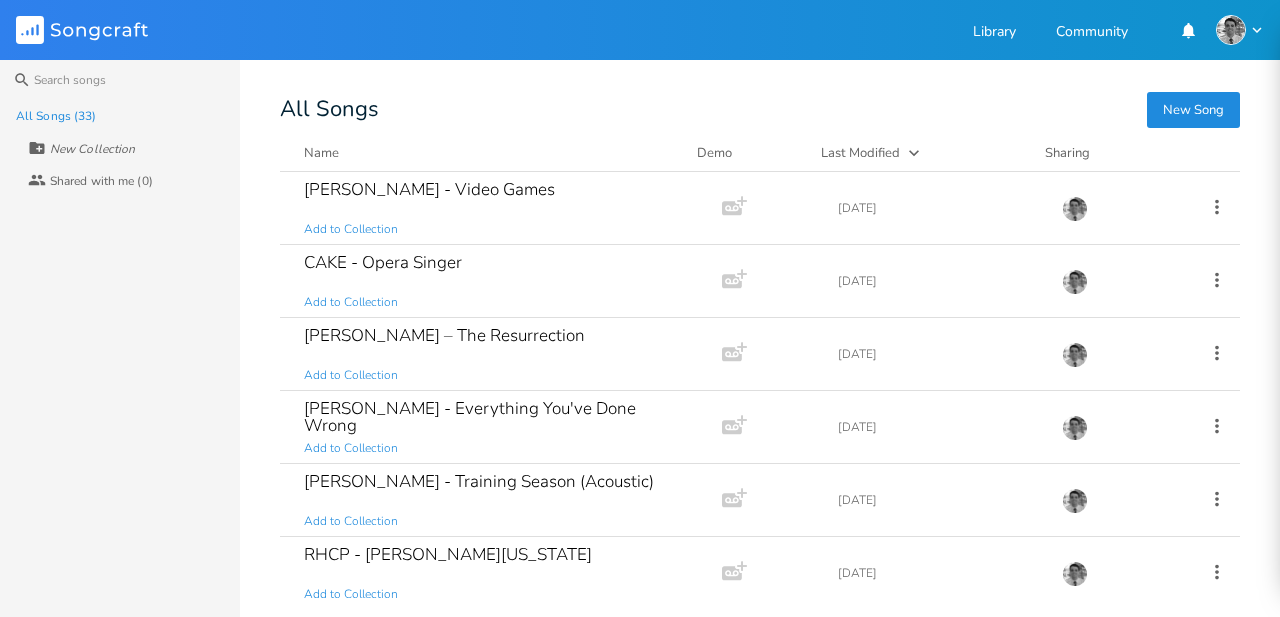 click on "New Song" at bounding box center (1193, 110) 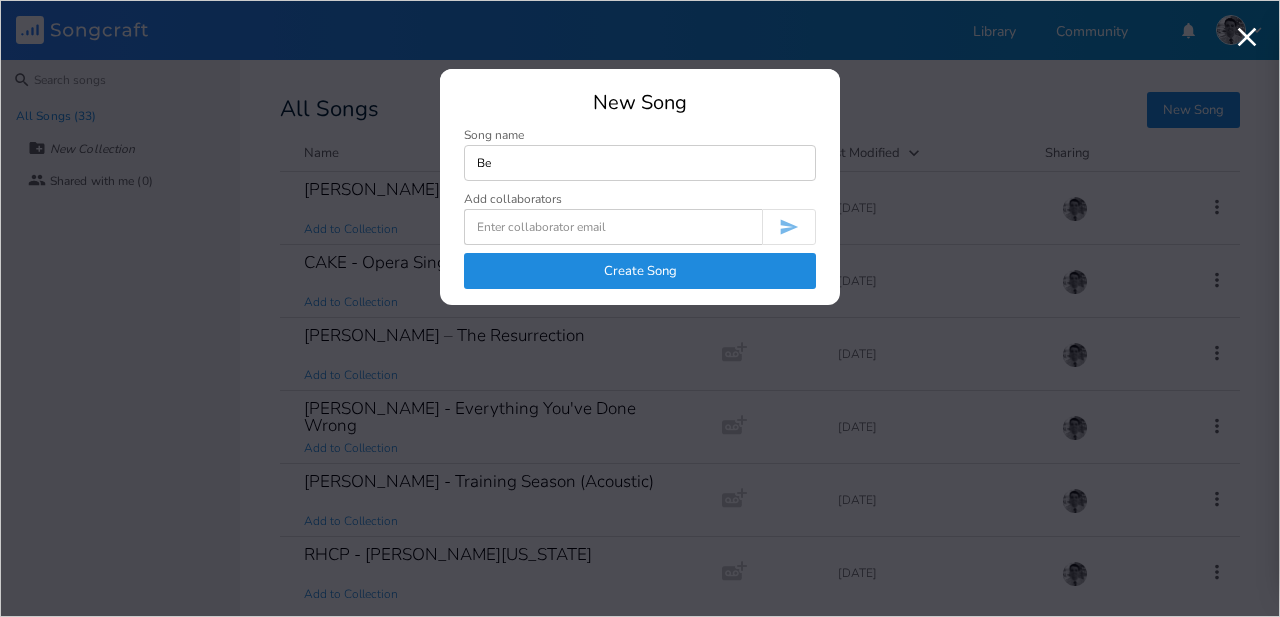 type on "B" 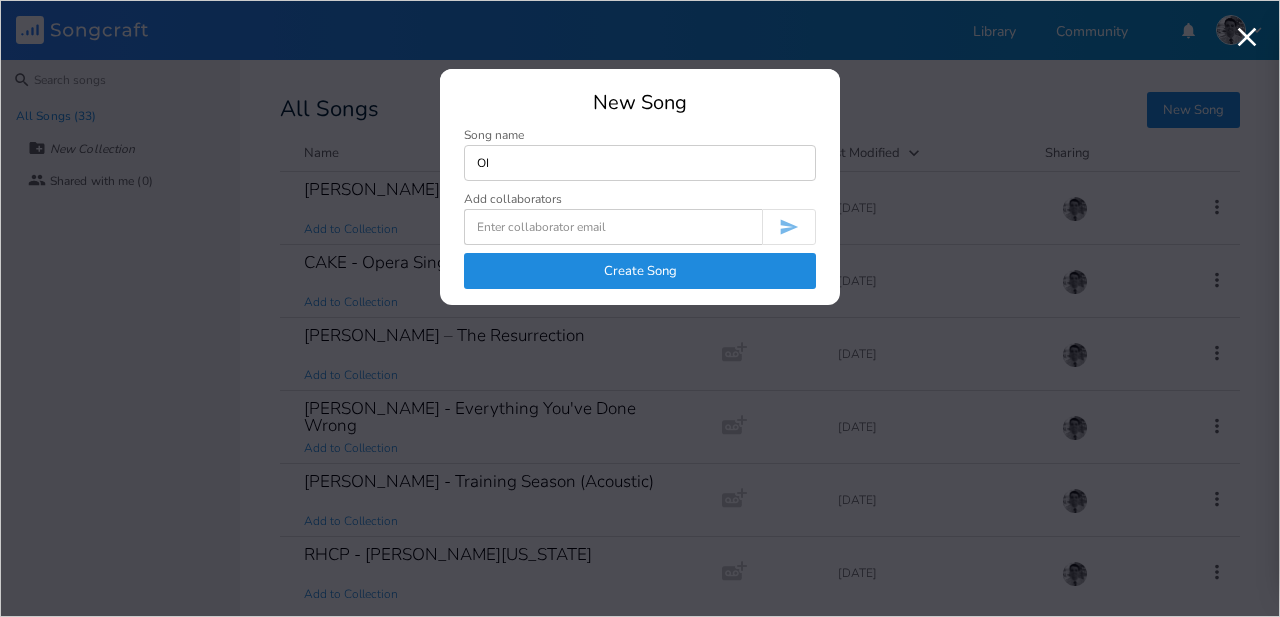 type on "O" 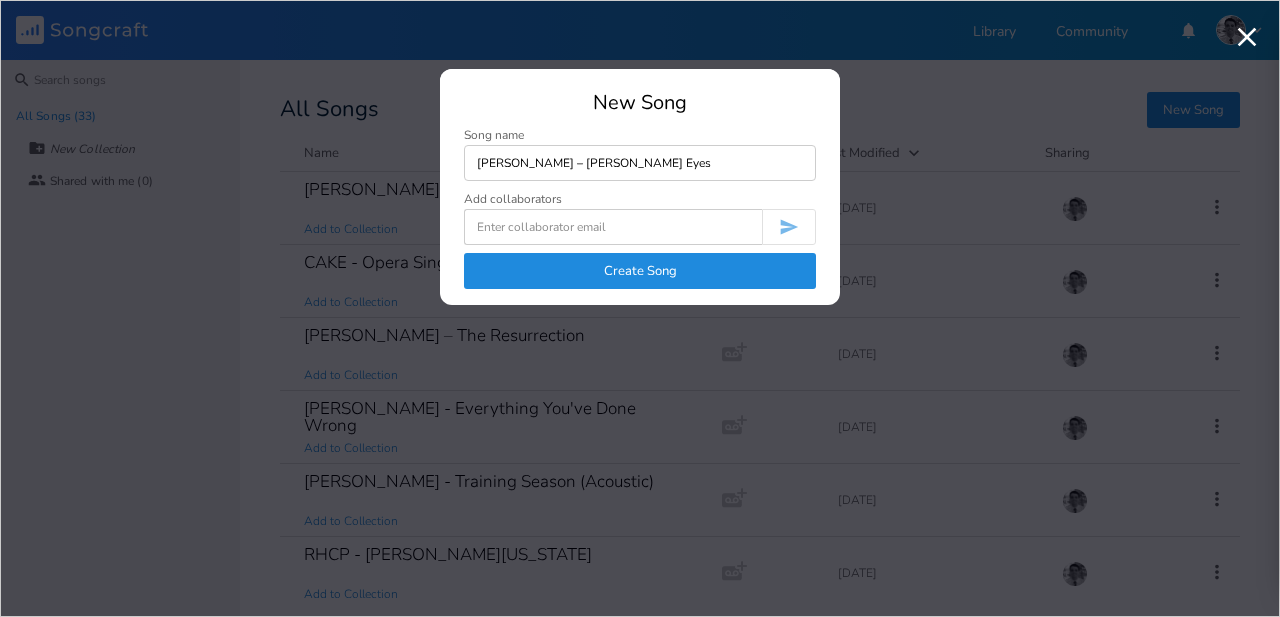 type on "[PERSON_NAME] – [PERSON_NAME] Eyes" 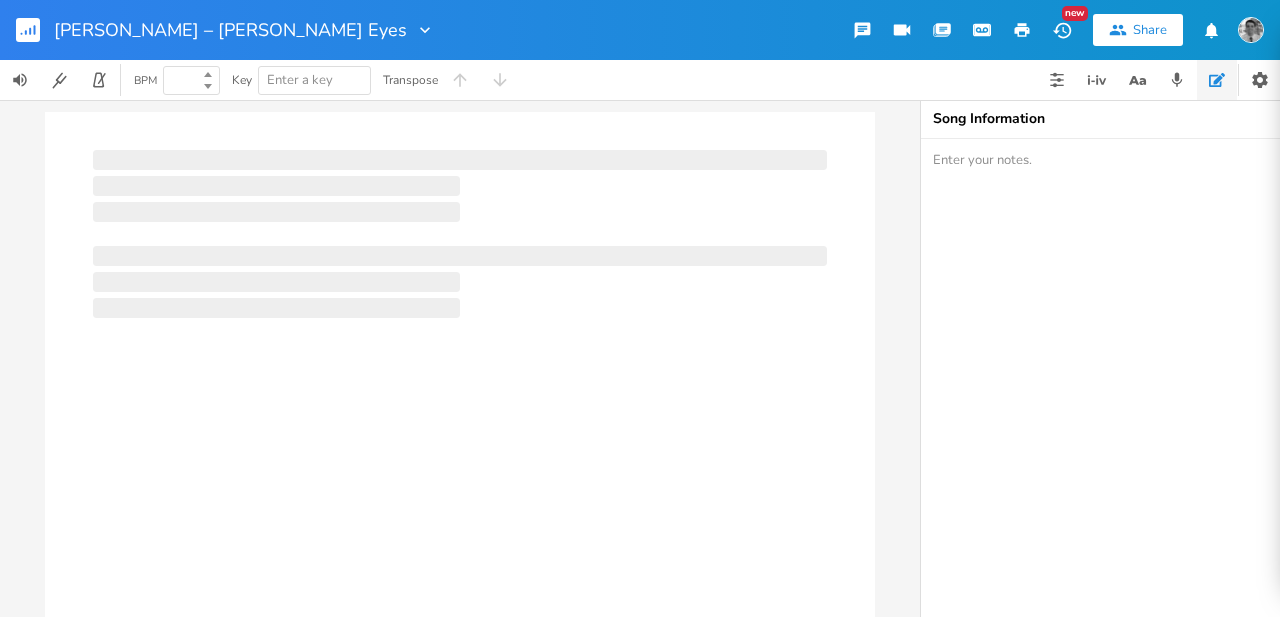 type on "100" 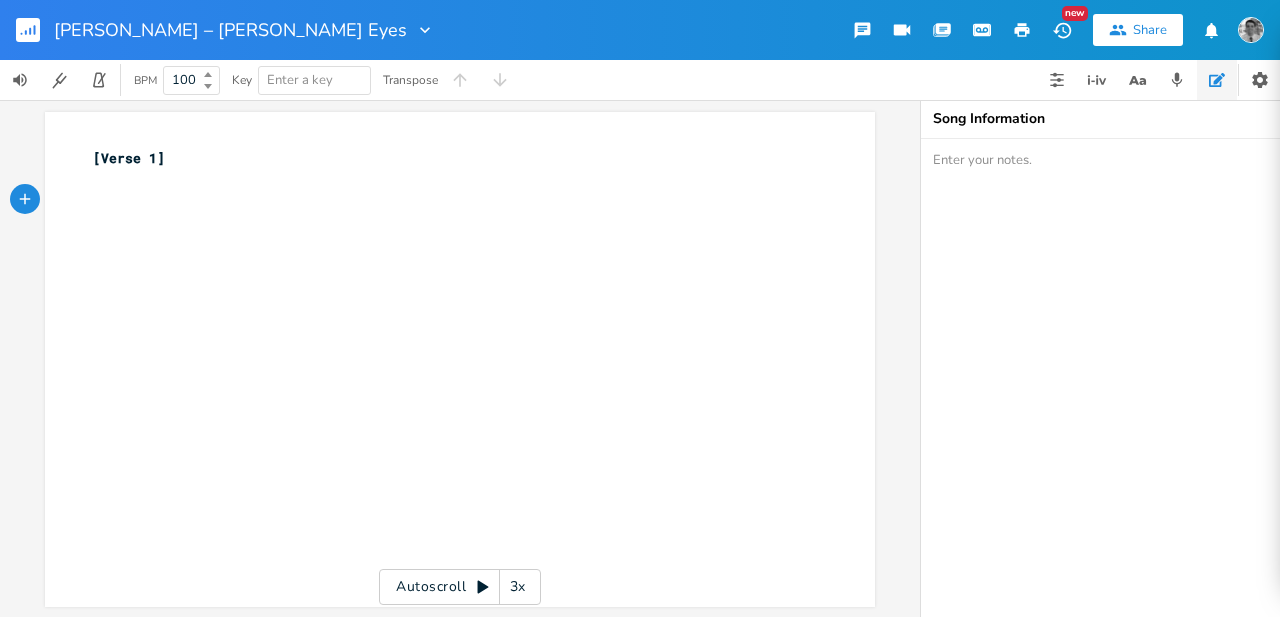click 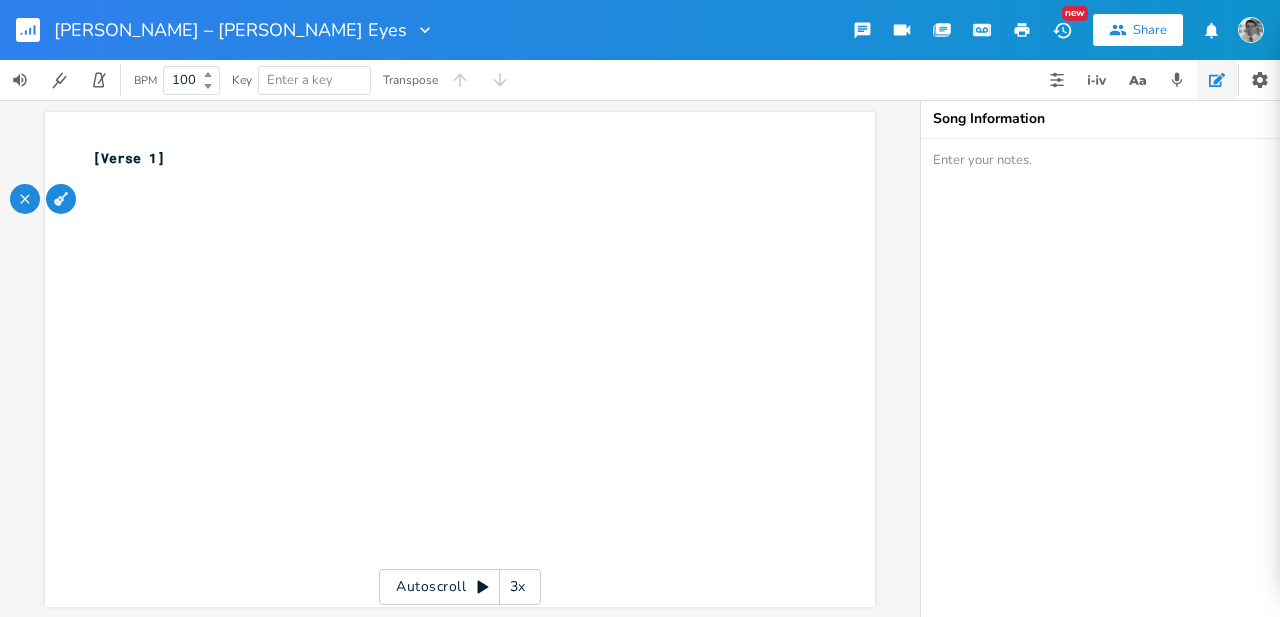 click 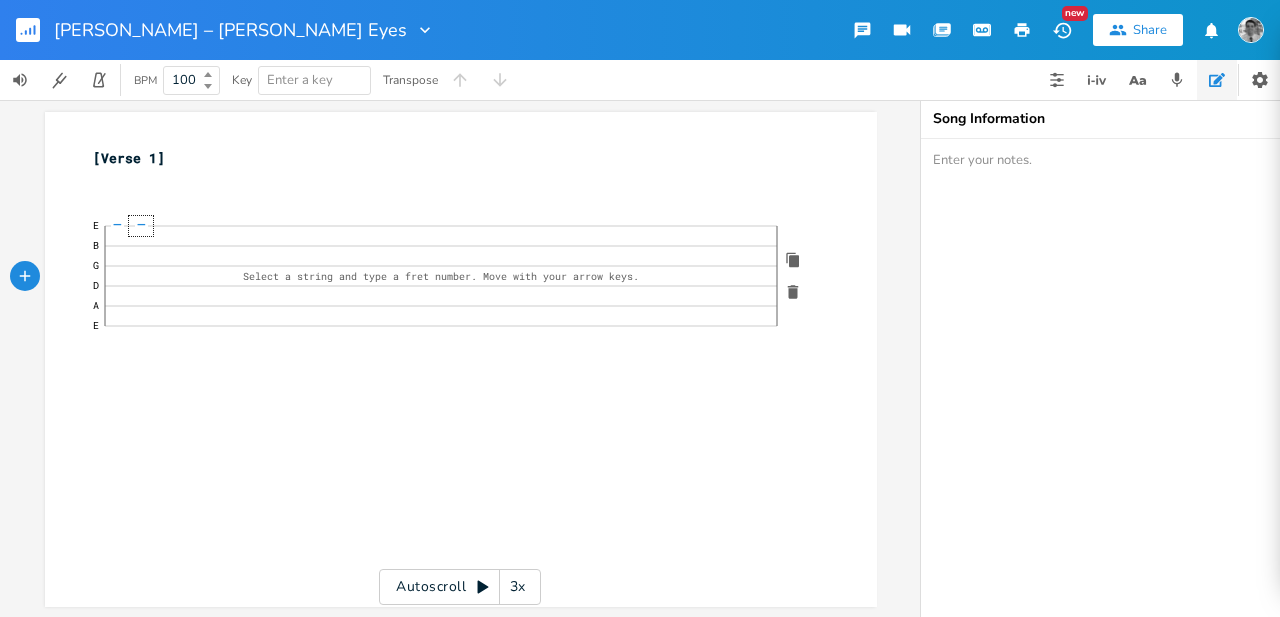 click on "—" 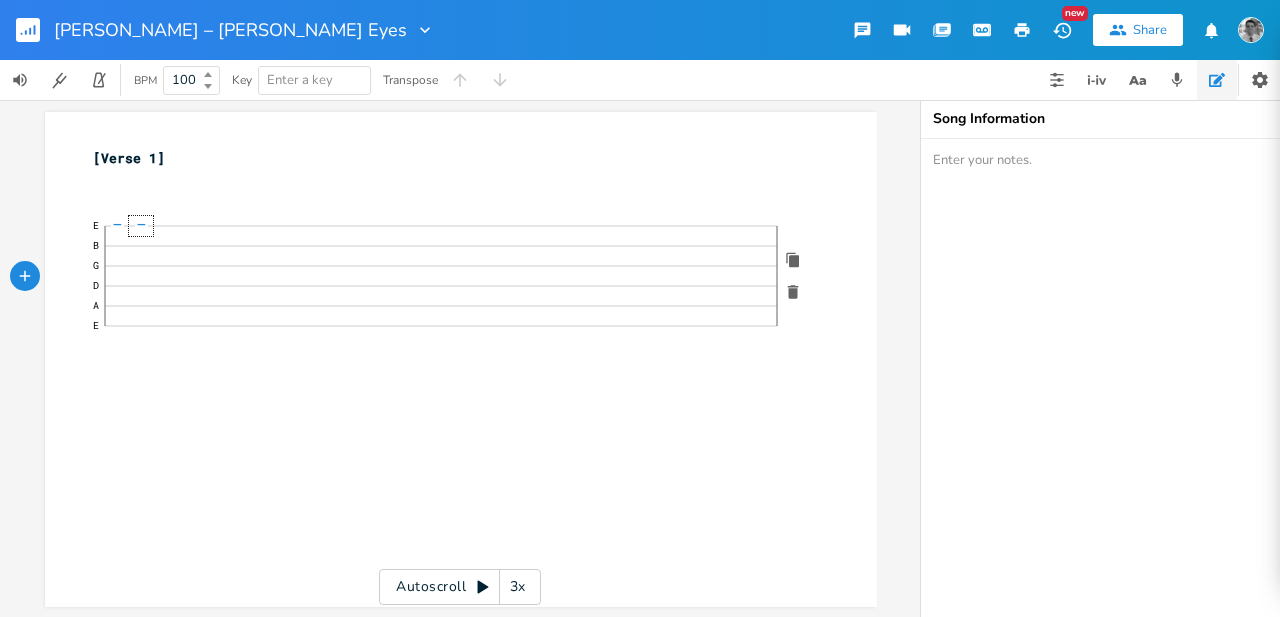 click on "—" 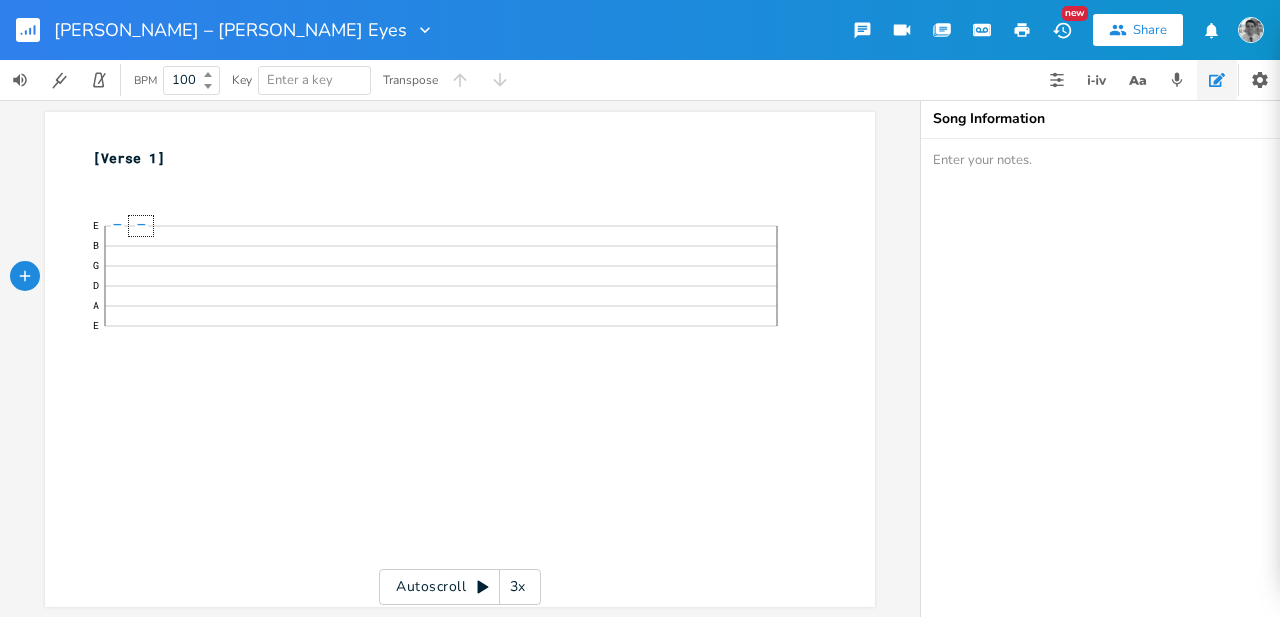 click on "​" at bounding box center [450, 200] 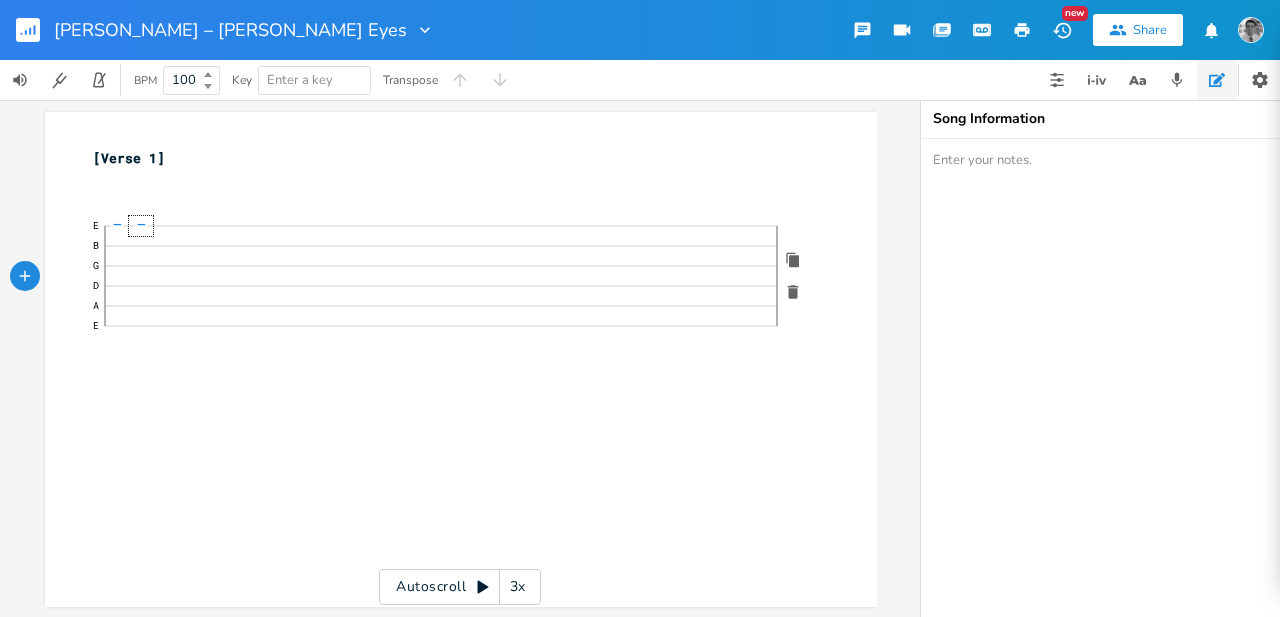 click on "0" 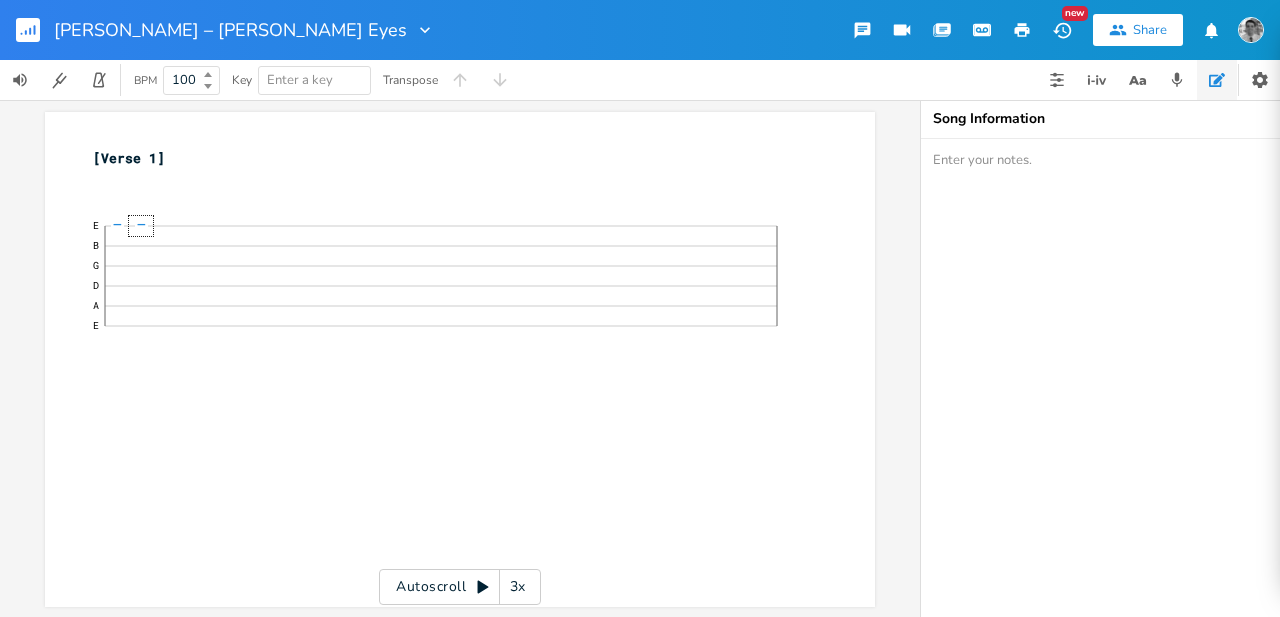click on "[Verse 1]" at bounding box center (129, 158) 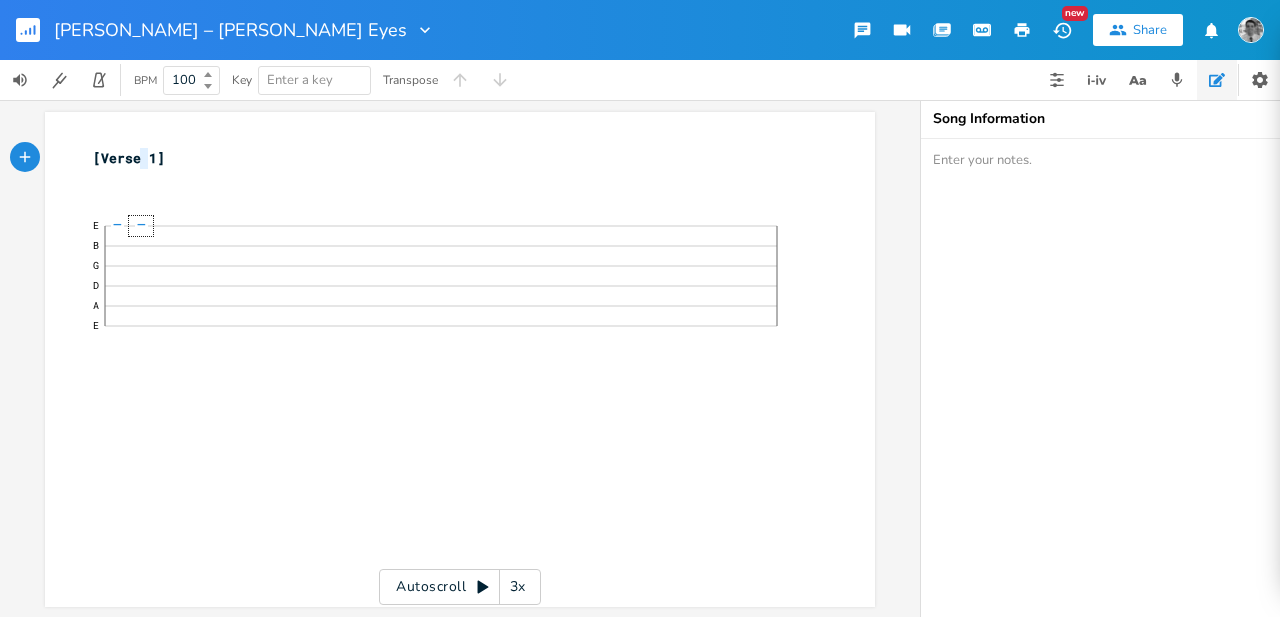 type on "[Verse 1]" 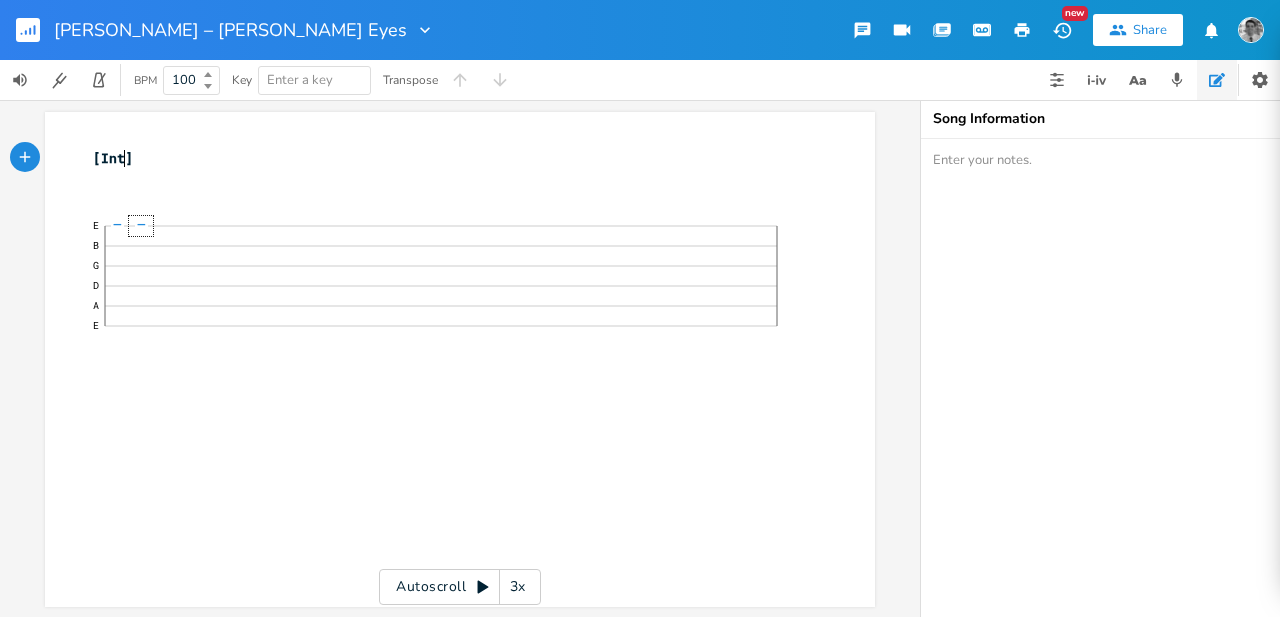 type on "Intro" 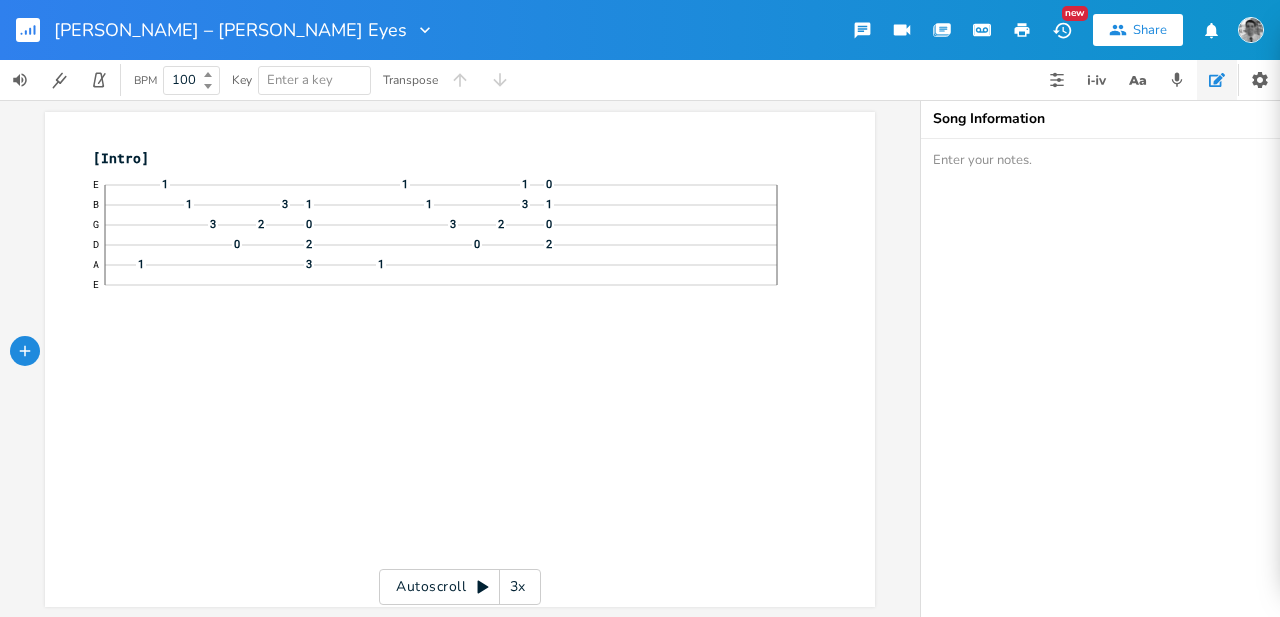 click at bounding box center (25, 351) 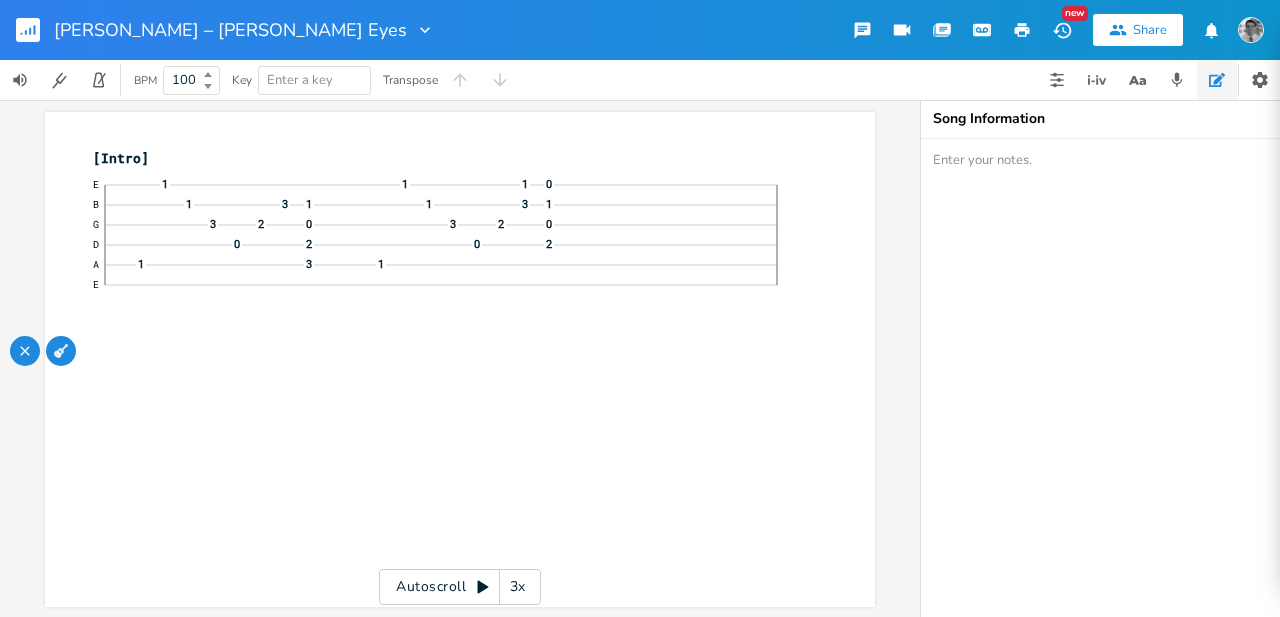click at bounding box center (61, 351) 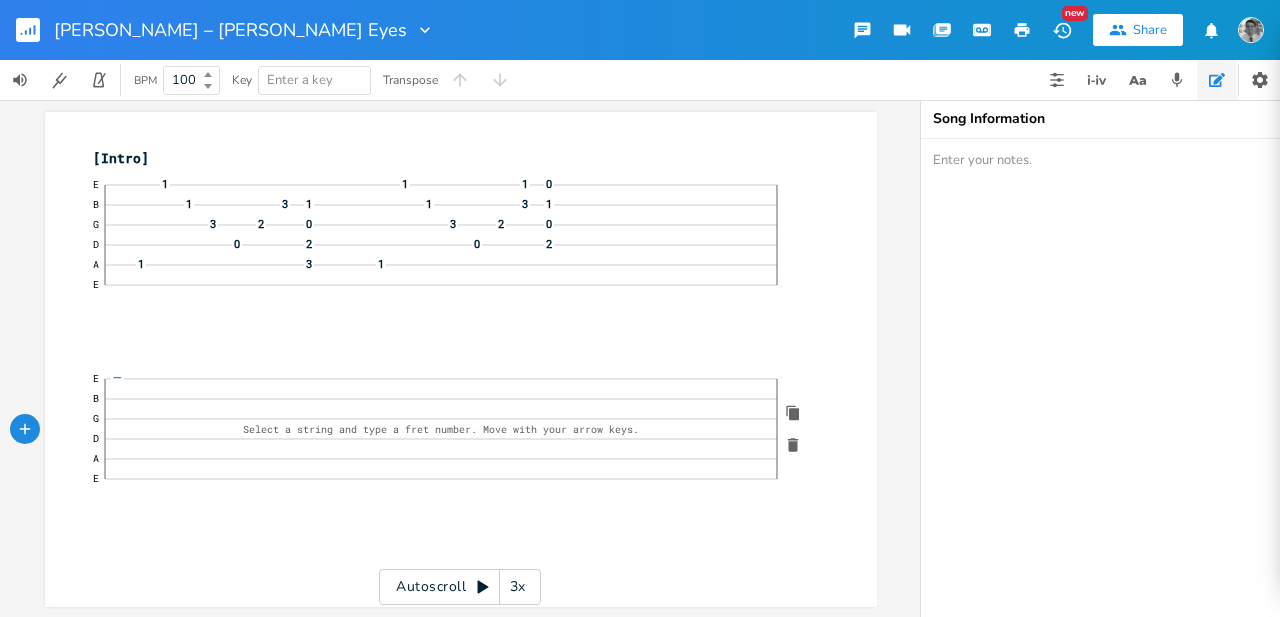 click on "​" at bounding box center (451, 352) 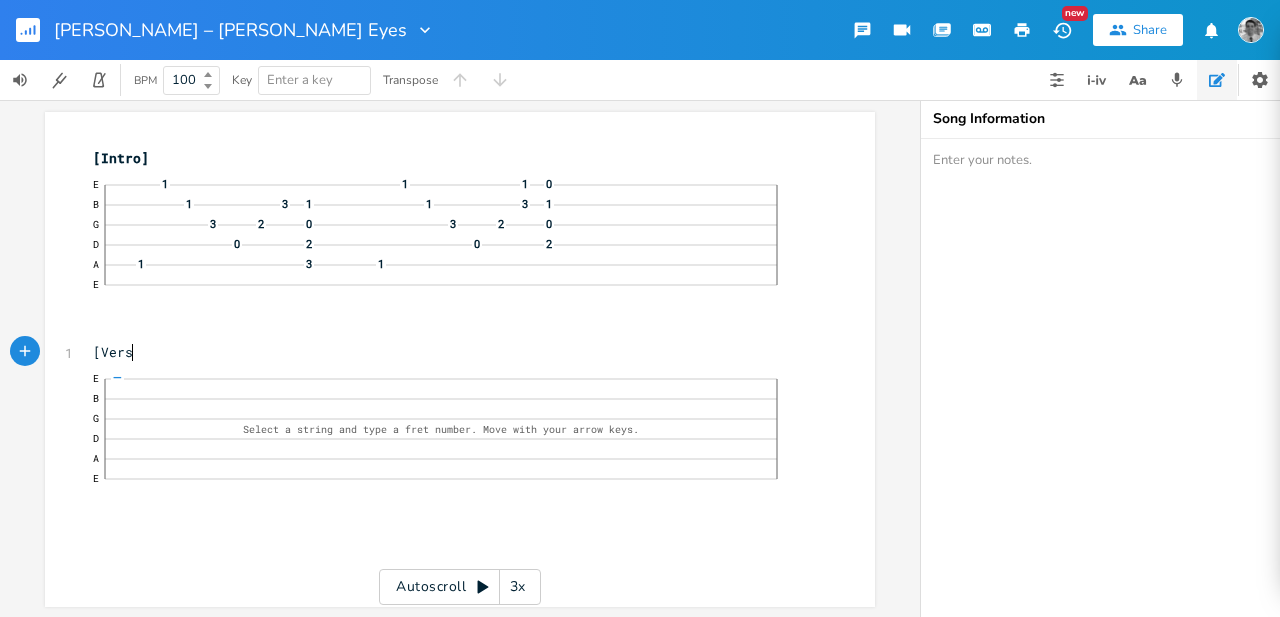 scroll, scrollTop: 0, scrollLeft: 36, axis: horizontal 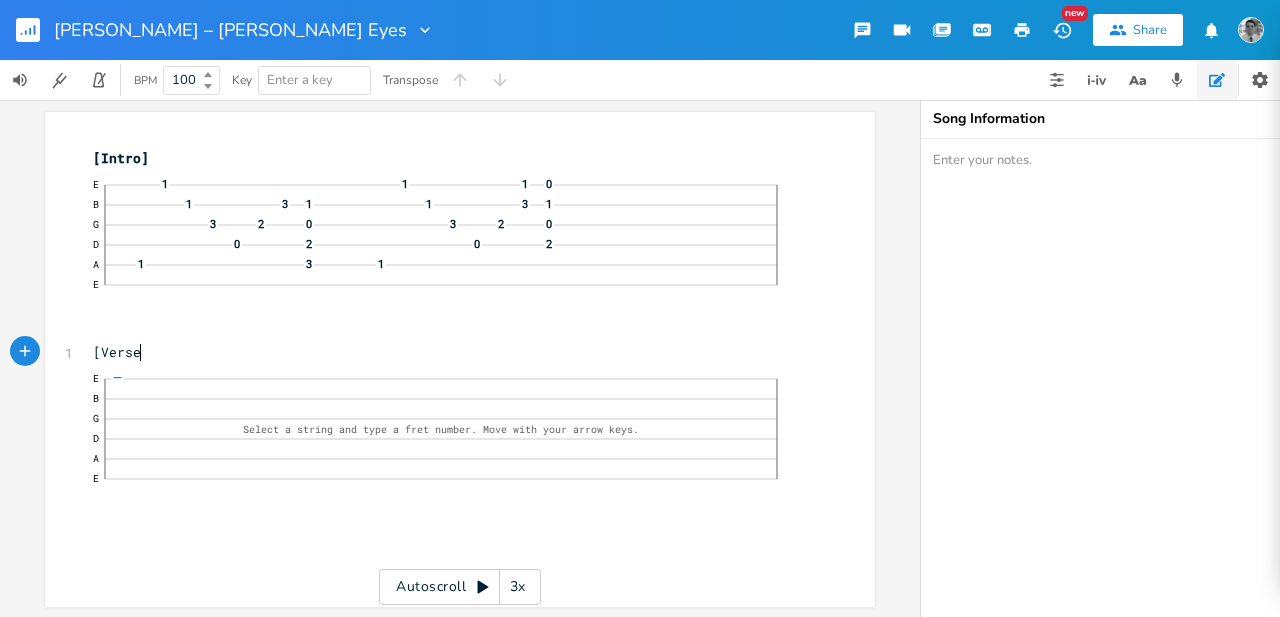 type on "[Verse]" 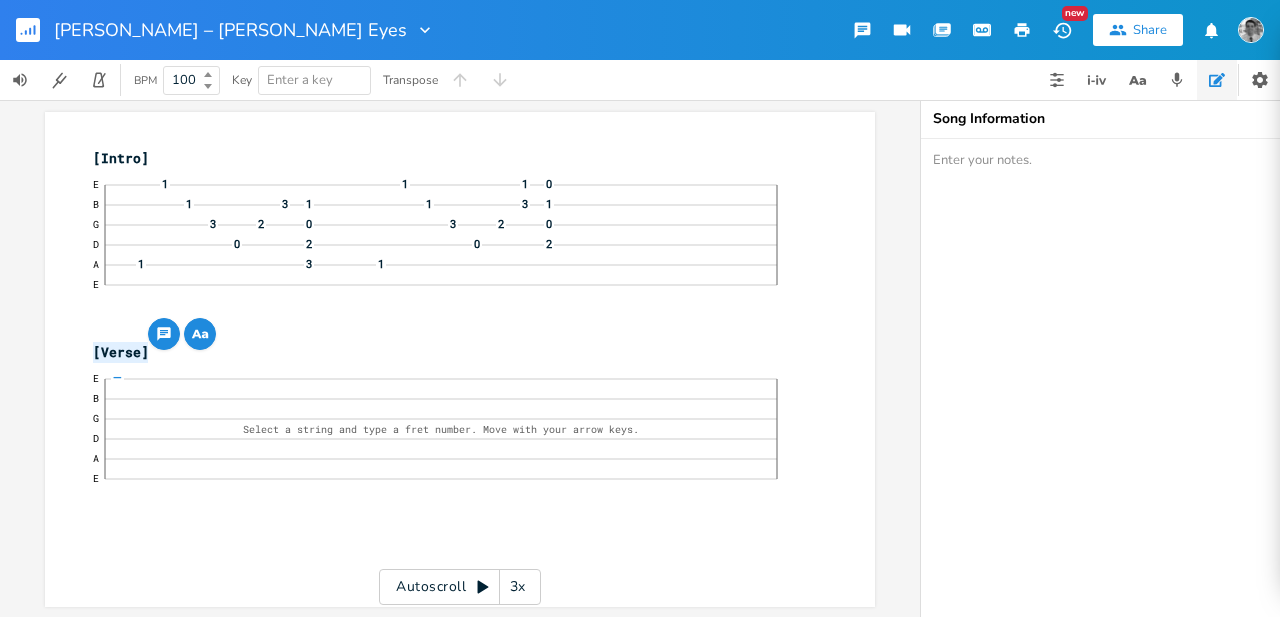 click on "E 1 1 1 0 B 1 3 1 1 3 1 G 3 2 0 3 2 0 D 0 2 0 2 A 1 3 1 E" at bounding box center [450, 245] 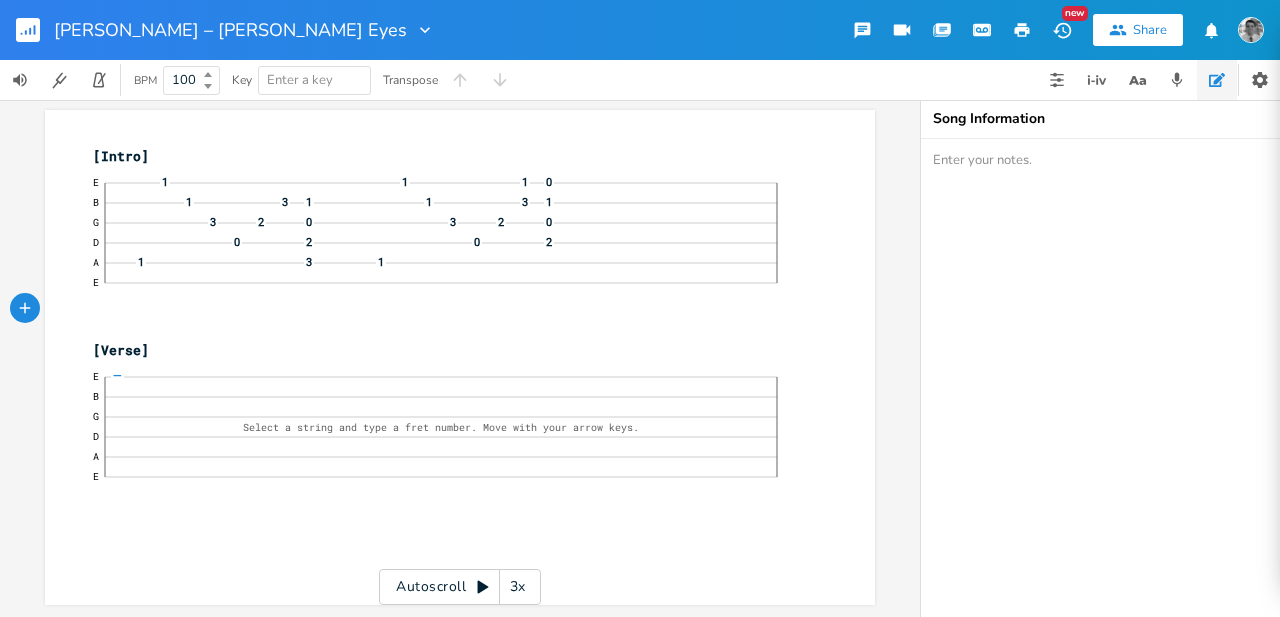 scroll, scrollTop: 13, scrollLeft: 0, axis: vertical 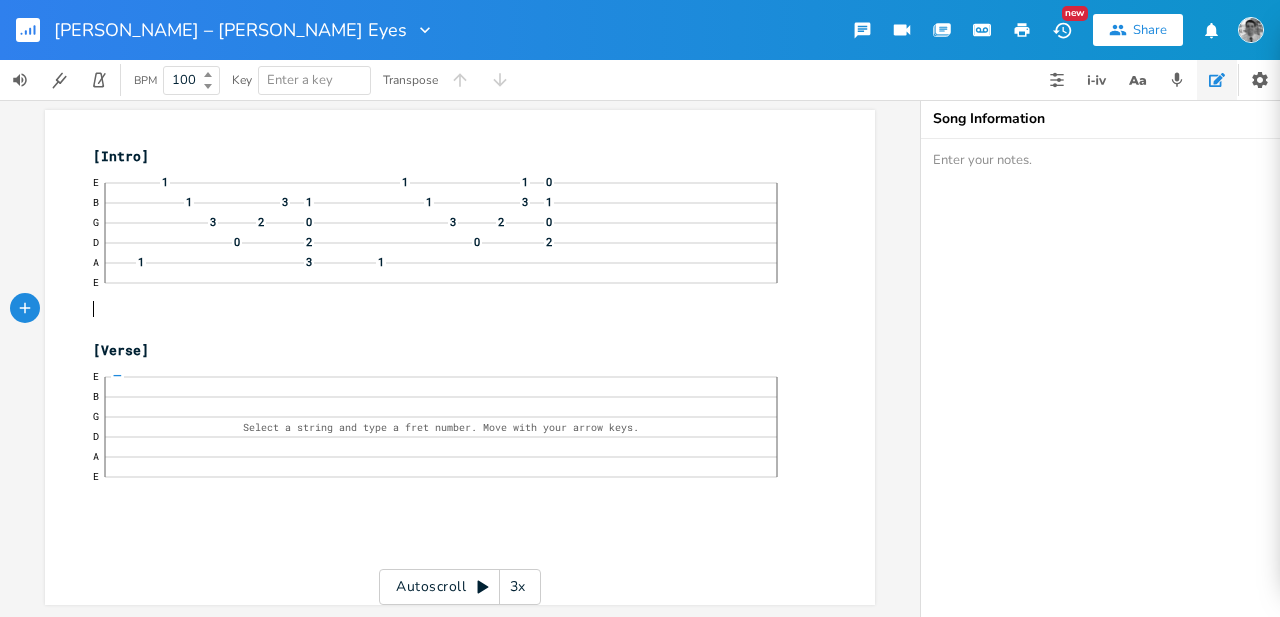click on "[Intro]" at bounding box center (450, 156) 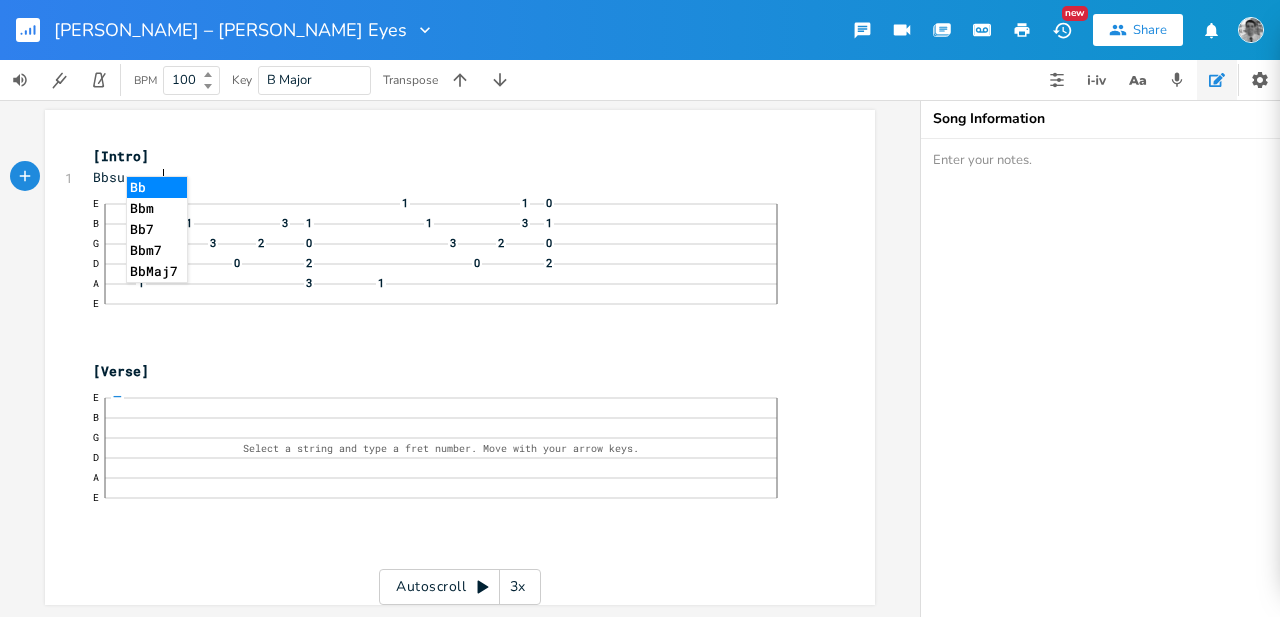 scroll, scrollTop: 0, scrollLeft: 52, axis: horizontal 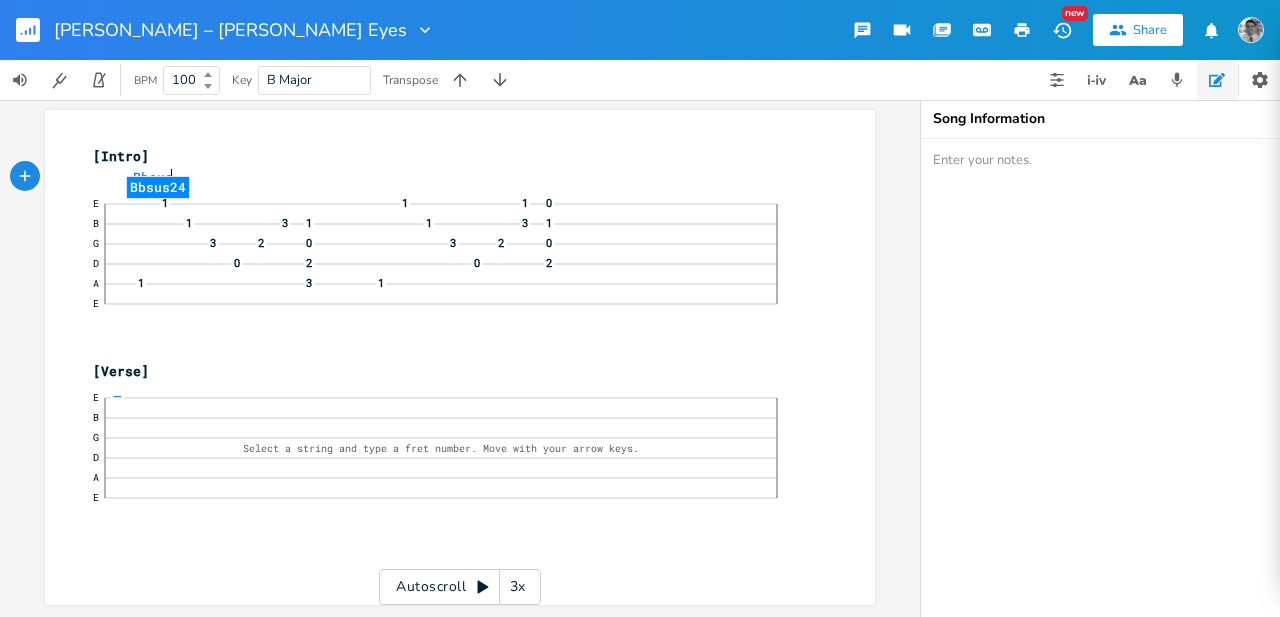 type on "Bbsus2" 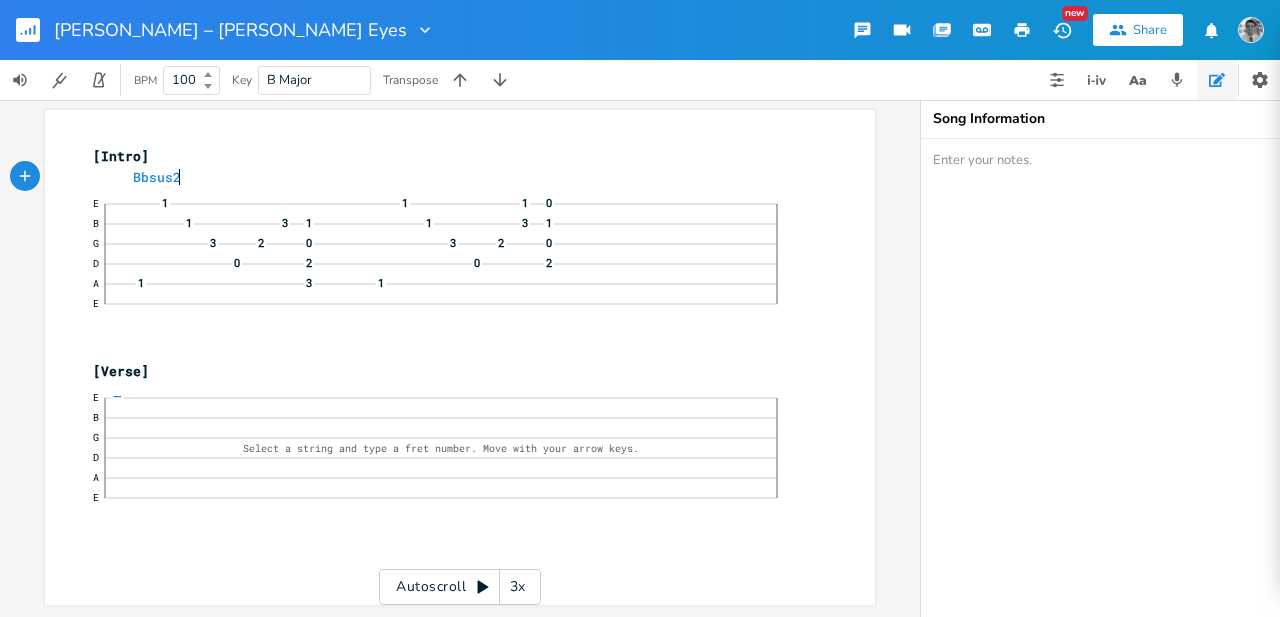 click on "Bbsus2" at bounding box center (450, 177) 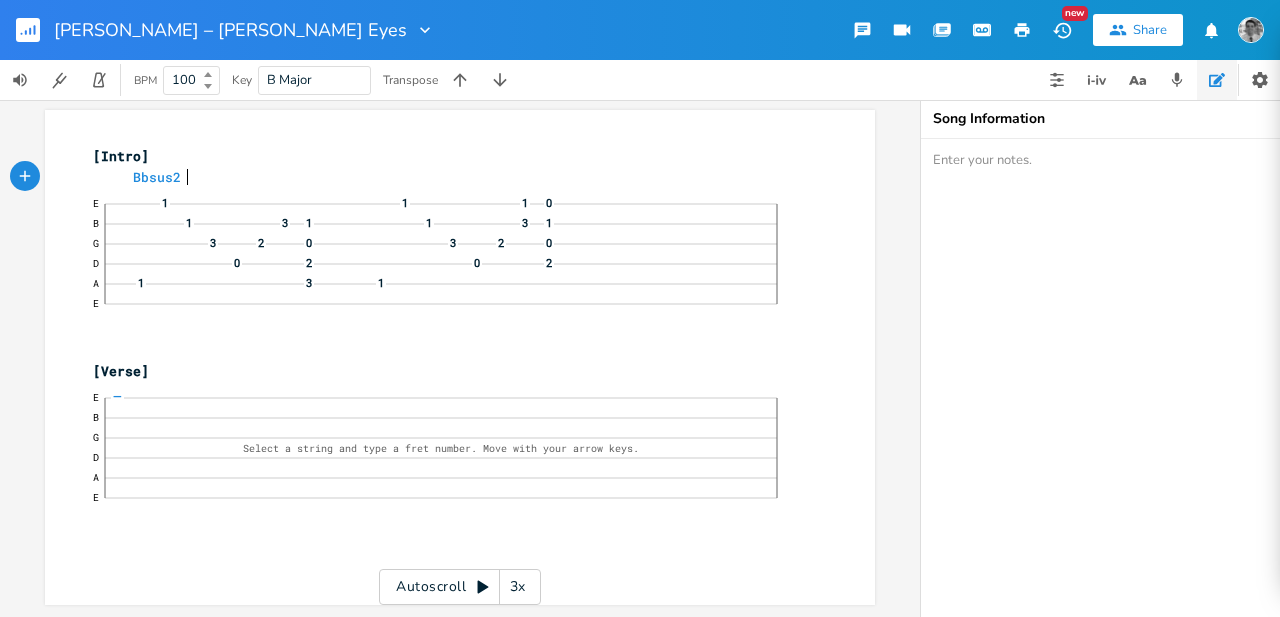 scroll, scrollTop: 0, scrollLeft: 5, axis: horizontal 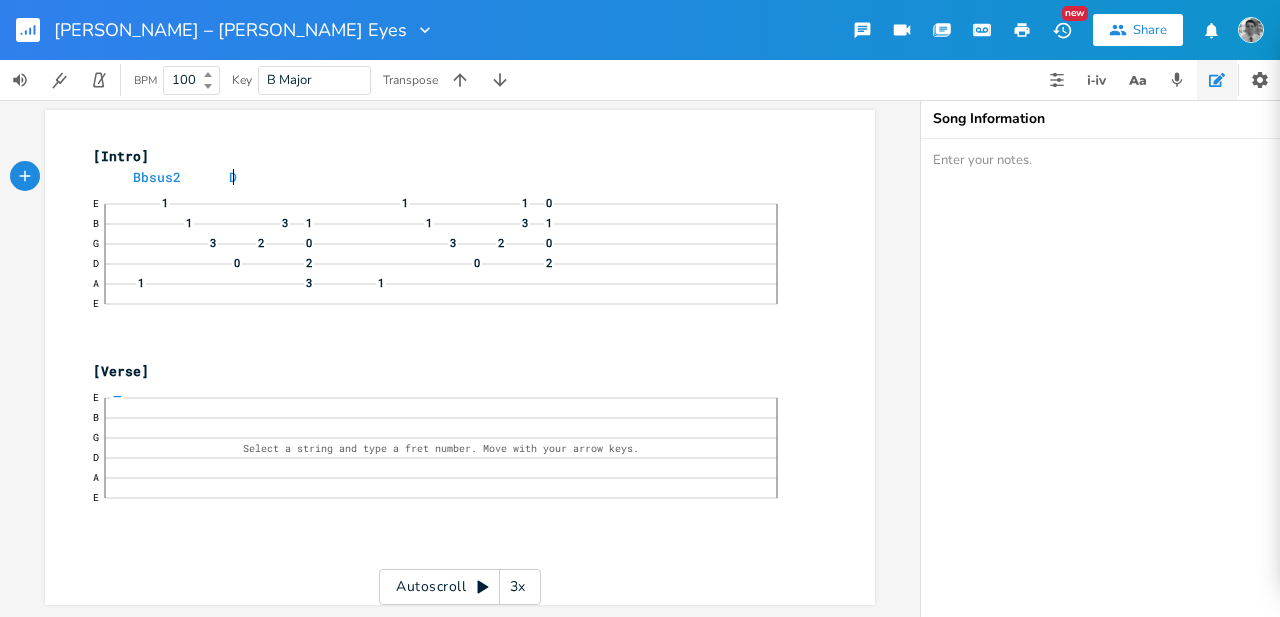type on "Dm" 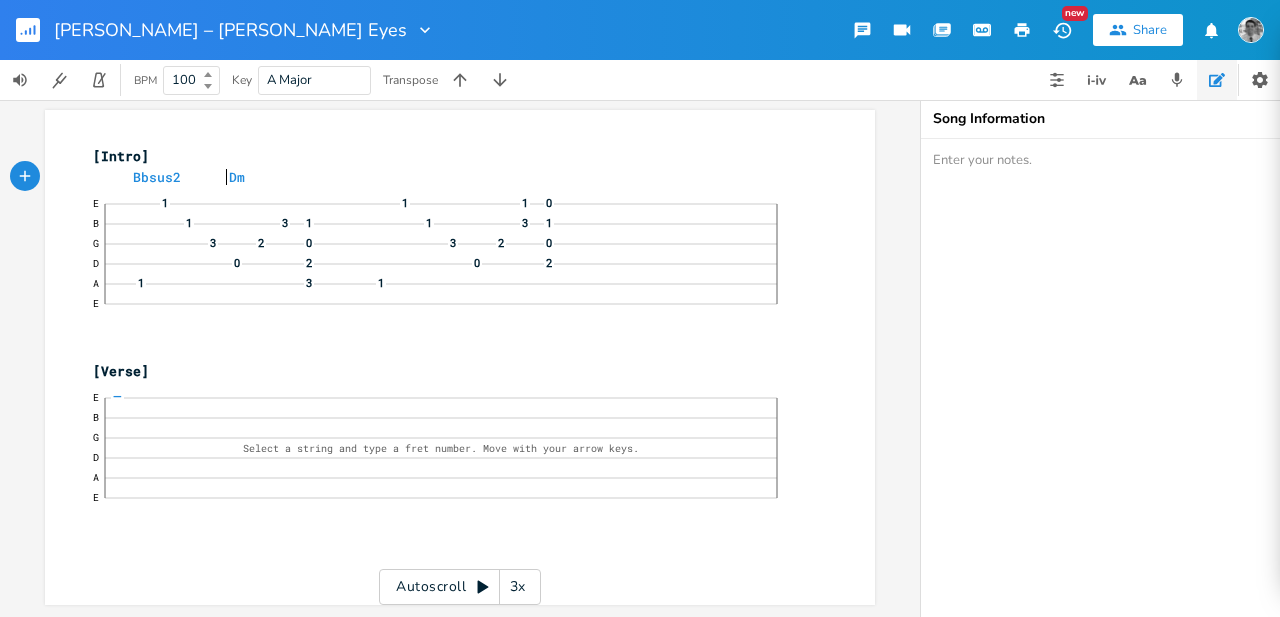scroll, scrollTop: 0, scrollLeft: 4, axis: horizontal 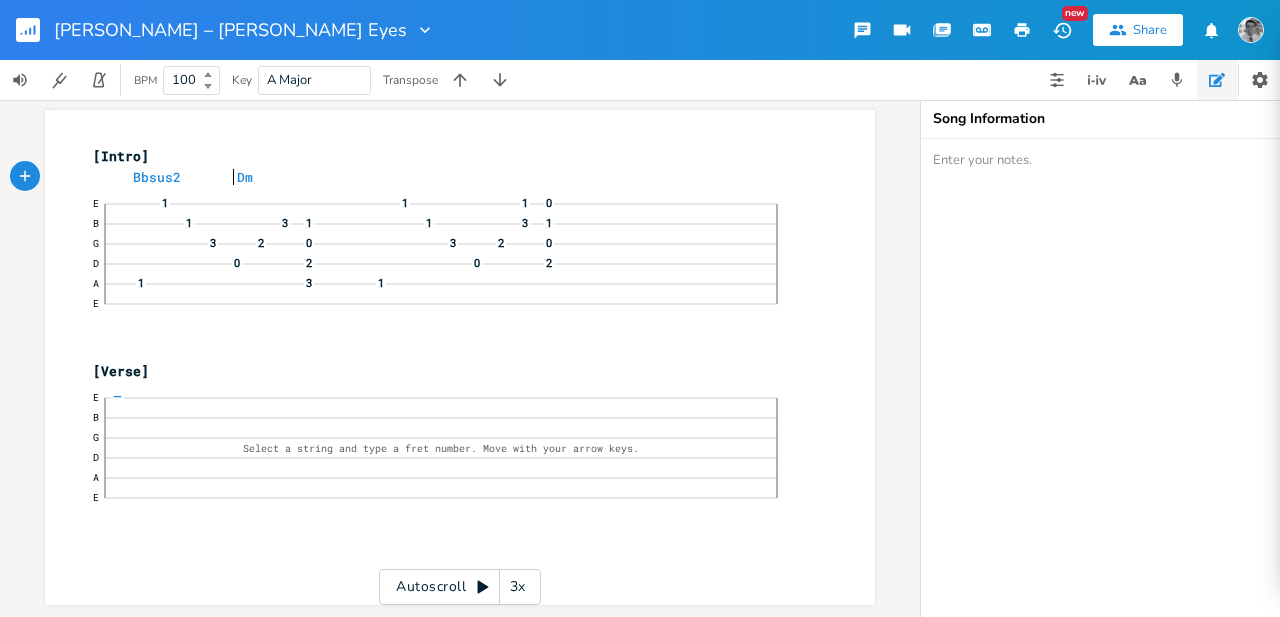click on "Bbsus2         Dm" at bounding box center (450, 177) 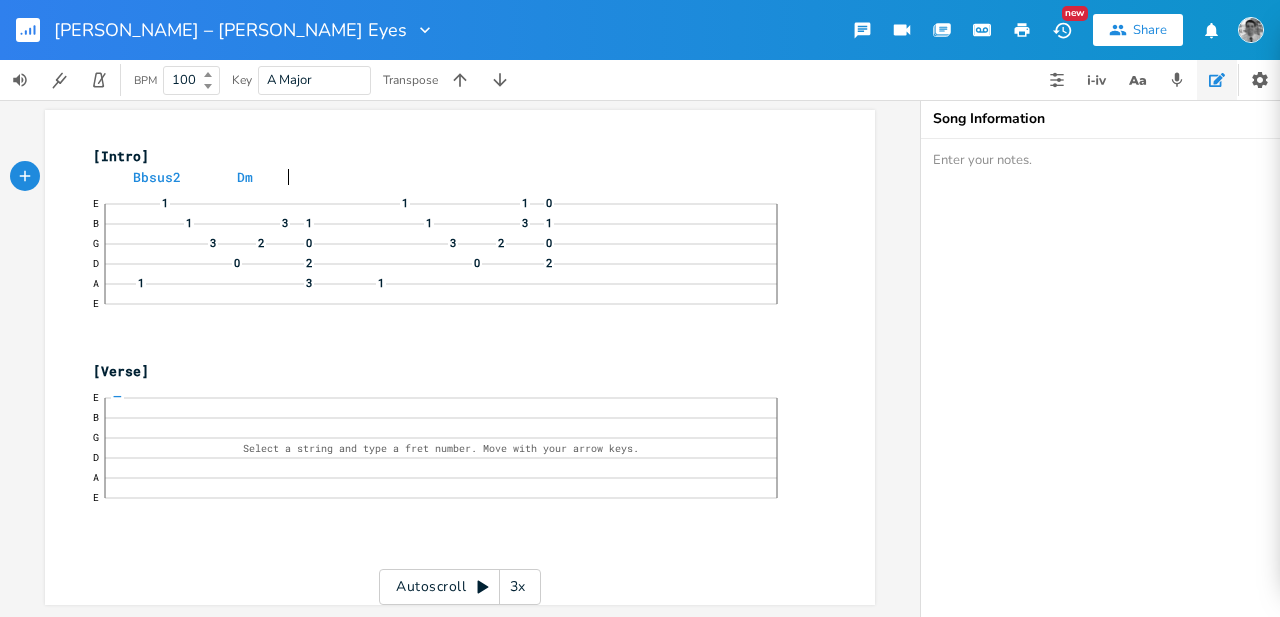 scroll, scrollTop: 0, scrollLeft: 18, axis: horizontal 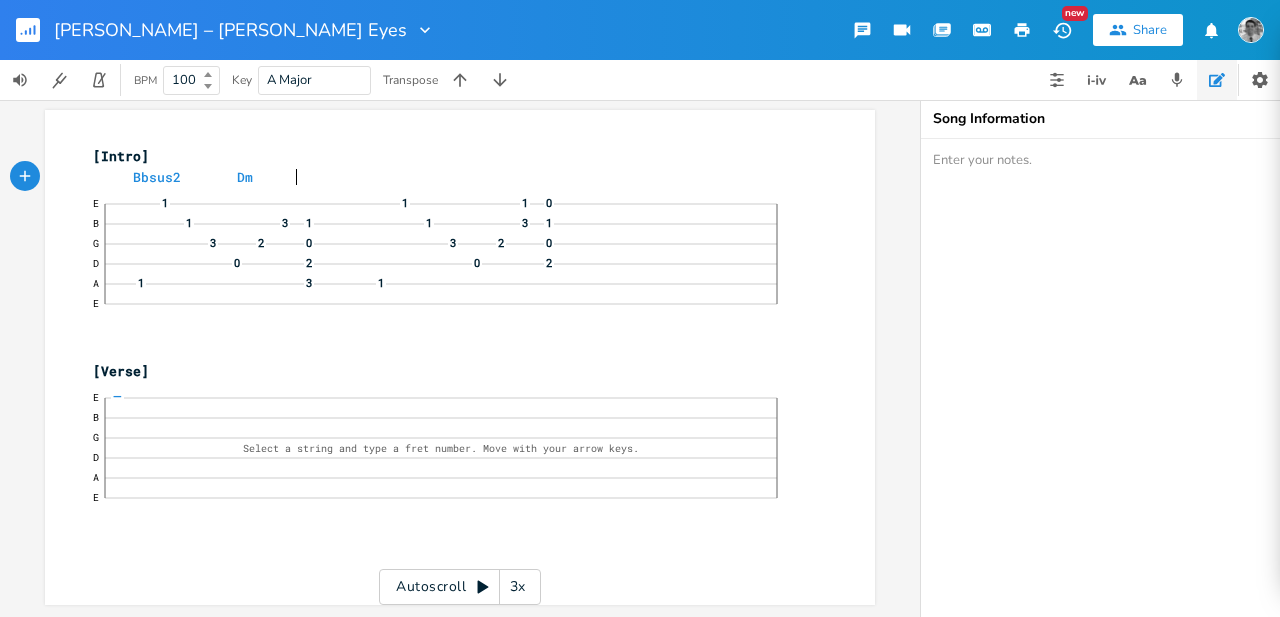 type on "C" 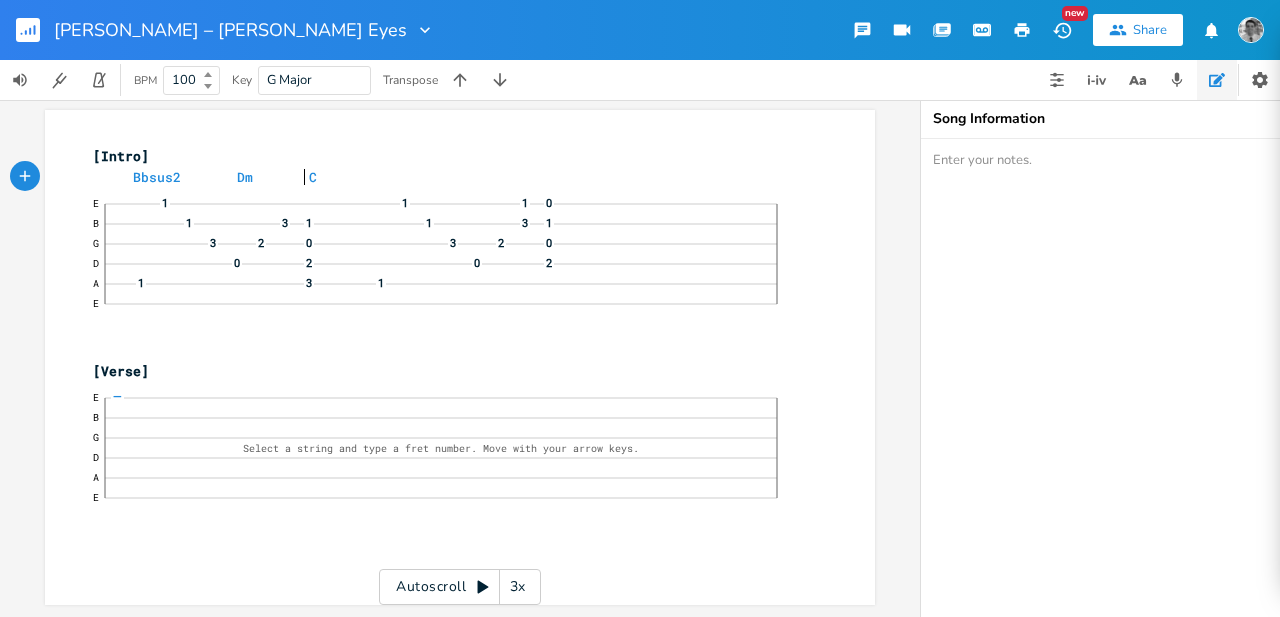 scroll, scrollTop: 0, scrollLeft: 4, axis: horizontal 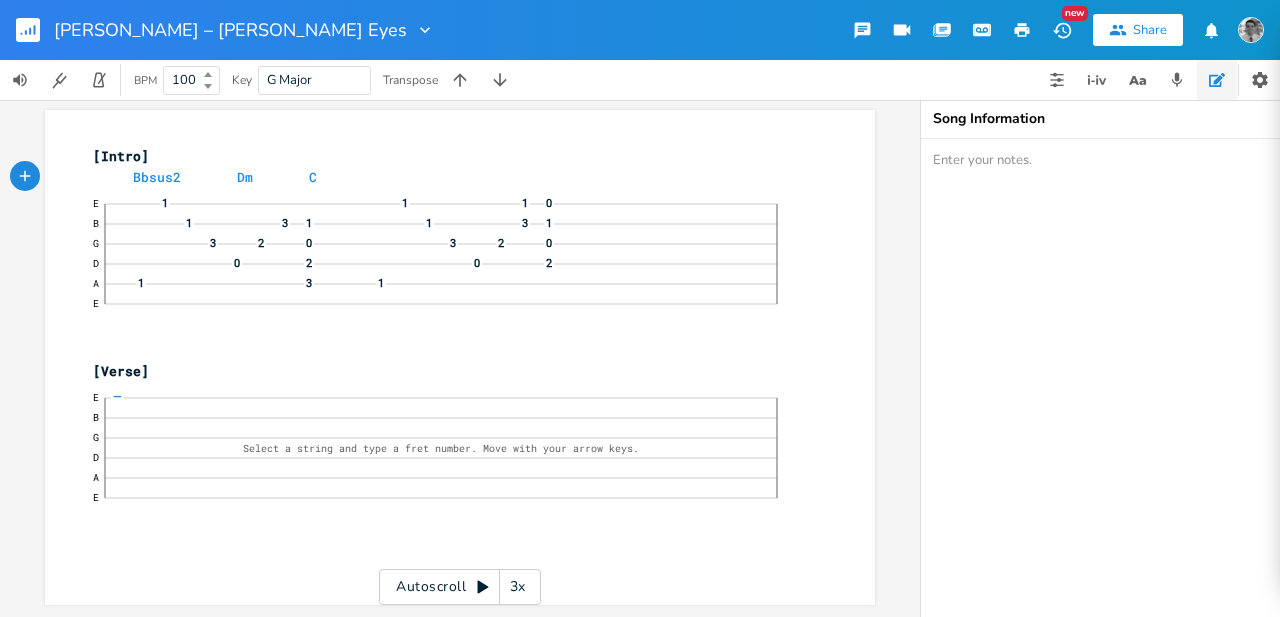 click on "—" 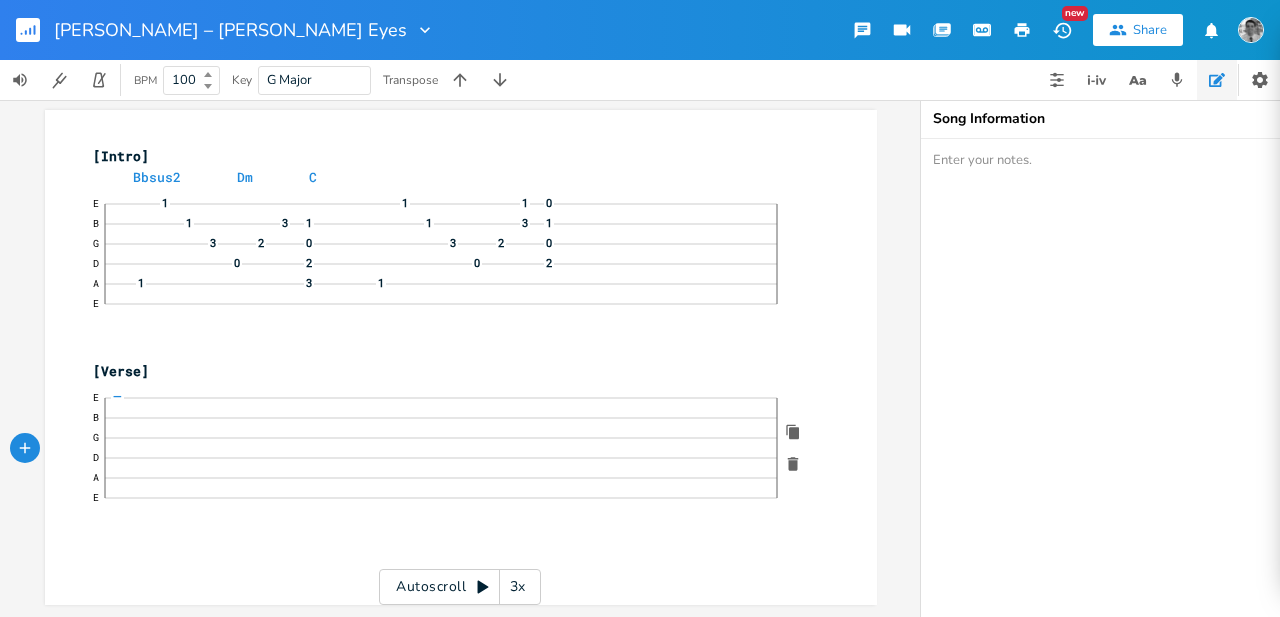 click on "[Verse]" at bounding box center [451, 371] 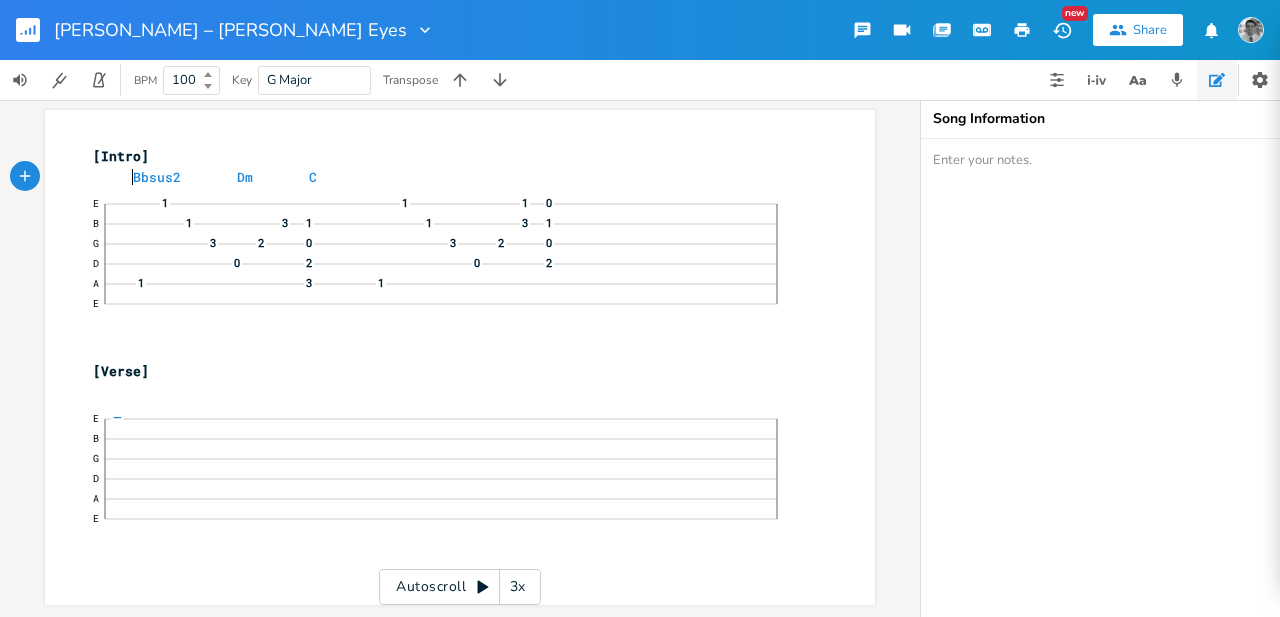 click on "Bbsus2         Dm         C" at bounding box center (205, 177) 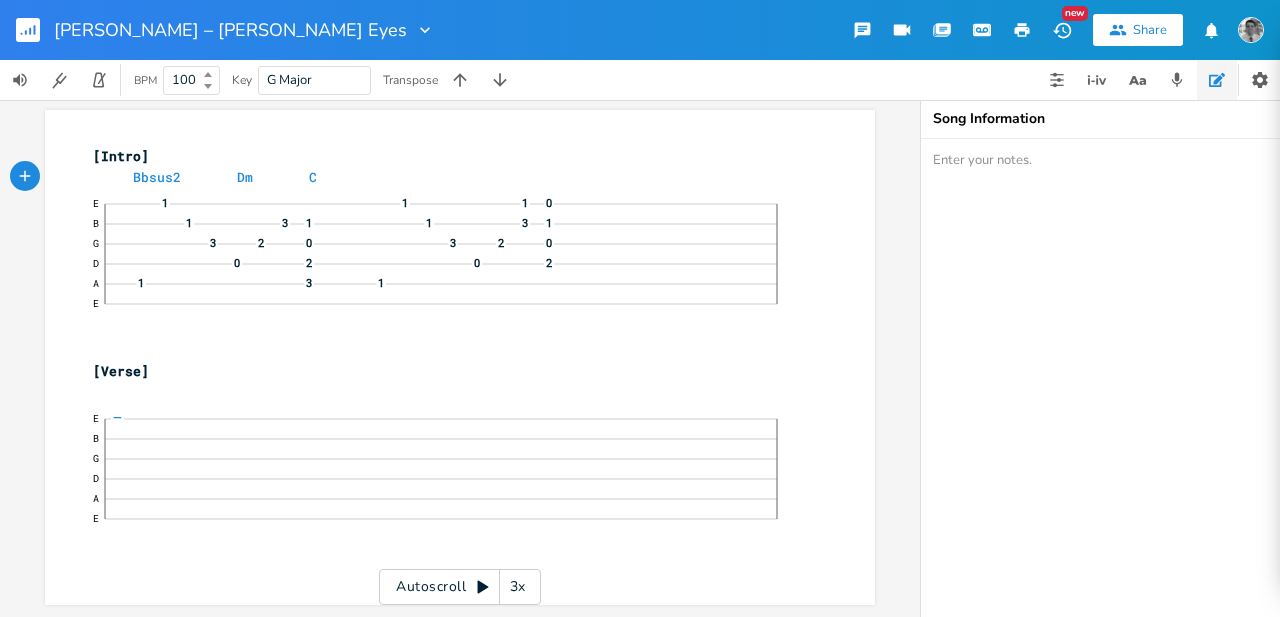 type on "Bbsus2" 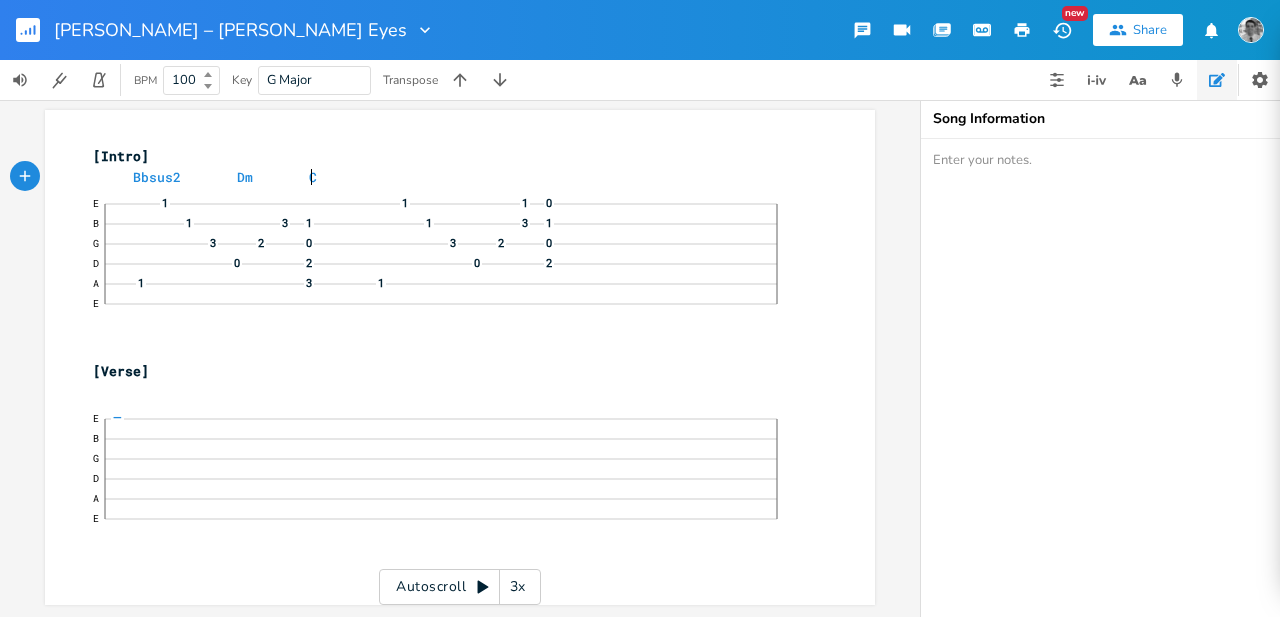 click on "Bbsus2         Dm         C" at bounding box center (450, 177) 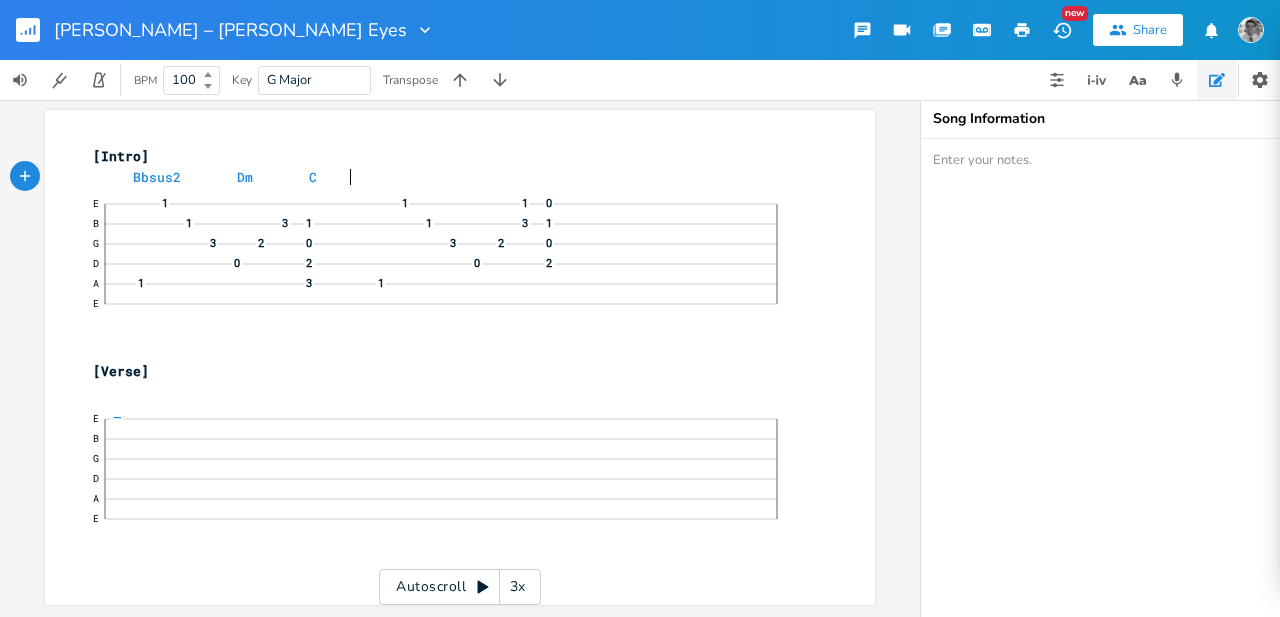 scroll, scrollTop: 0, scrollLeft: 15, axis: horizontal 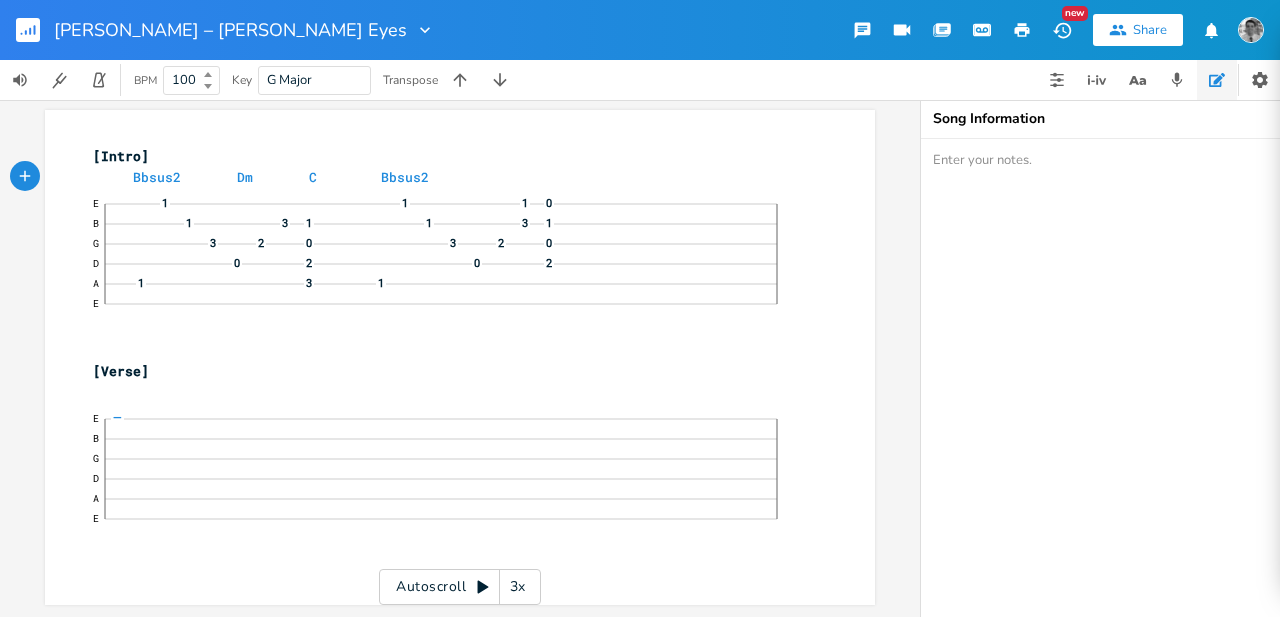 click on "Bbsus2         Dm         C          Bbsus2" at bounding box center (450, 177) 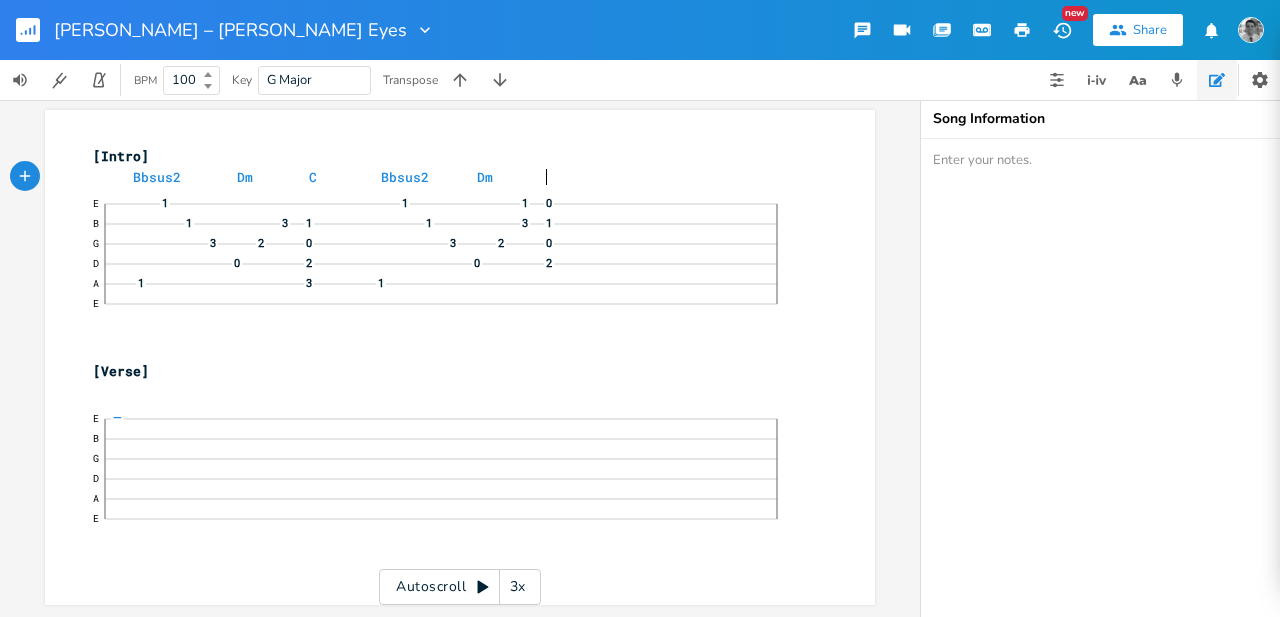 scroll, scrollTop: 0, scrollLeft: 68, axis: horizontal 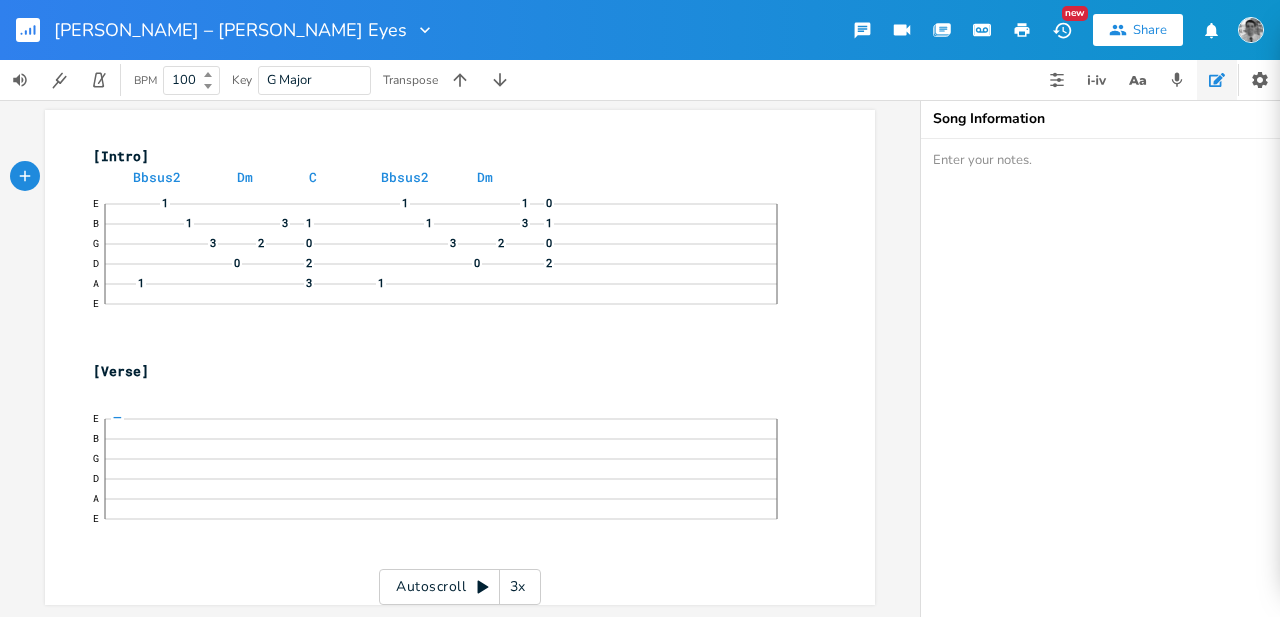 type on "Dm        C" 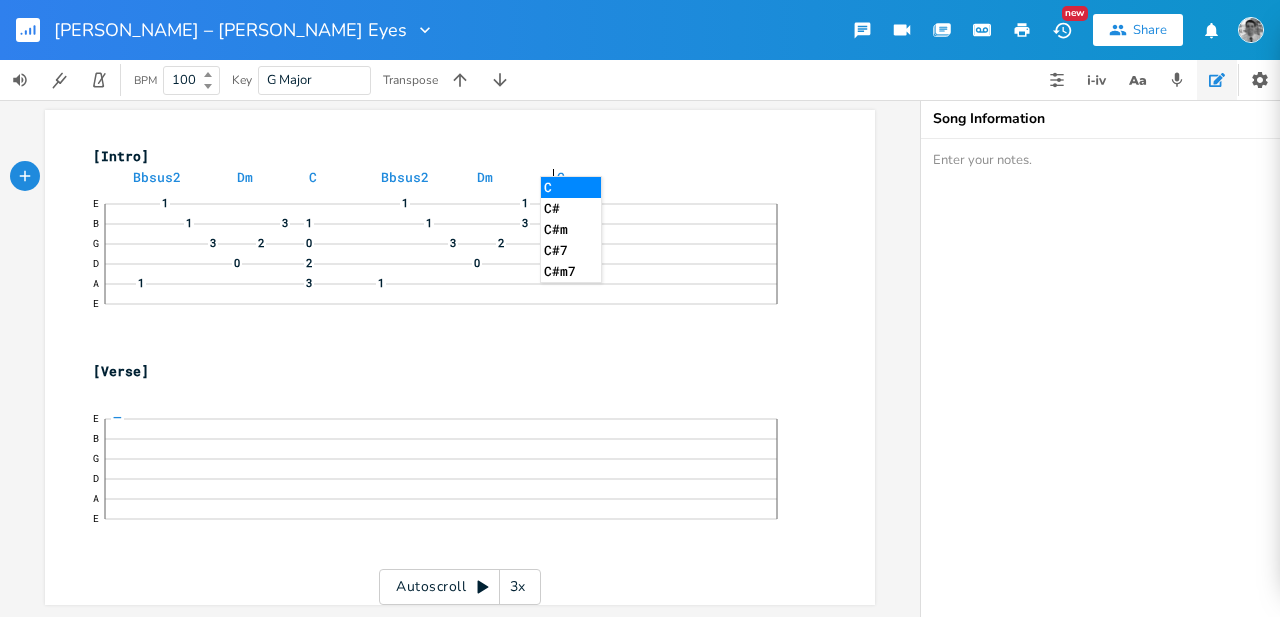 click on "​" at bounding box center (450, 392) 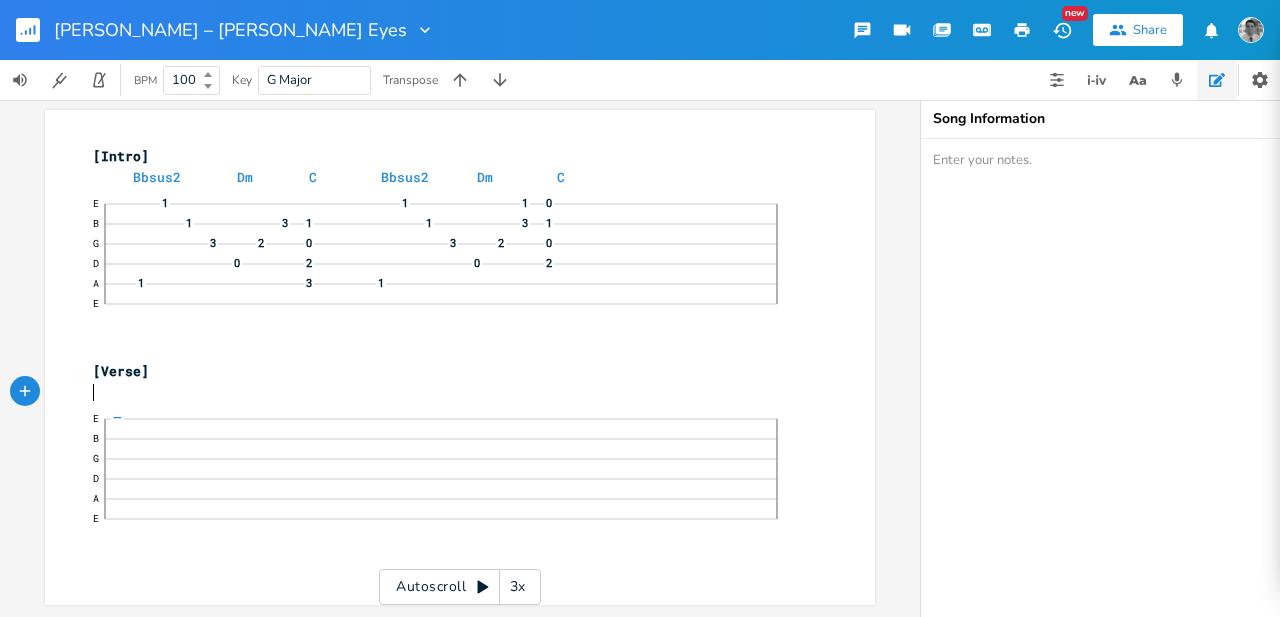 scroll, scrollTop: 0, scrollLeft: 4, axis: horizontal 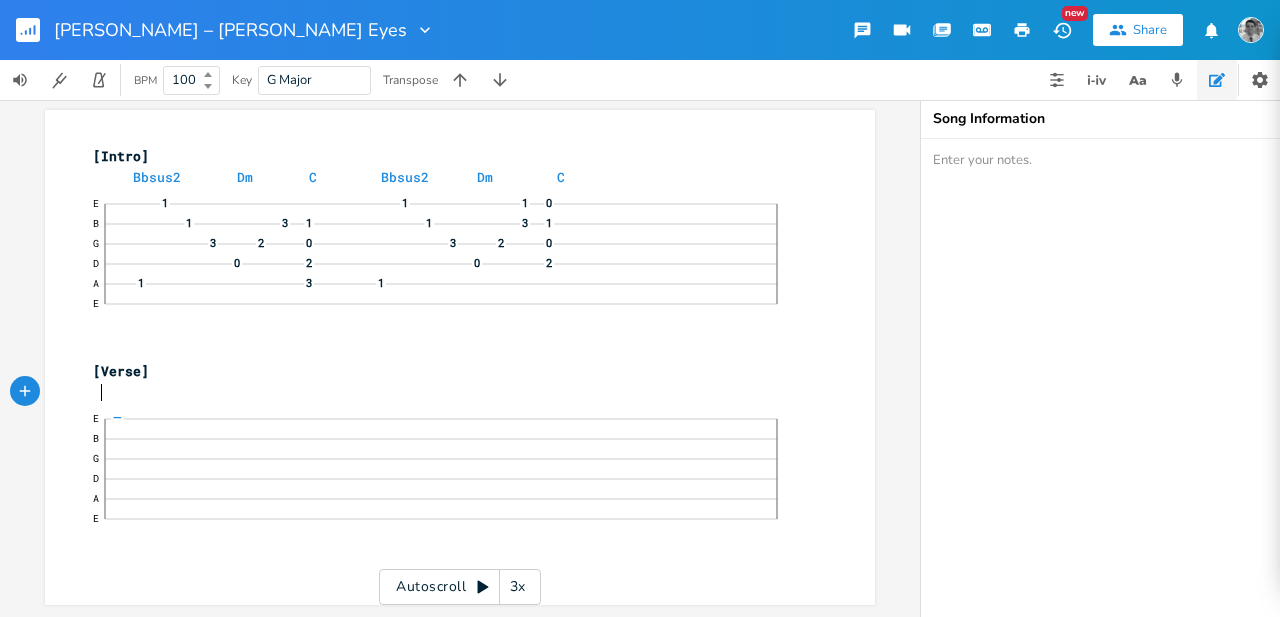 paste 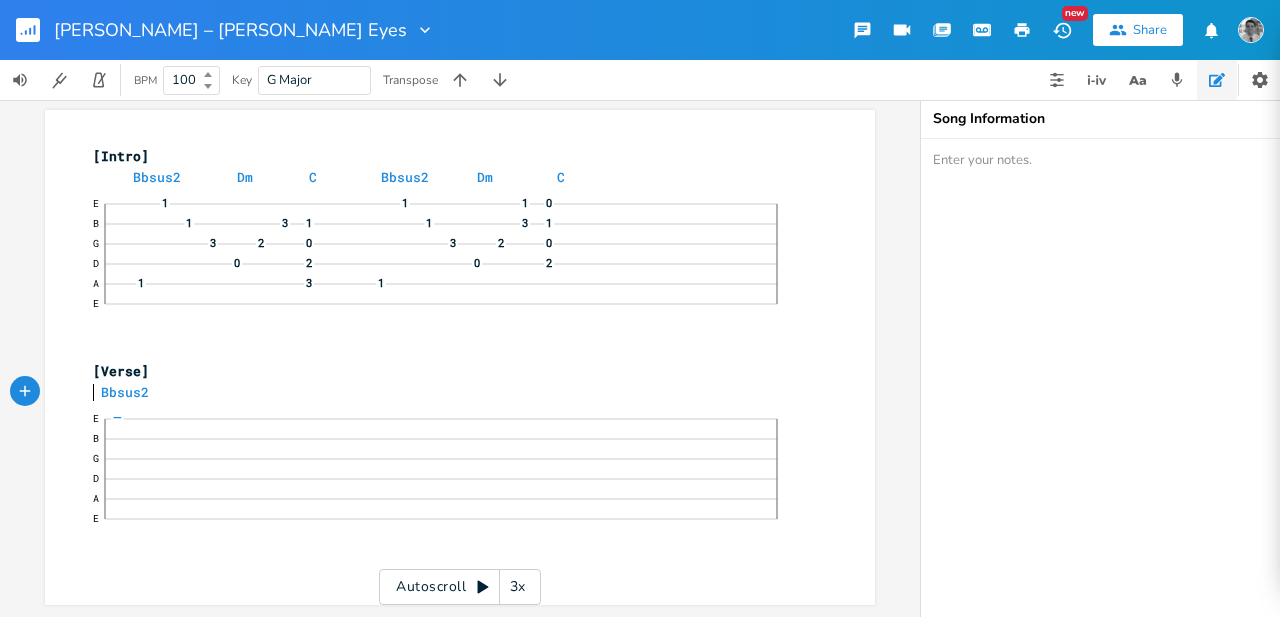 click on "Bbsus2" at bounding box center (121, 392) 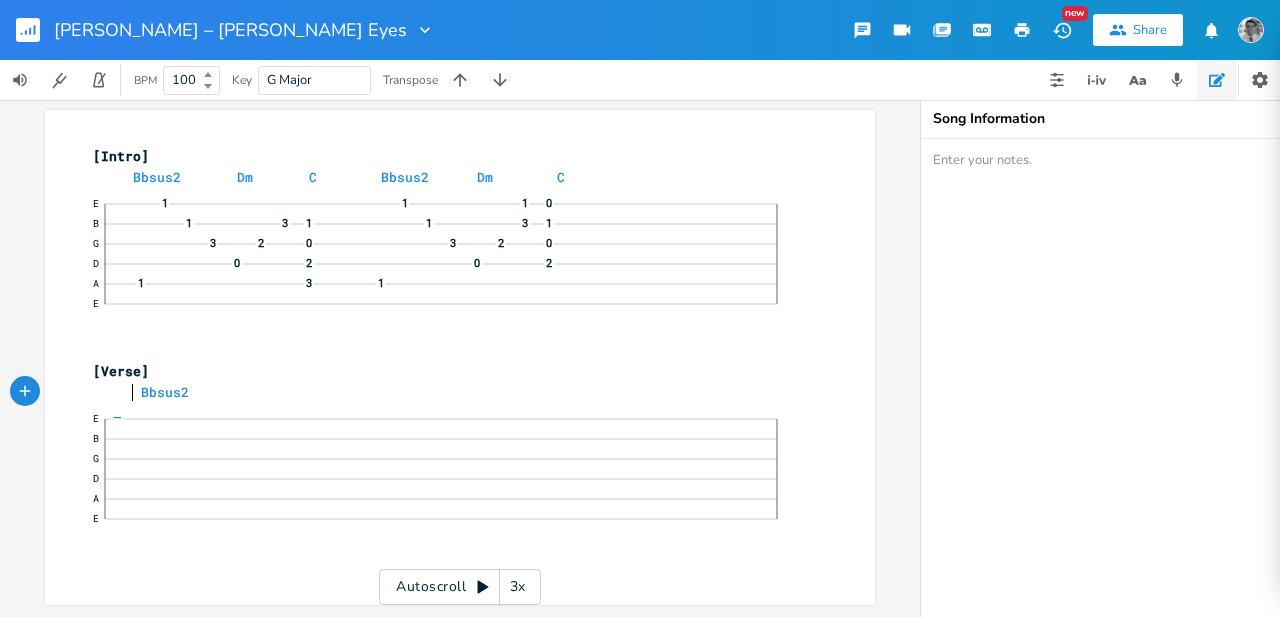 scroll, scrollTop: 0, scrollLeft: 15, axis: horizontal 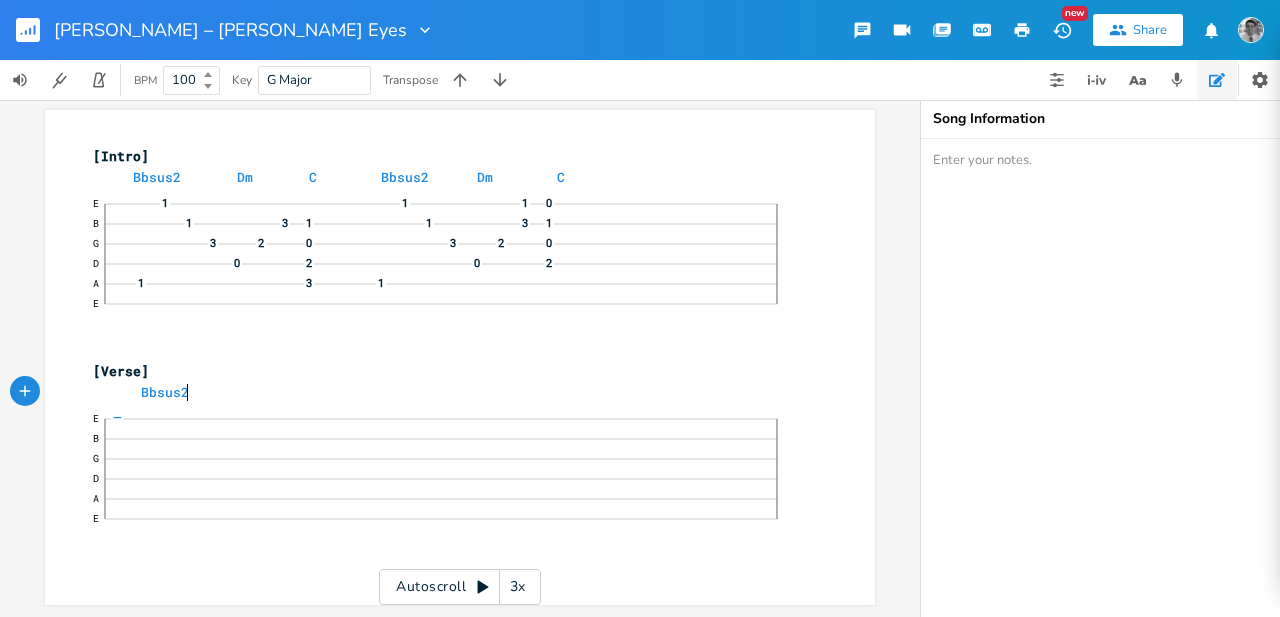 click on "Bbsus2" at bounding box center [450, 392] 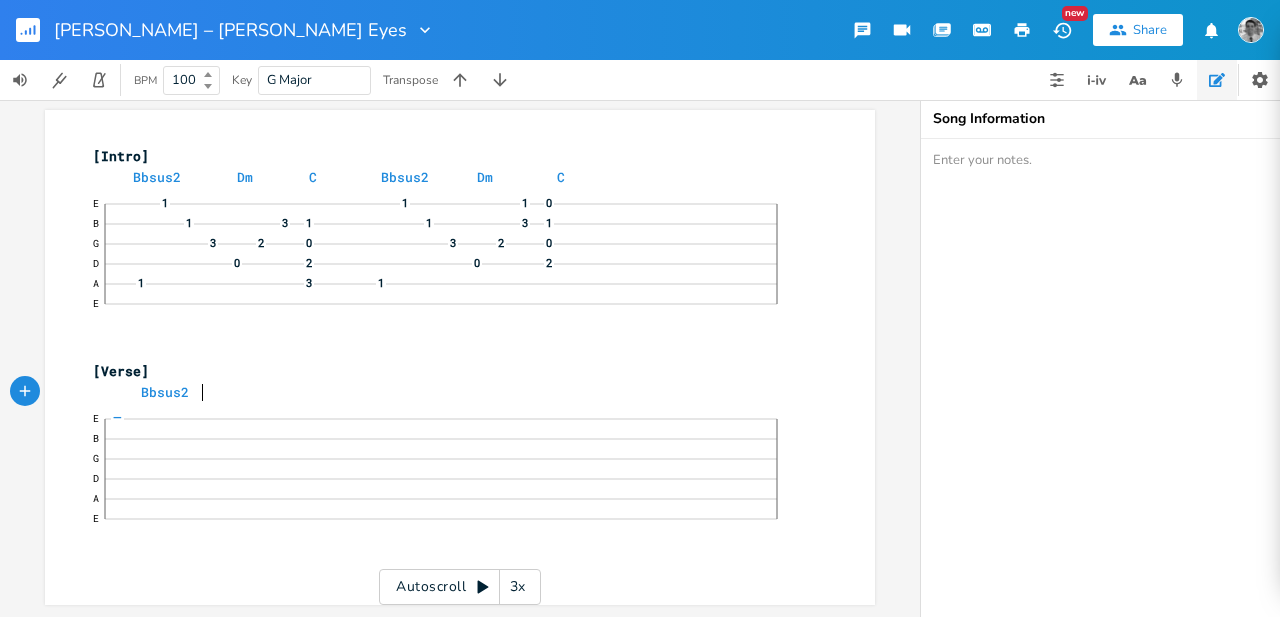 scroll, scrollTop: 0, scrollLeft: 15, axis: horizontal 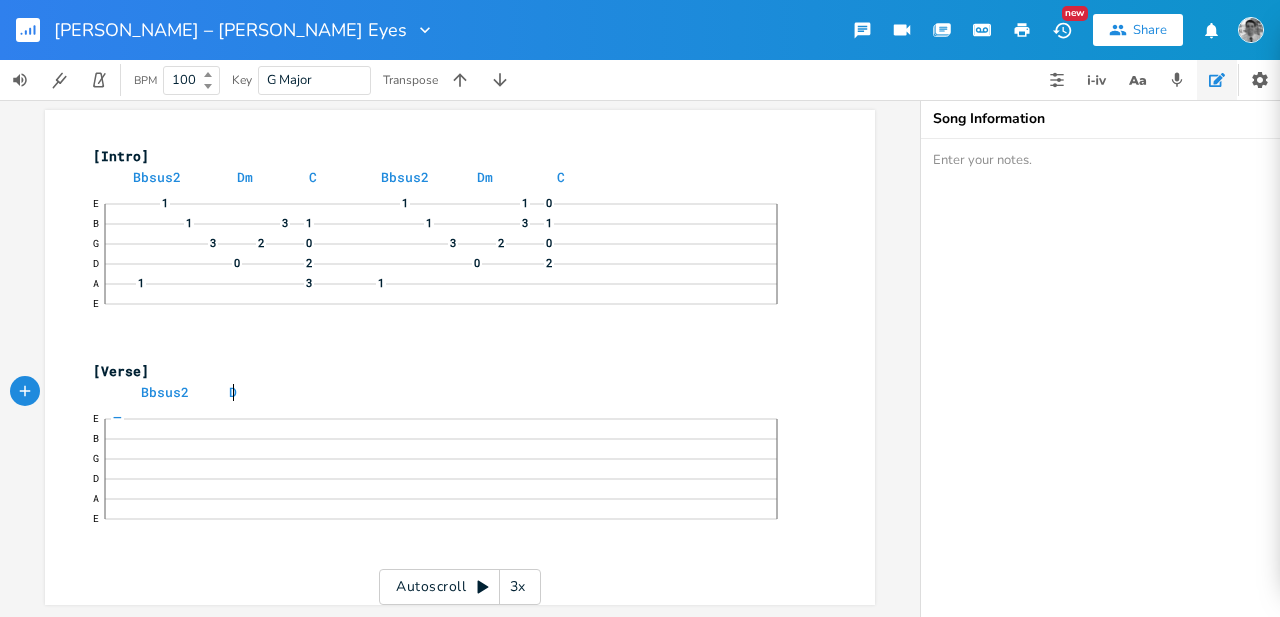 type on "Dm" 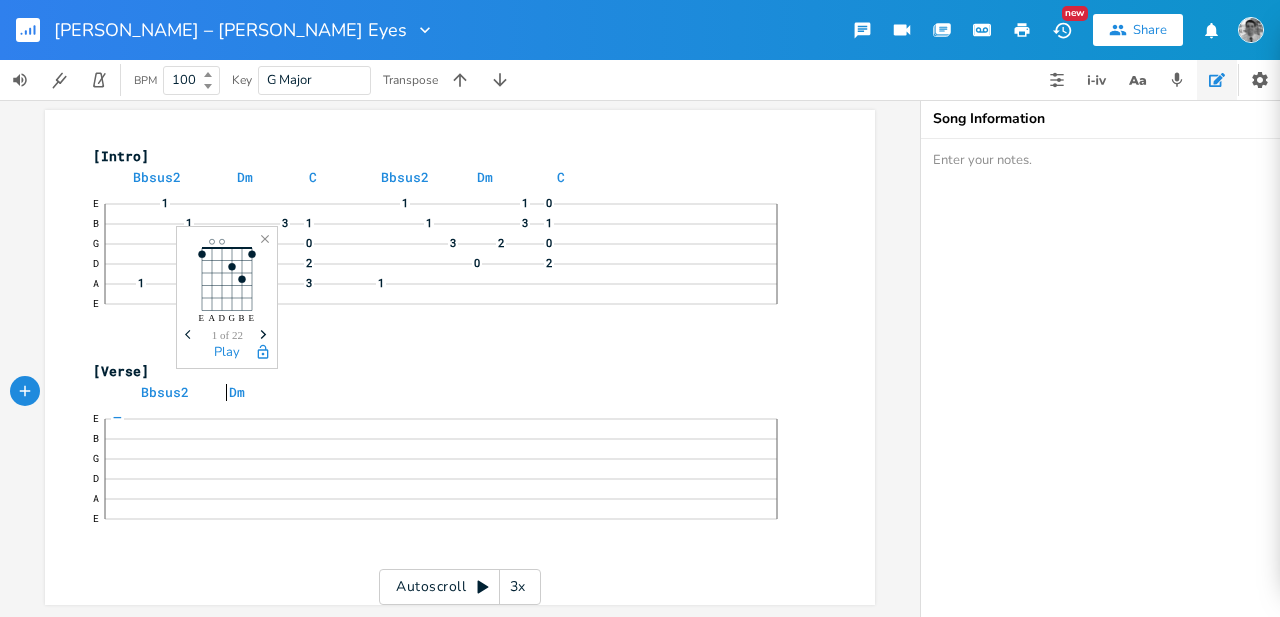 scroll, scrollTop: 0, scrollLeft: 4, axis: horizontal 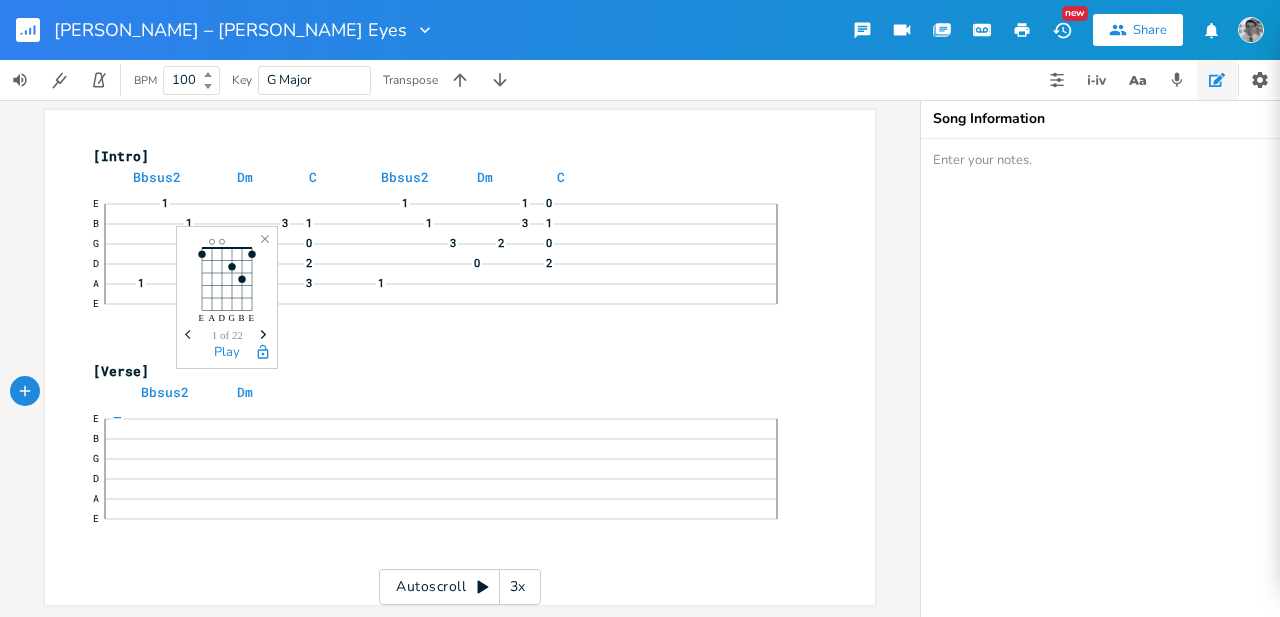 click on "Bbsus2        Dm" at bounding box center [450, 392] 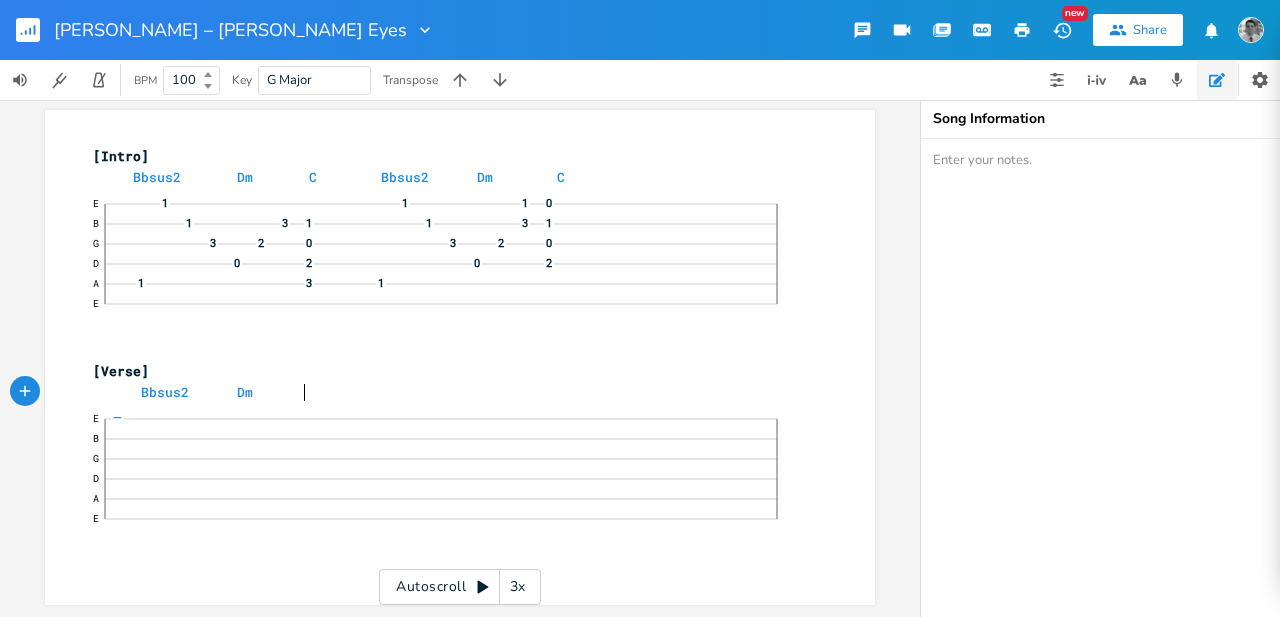 scroll, scrollTop: 0, scrollLeft: 9, axis: horizontal 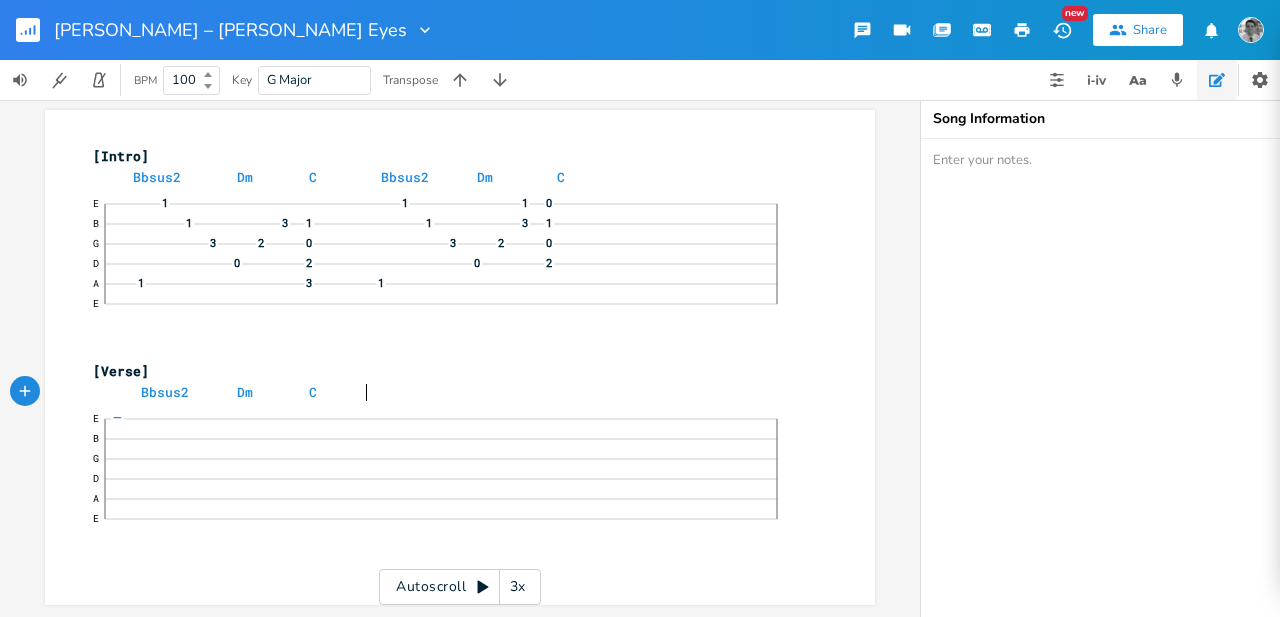 type on "C" 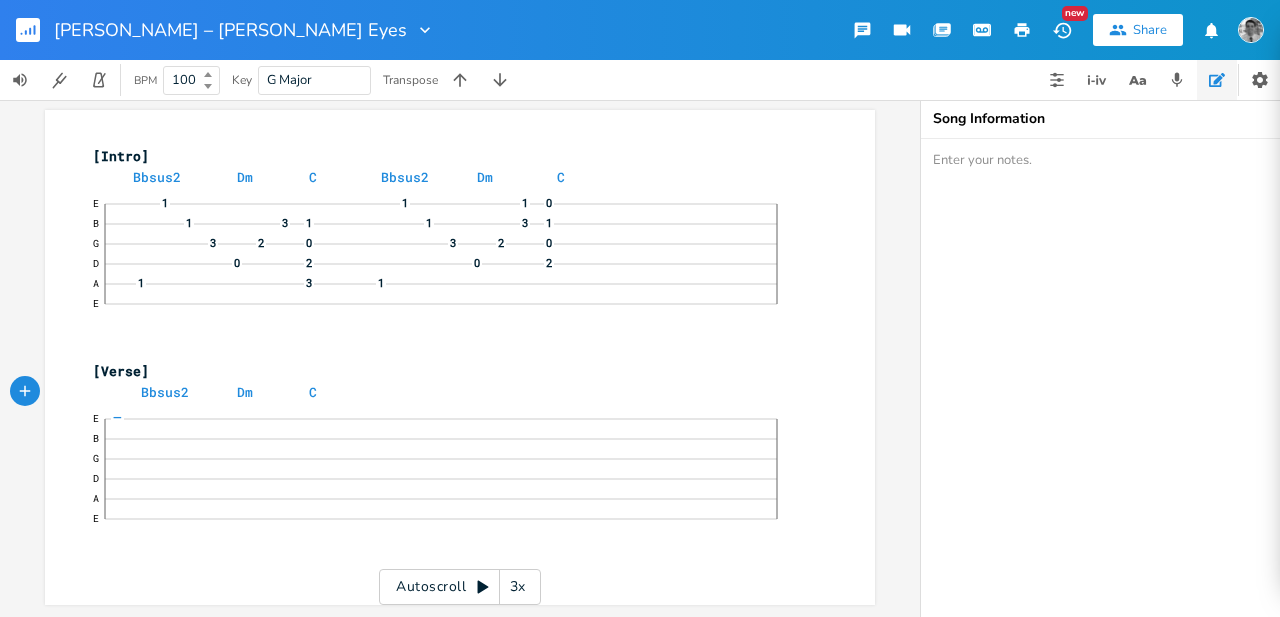 paste 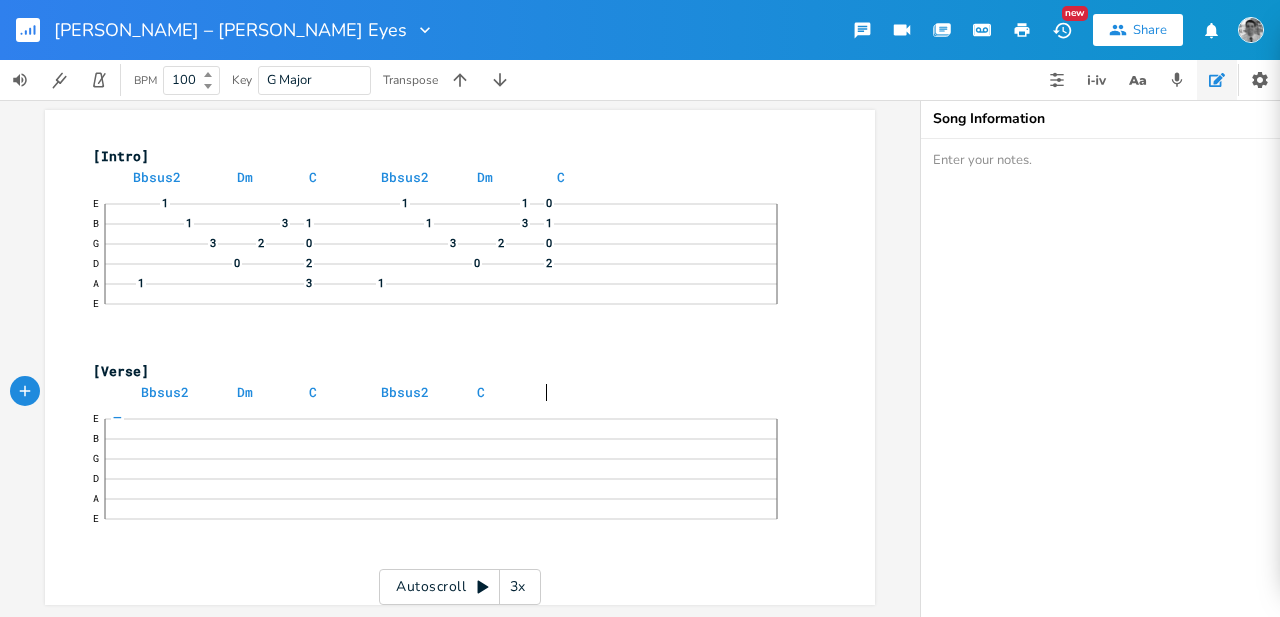 scroll, scrollTop: 0, scrollLeft: 66, axis: horizontal 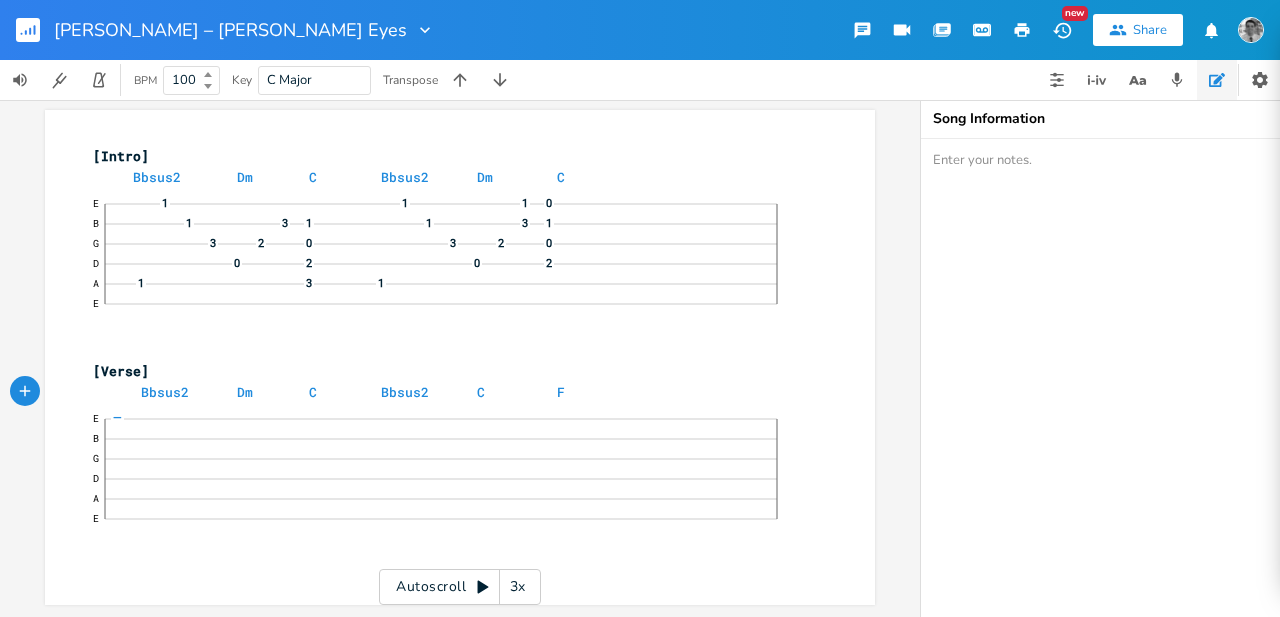 type on "C         F" 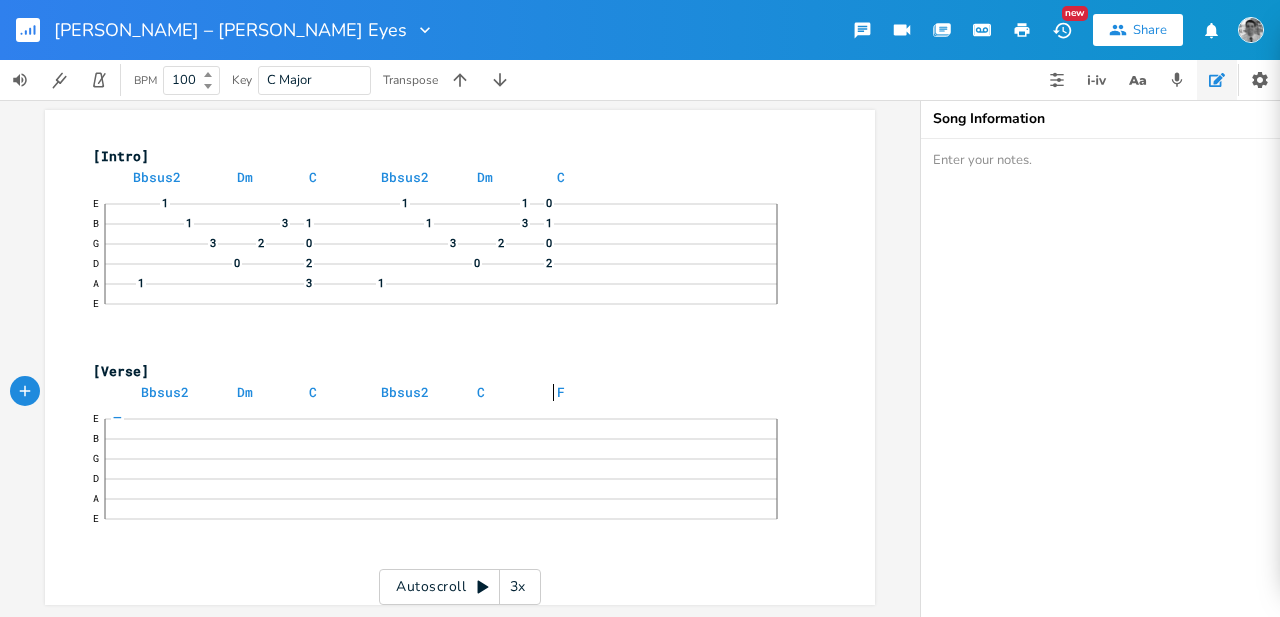 click on "E 1 1 0 1 B 1 3 1 1 1 1 G 4 2 0 3 0 2 D 0 2 3 A 1 3 1 3 E" at bounding box center (450, 479) 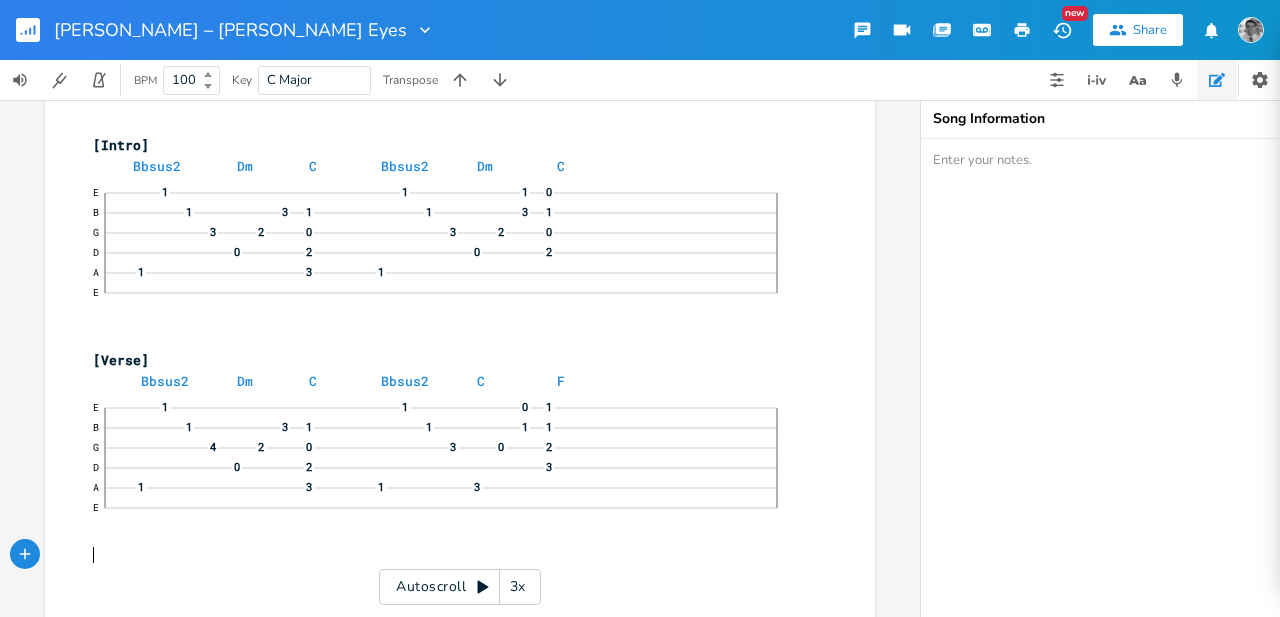 click 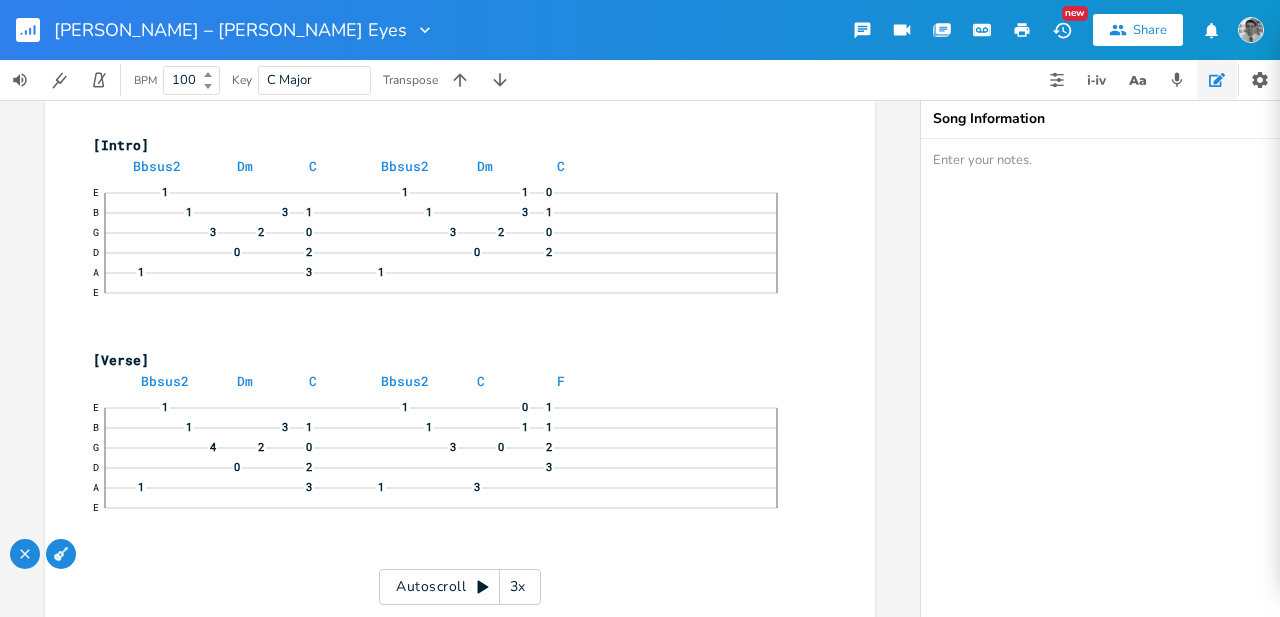 click 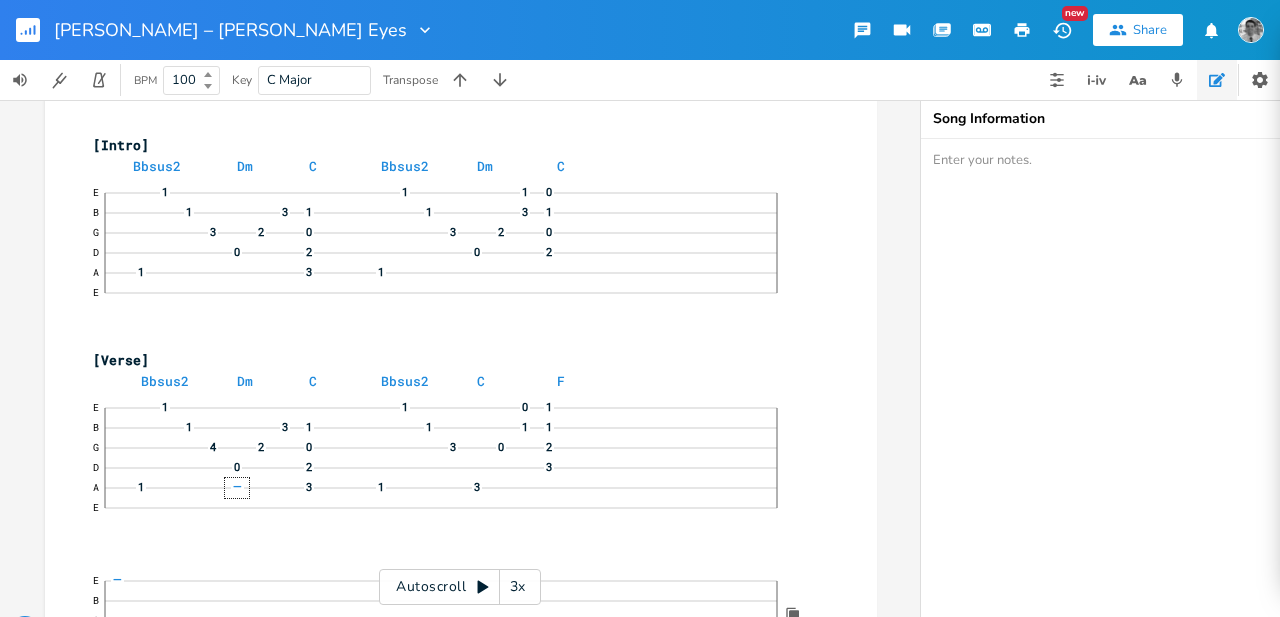 scroll, scrollTop: 186, scrollLeft: 0, axis: vertical 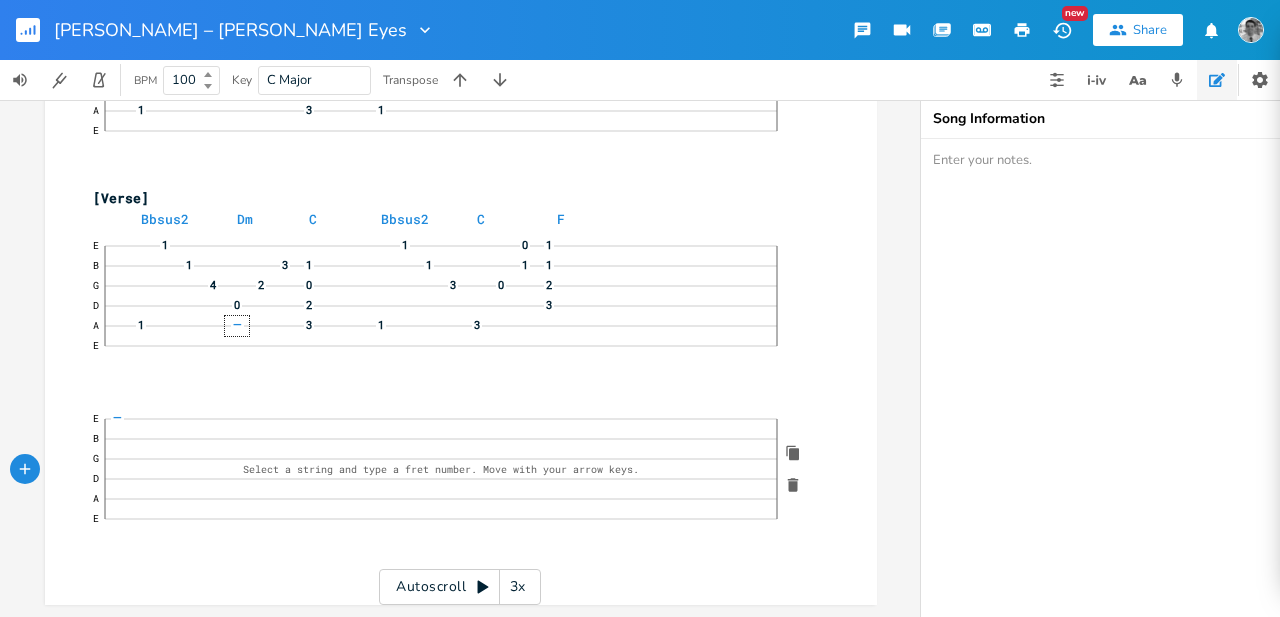 click on "​" at bounding box center [451, 393] 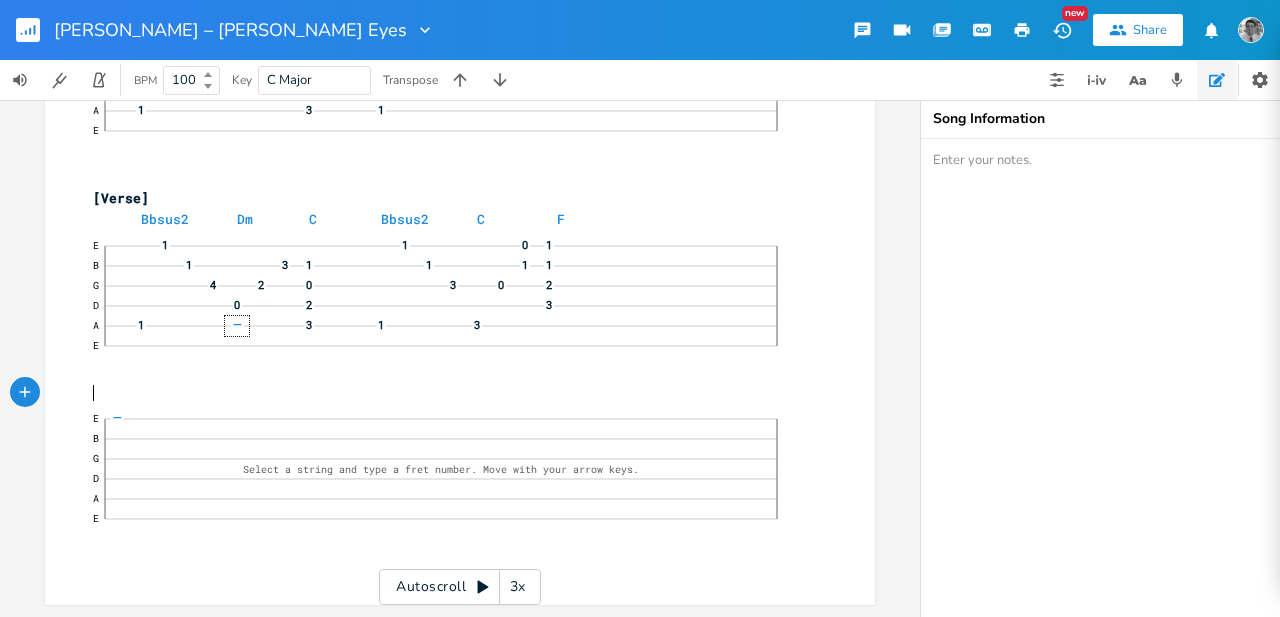 type on "8" 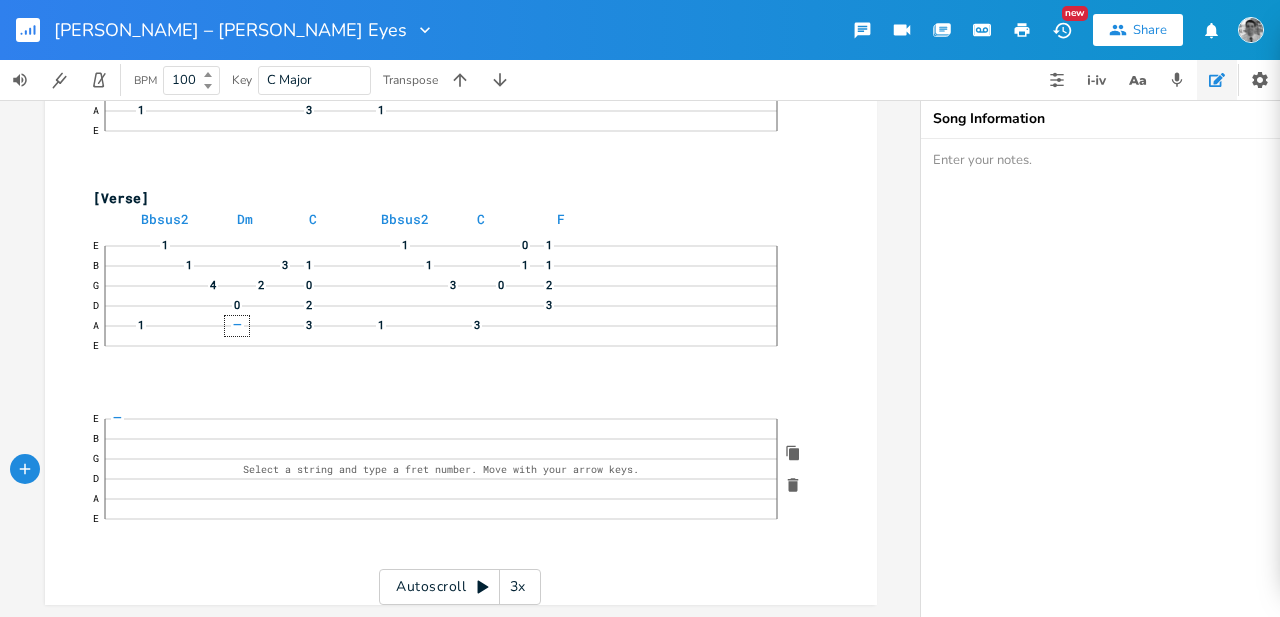 click on "—" 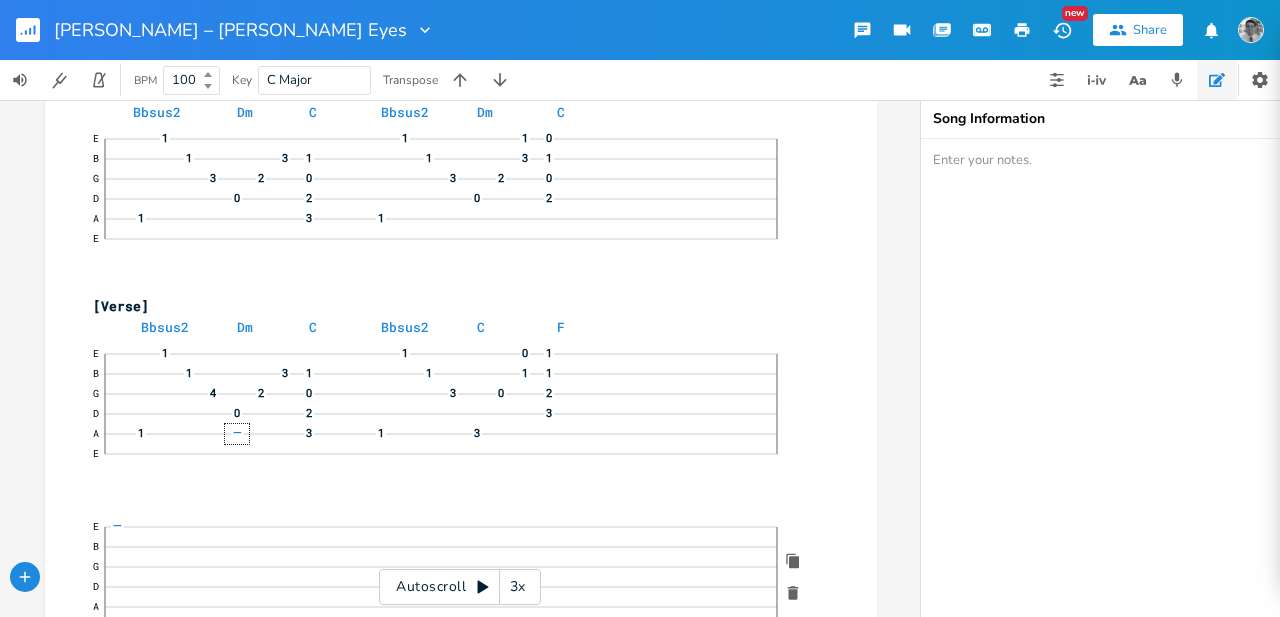 scroll, scrollTop: 66, scrollLeft: 0, axis: vertical 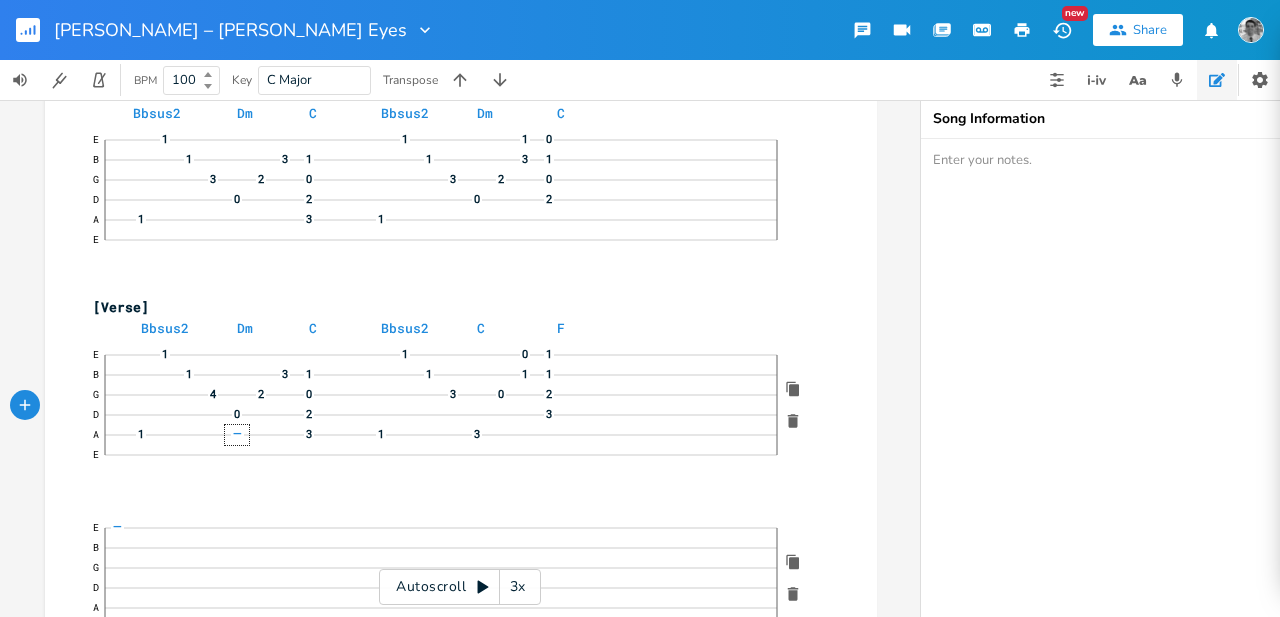 click on "4" 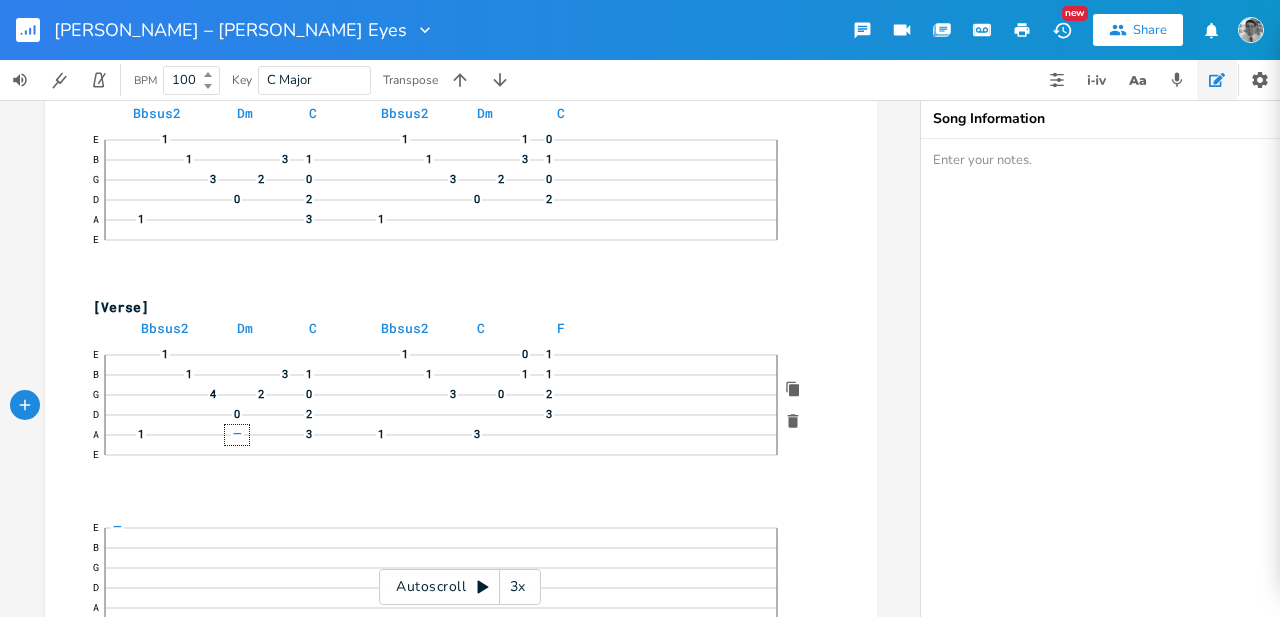 scroll, scrollTop: 186, scrollLeft: 0, axis: vertical 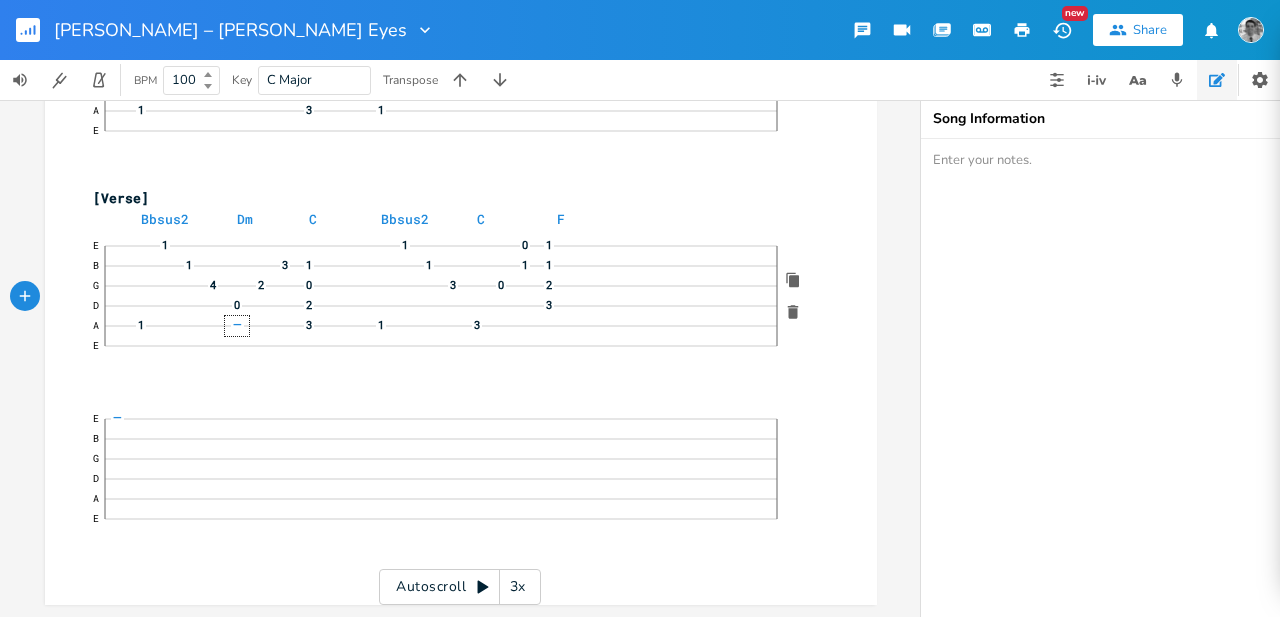 click on "—" 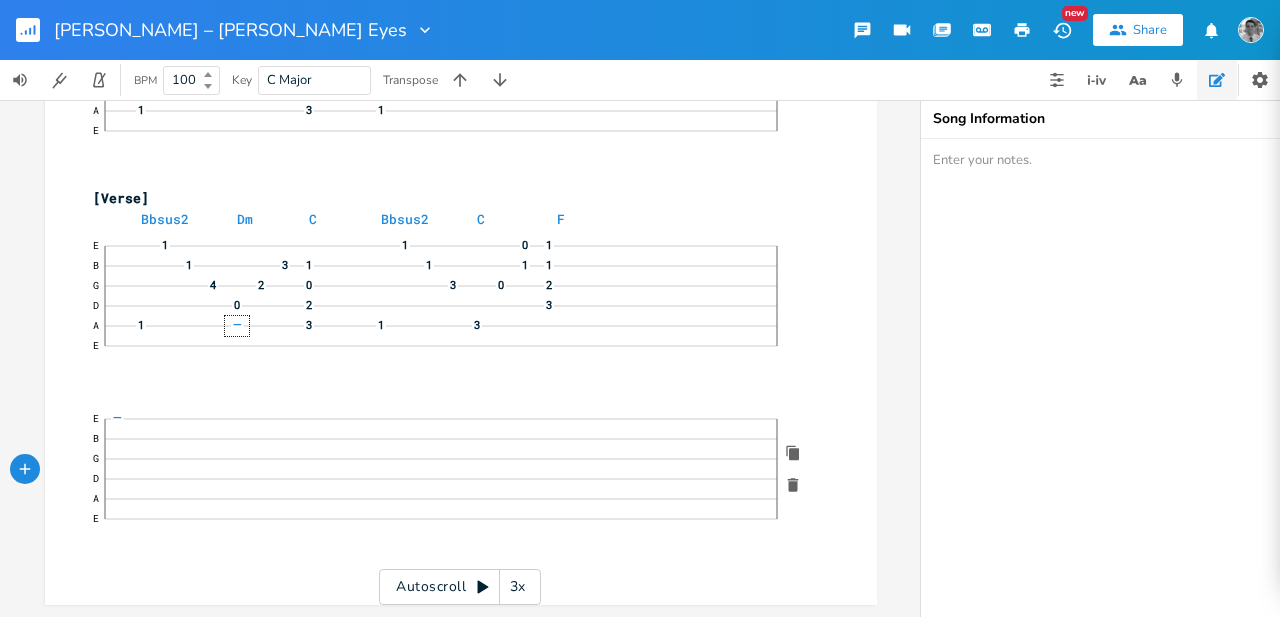 click on "—" 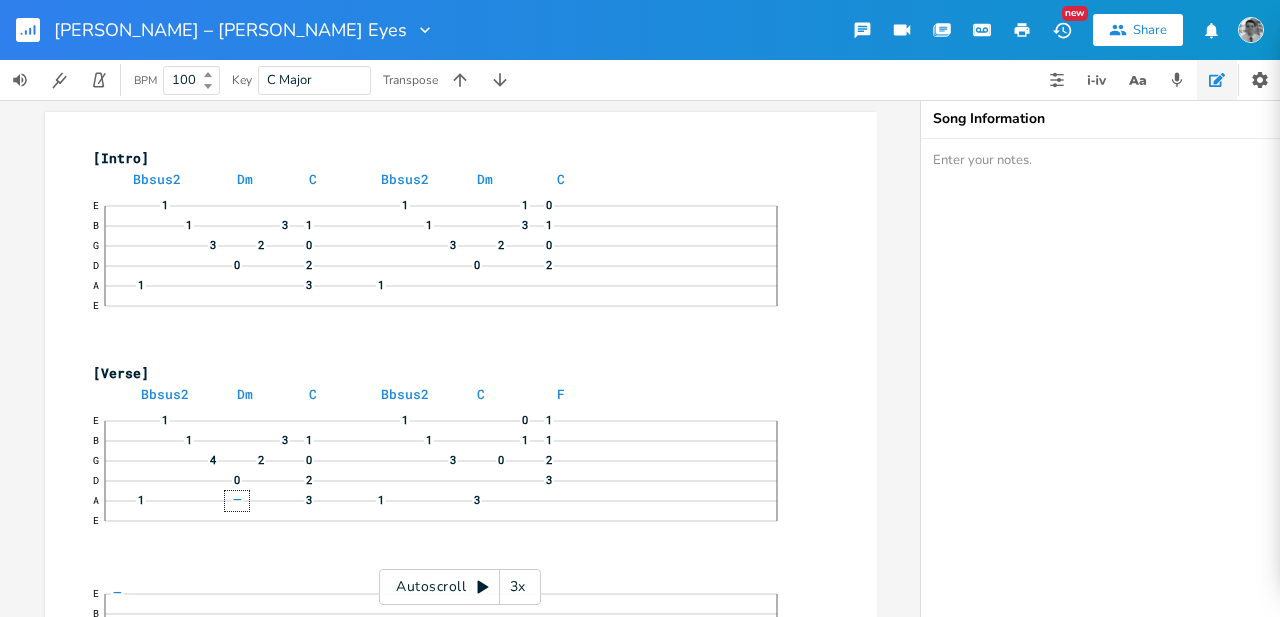 scroll, scrollTop: 186, scrollLeft: 0, axis: vertical 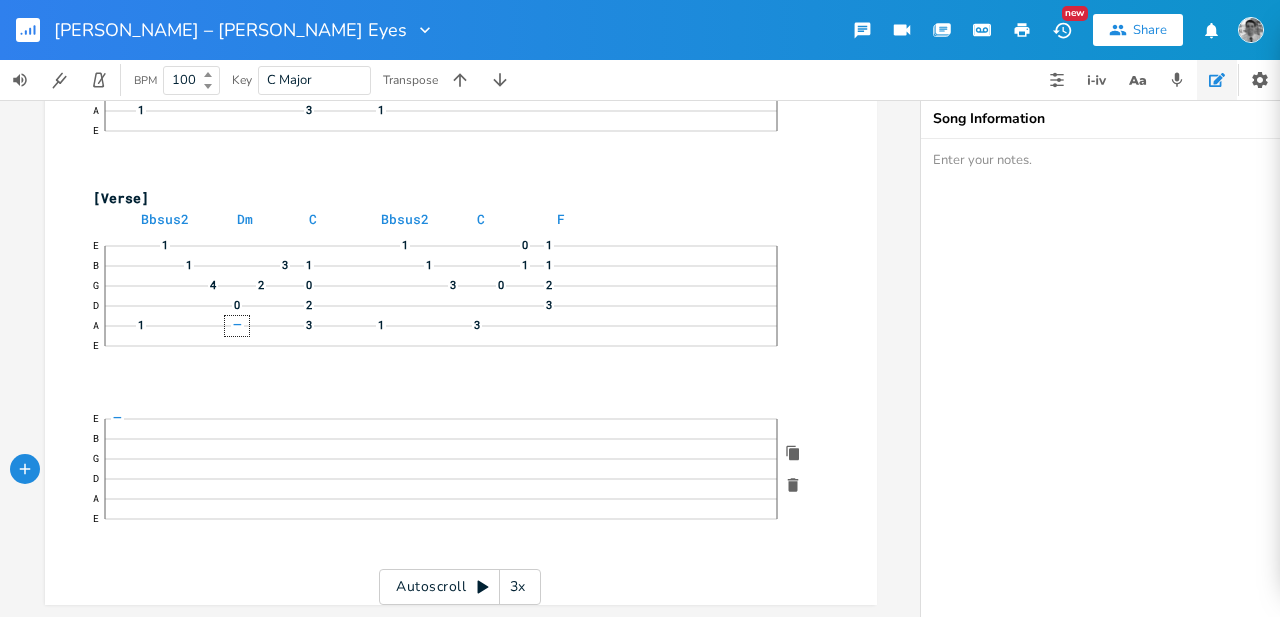 click on "​" at bounding box center (451, 393) 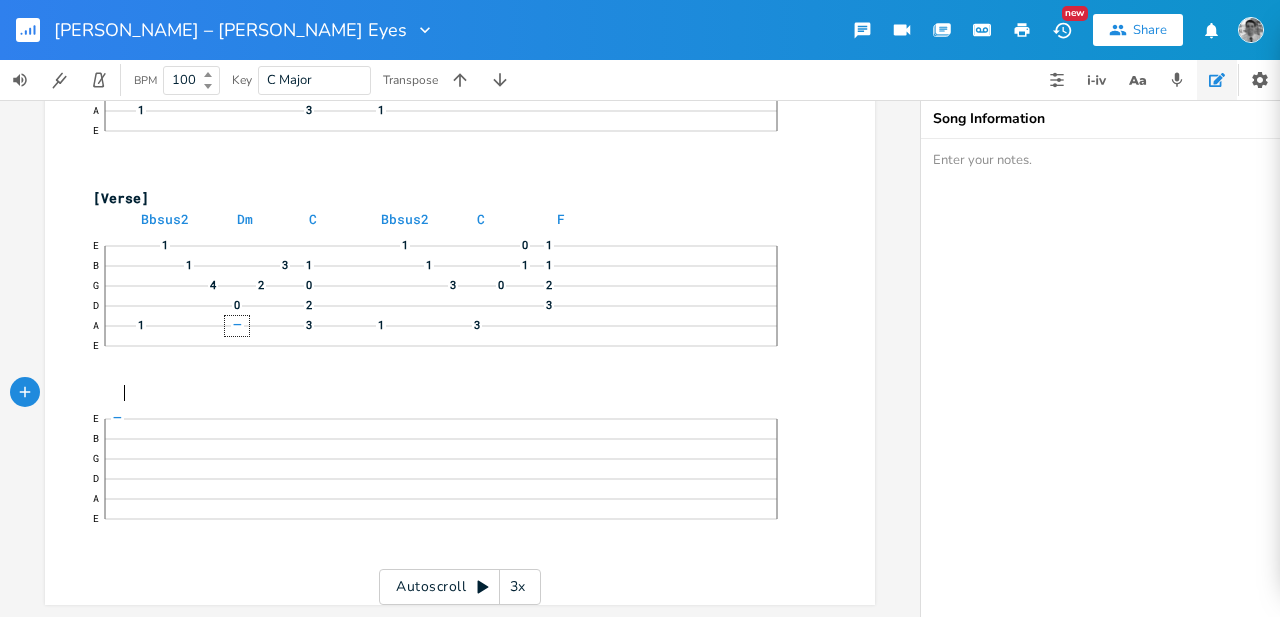 scroll, scrollTop: 0, scrollLeft: 15, axis: horizontal 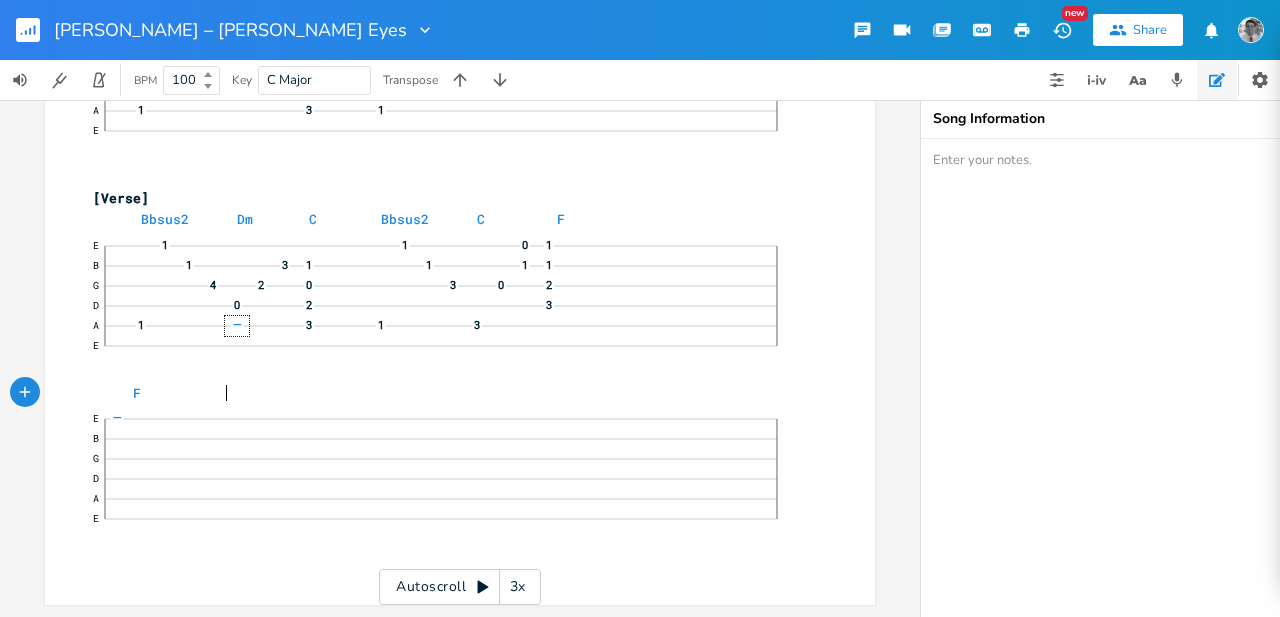 type on "F" 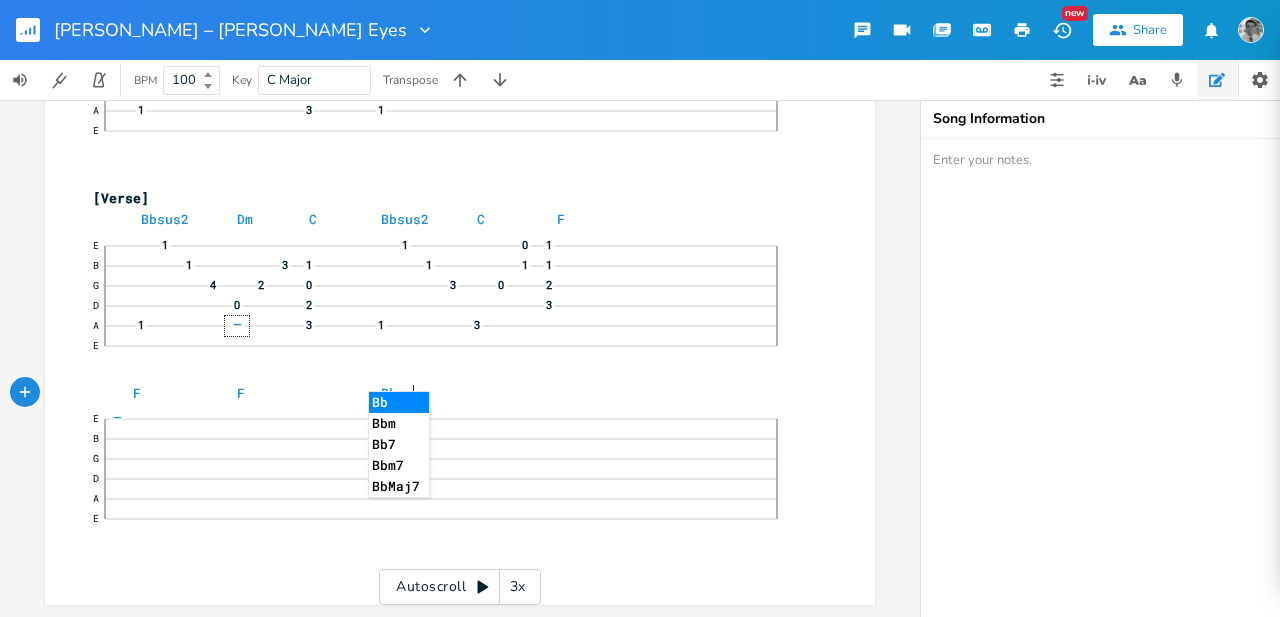 type on "F                 Bbsus2" 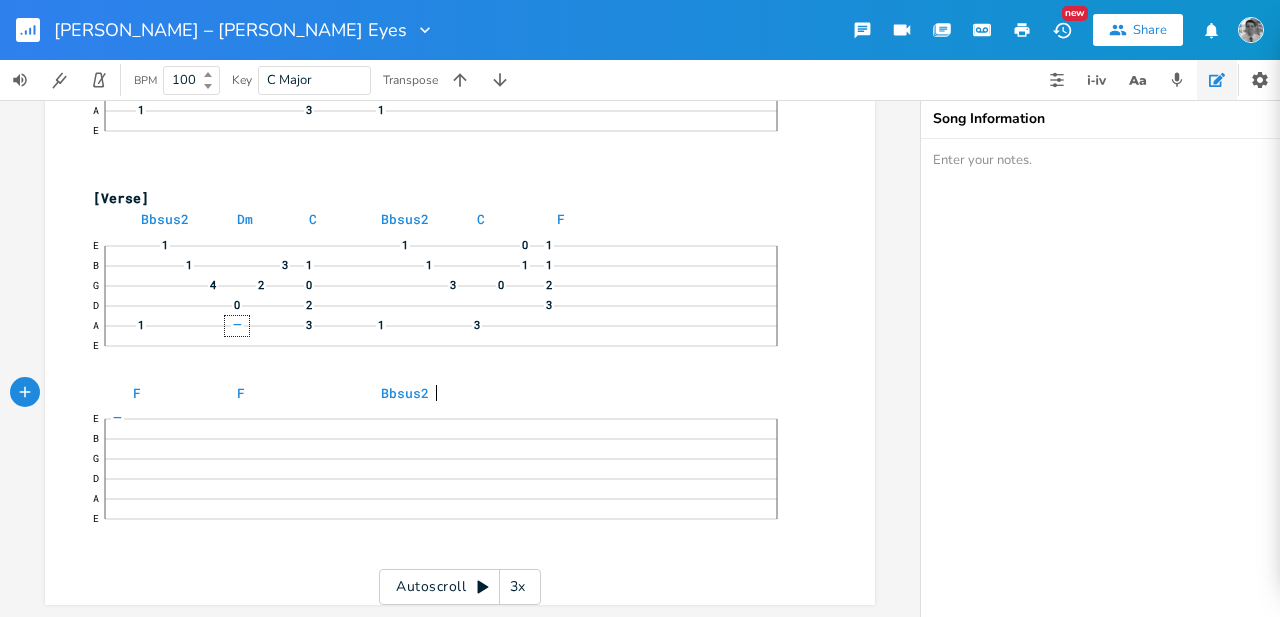 scroll, scrollTop: 0, scrollLeft: 8, axis: horizontal 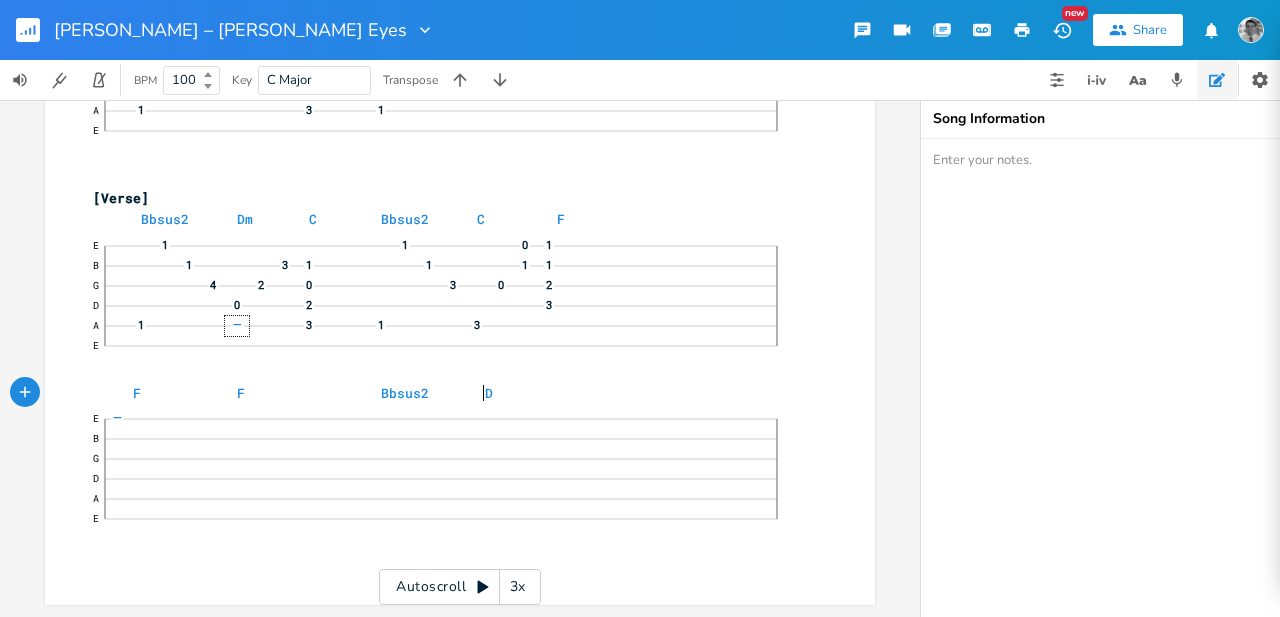 type on "Dm" 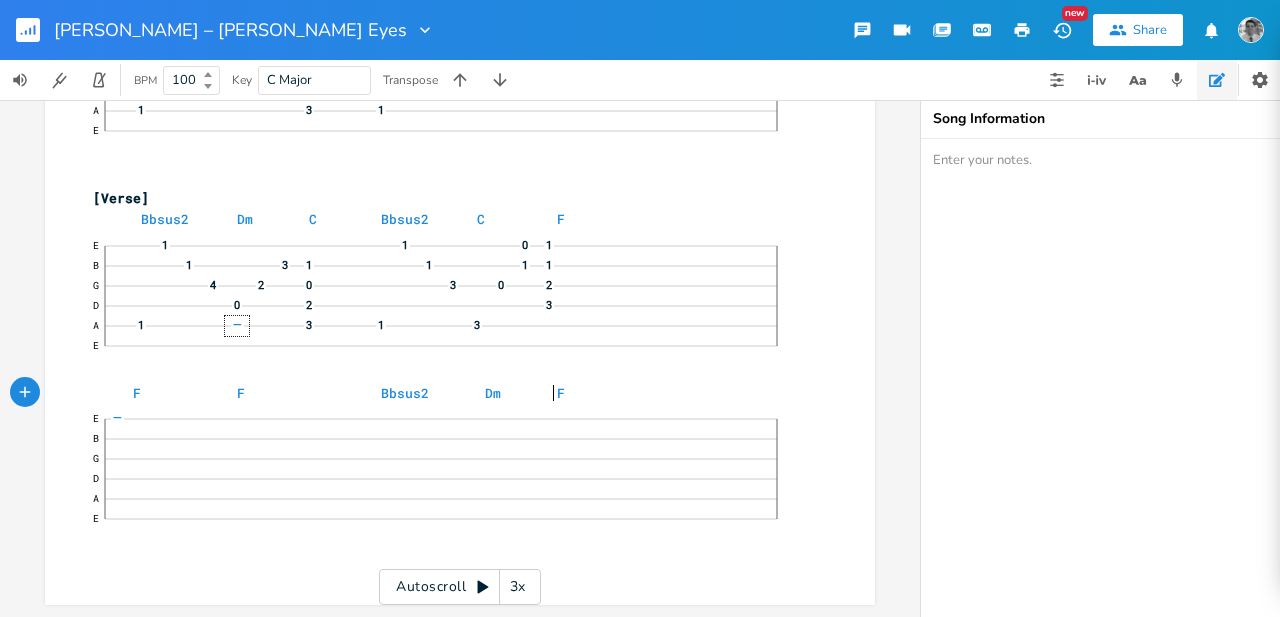 scroll, scrollTop: 0, scrollLeft: 12, axis: horizontal 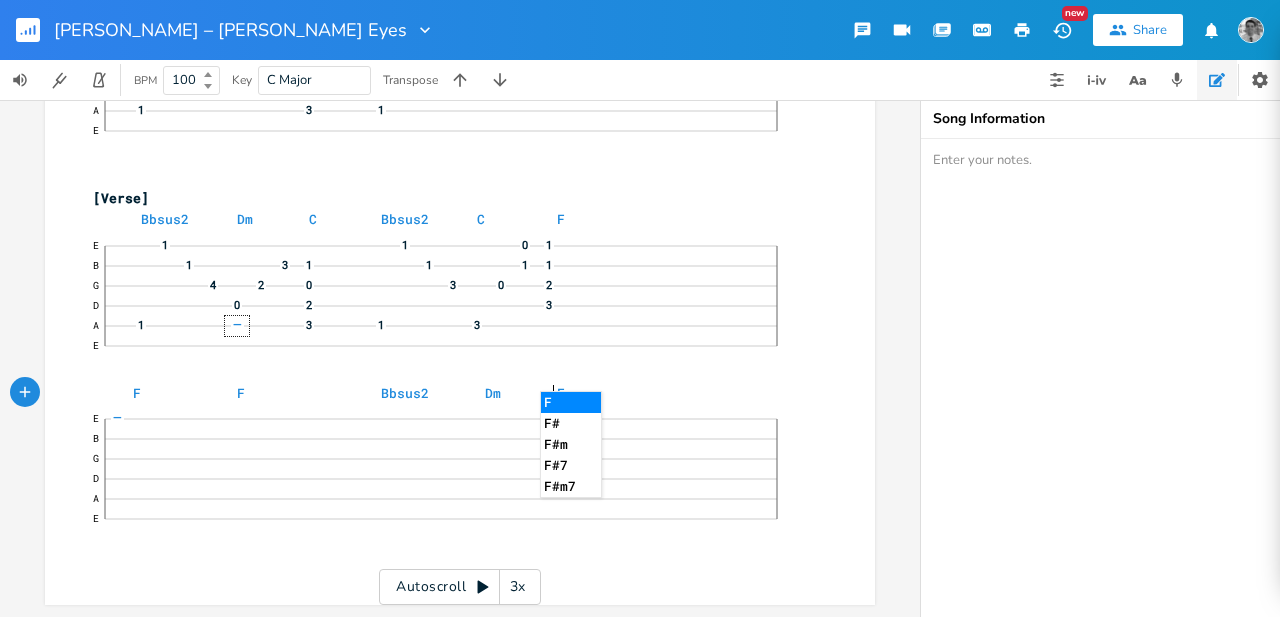 type on "F" 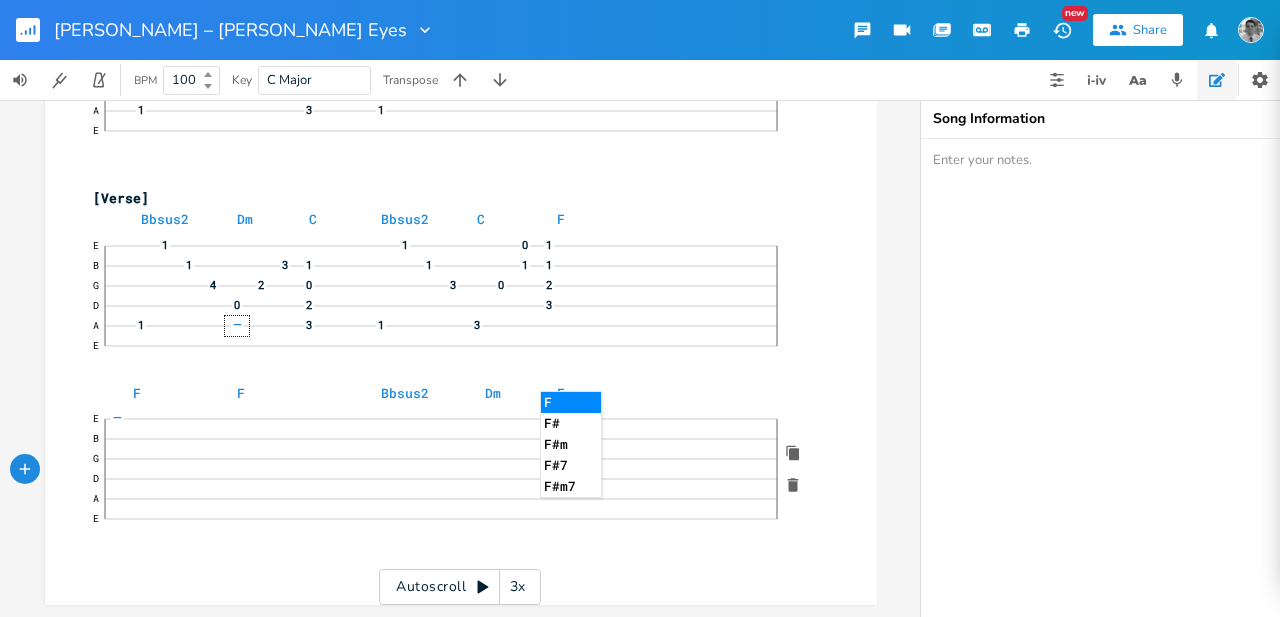 click on "—" 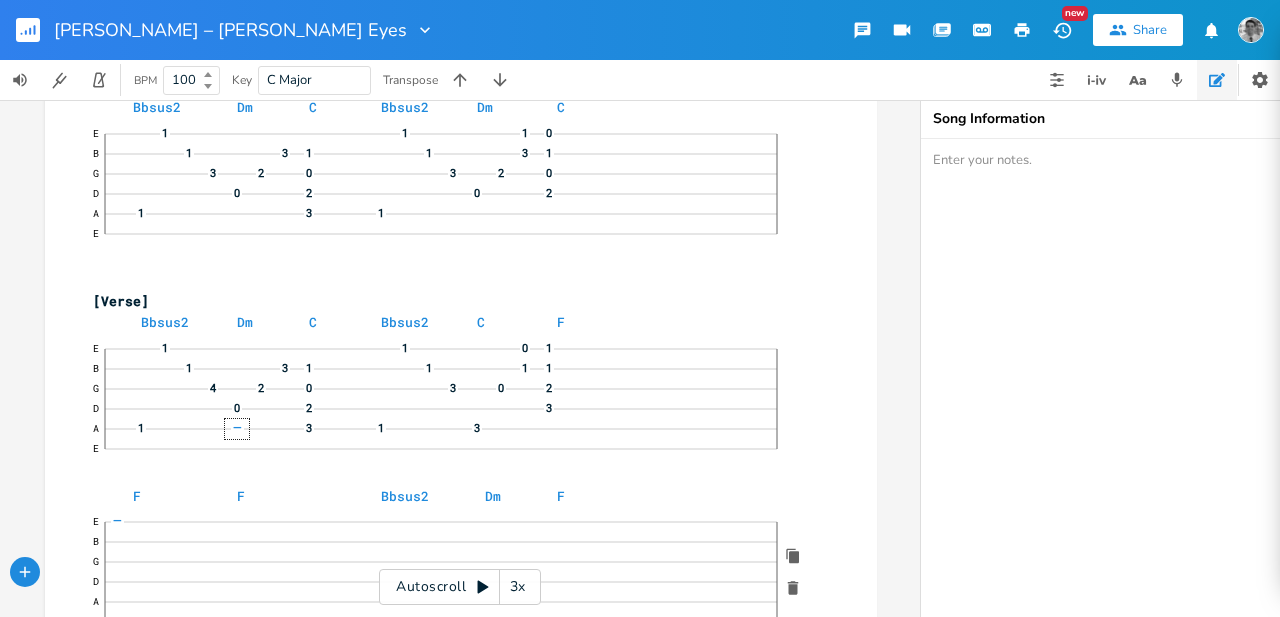 scroll, scrollTop: 133, scrollLeft: 0, axis: vertical 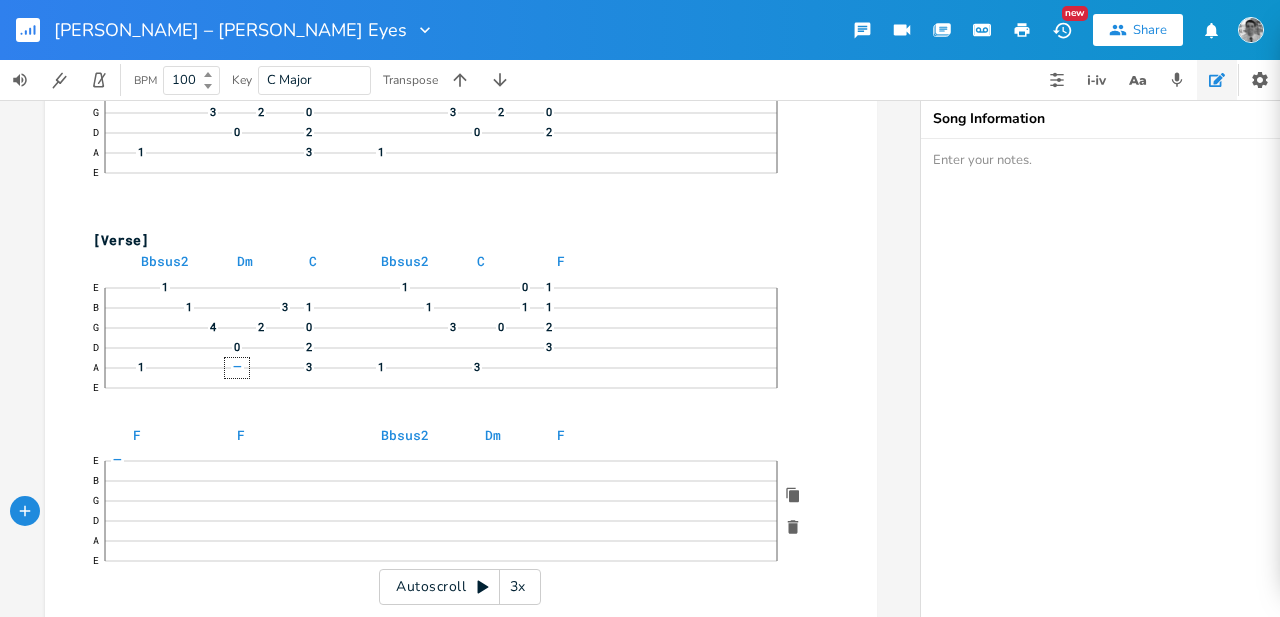 click on "F              F                   Bbsus2         Dm           F" at bounding box center (451, 435) 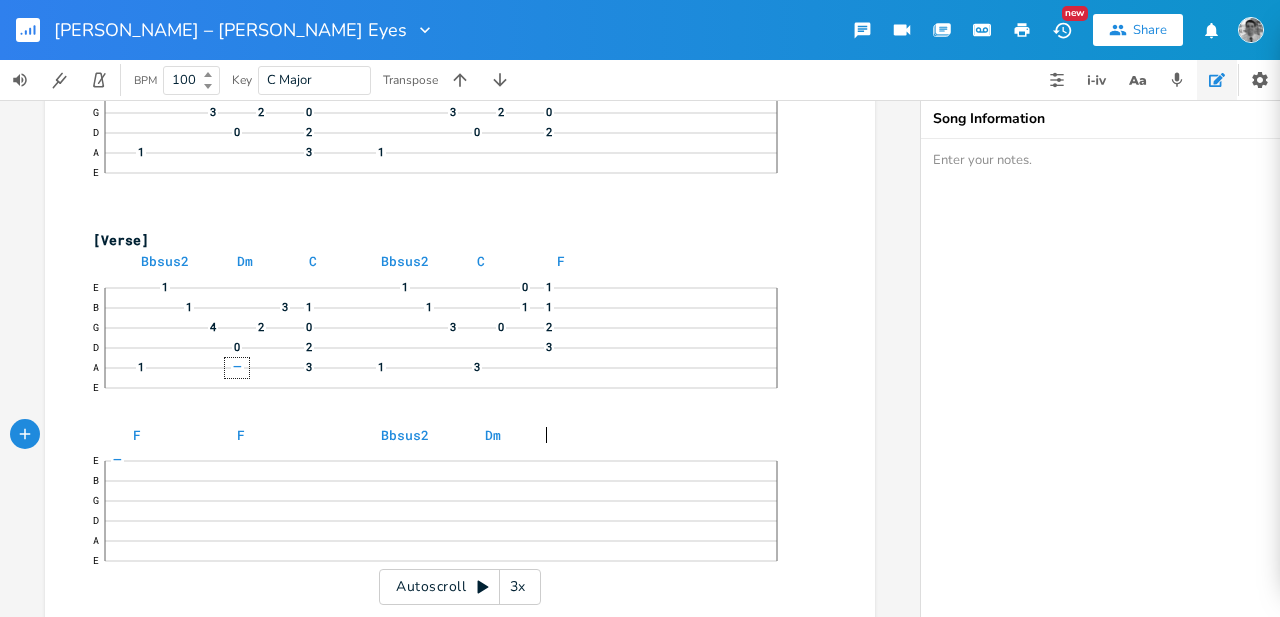 scroll, scrollTop: 0, scrollLeft: 8, axis: horizontal 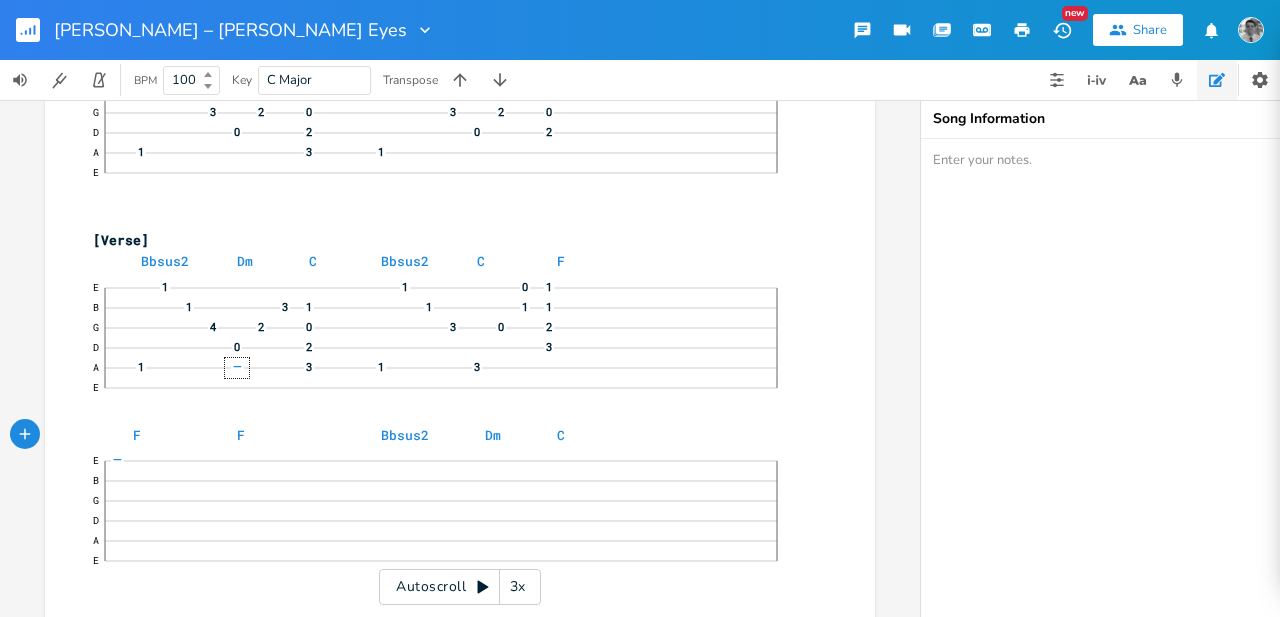 type on "C" 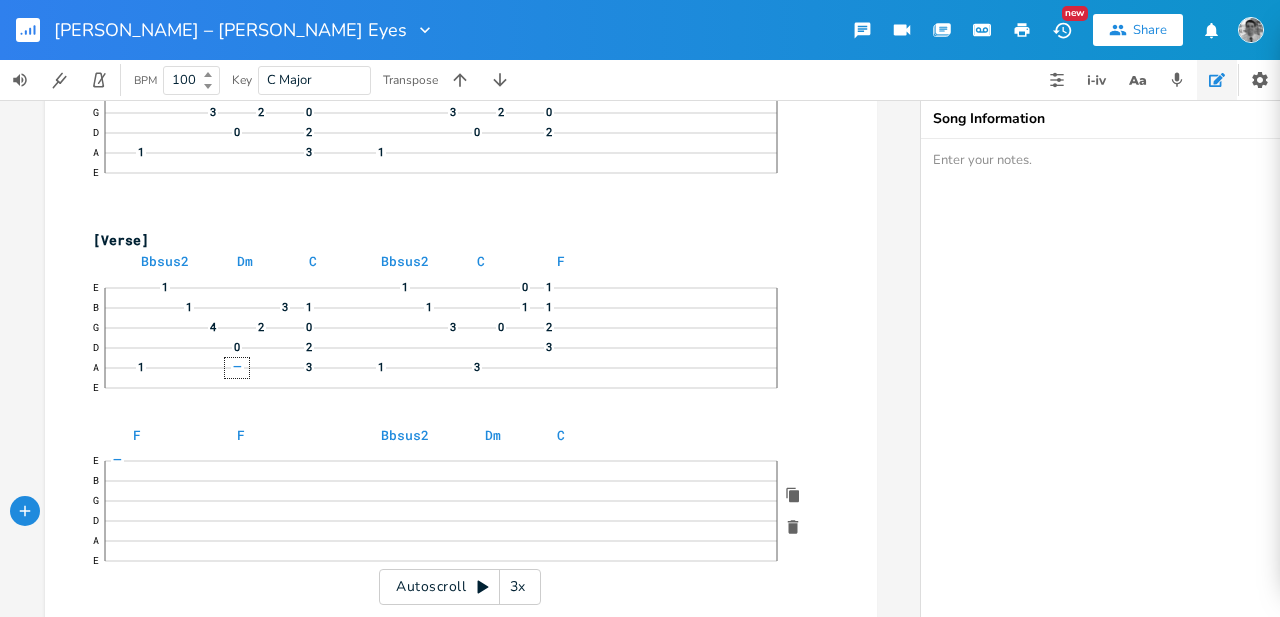 click at bounding box center [525, 435] 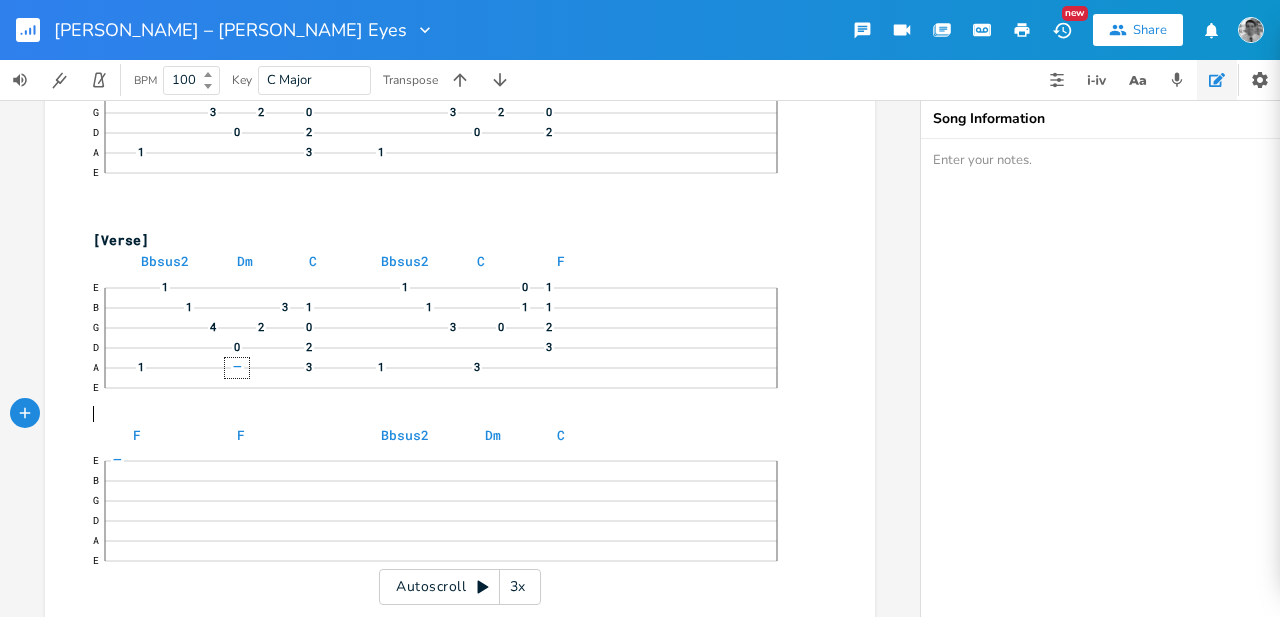 click on "E 1 1 0 1 B 1 3 1 1 1 1 G 3 2 0 3 0 2 D 0 2 3 A 1 3 1 3 E" at bounding box center [450, 348] 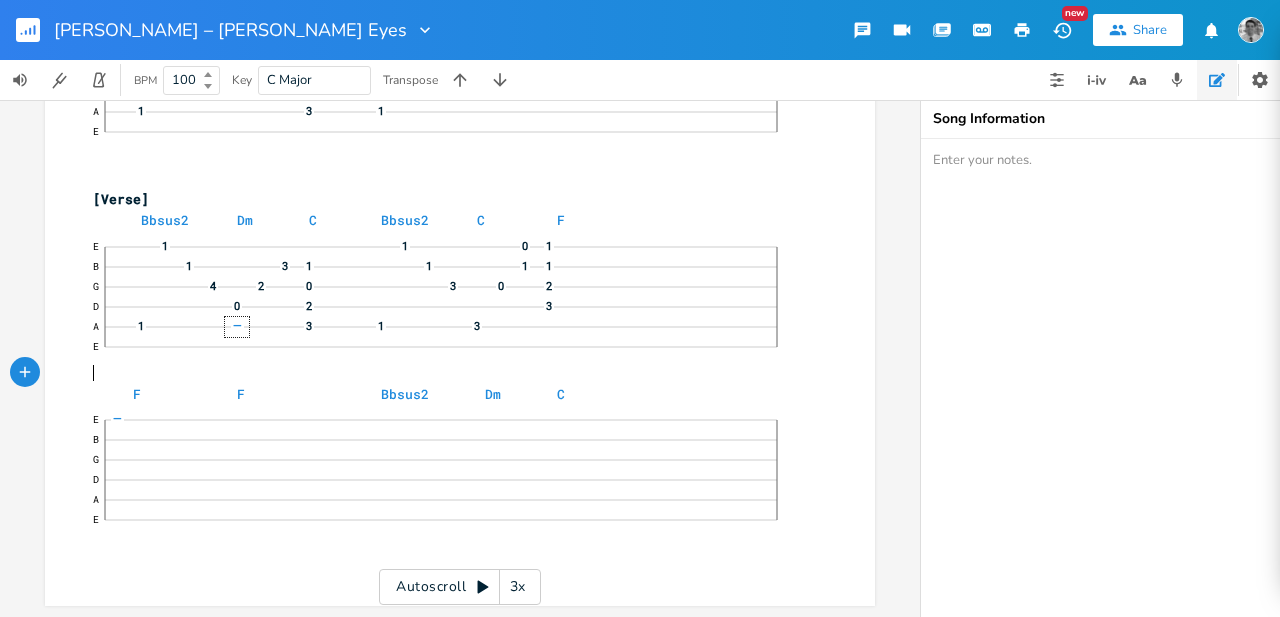 scroll, scrollTop: 186, scrollLeft: 0, axis: vertical 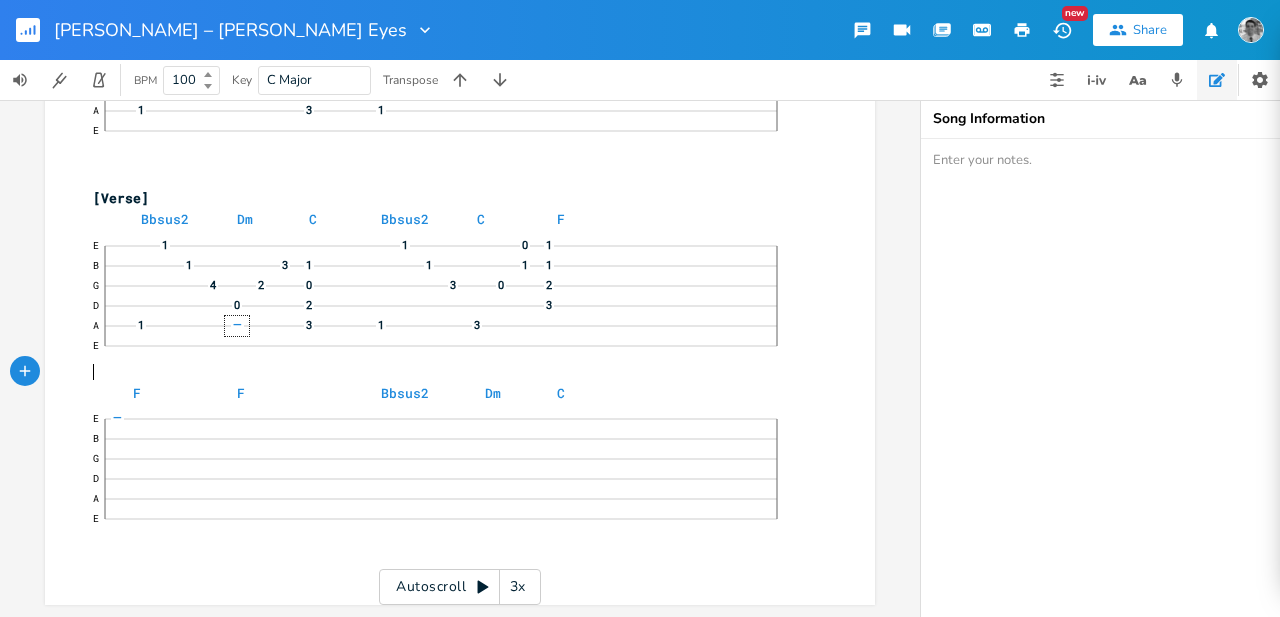click on "​" at bounding box center [450, 177] 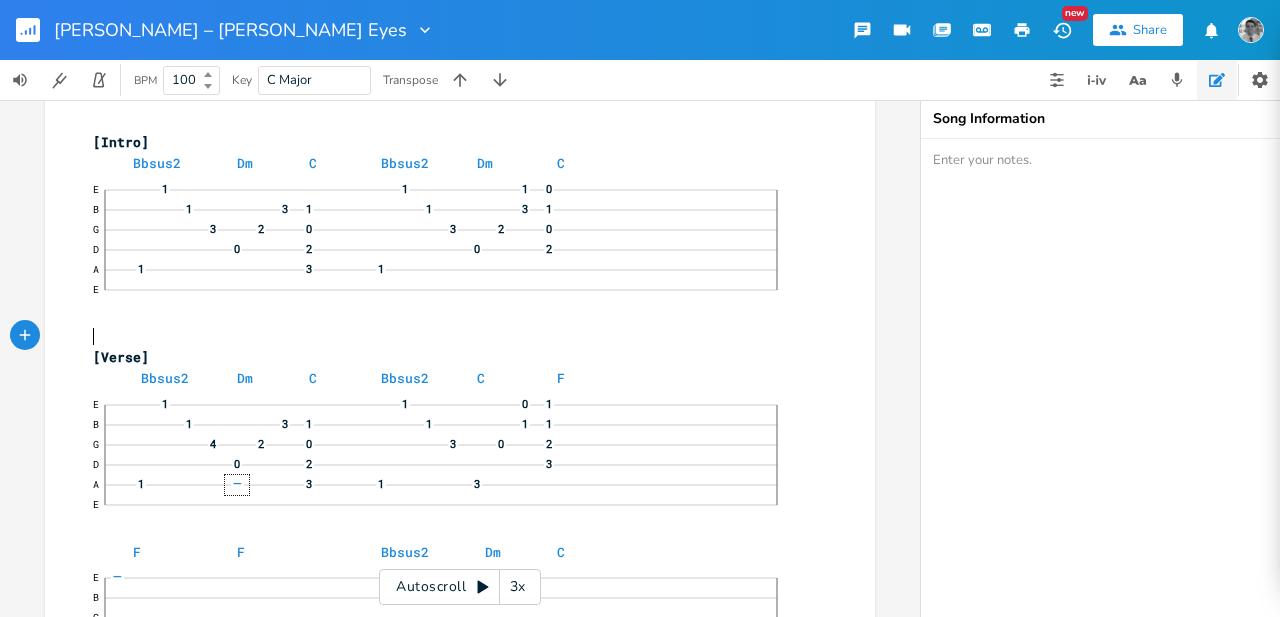 scroll, scrollTop: 0, scrollLeft: 0, axis: both 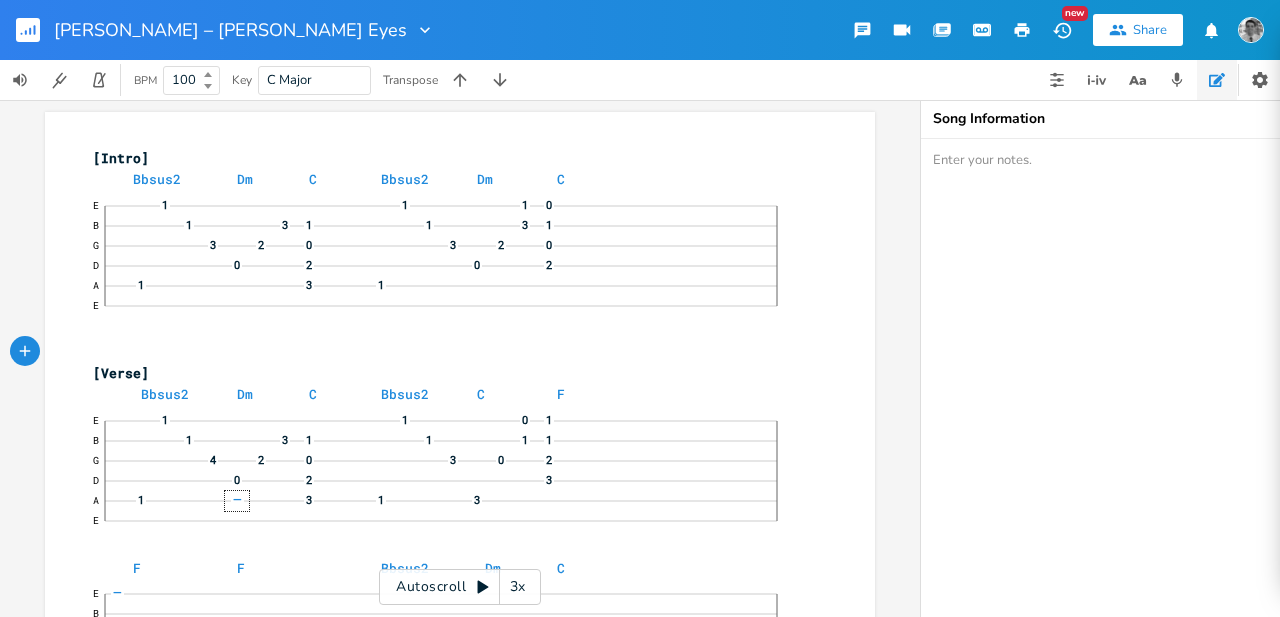 click on "xxxxxxxxxx   [Intro]       Bbsus2         Dm         C          Bbsus2        Dm          [DATE] 1 1 0 B 1 3 1 1 3 1 G 3 2 0 3 2 0 D 0 2 0 2 A 1 3 1 E ​ [Verse]        Bbsus2        Dm         C          Bbsus2        C           F E 1 1 0 1 B 1 3 1 1 1 1 G 3 2 0 3 0 2 D 0 2 3 A 1 3 1 3 E       F              F                   Bbsus2         Dm           [DATE] 1 0 B 6 1 1 3 1 G 5 2 3 2 0 D 3 0 2 A 8 1 E 1 ​" at bounding box center [460, 446] 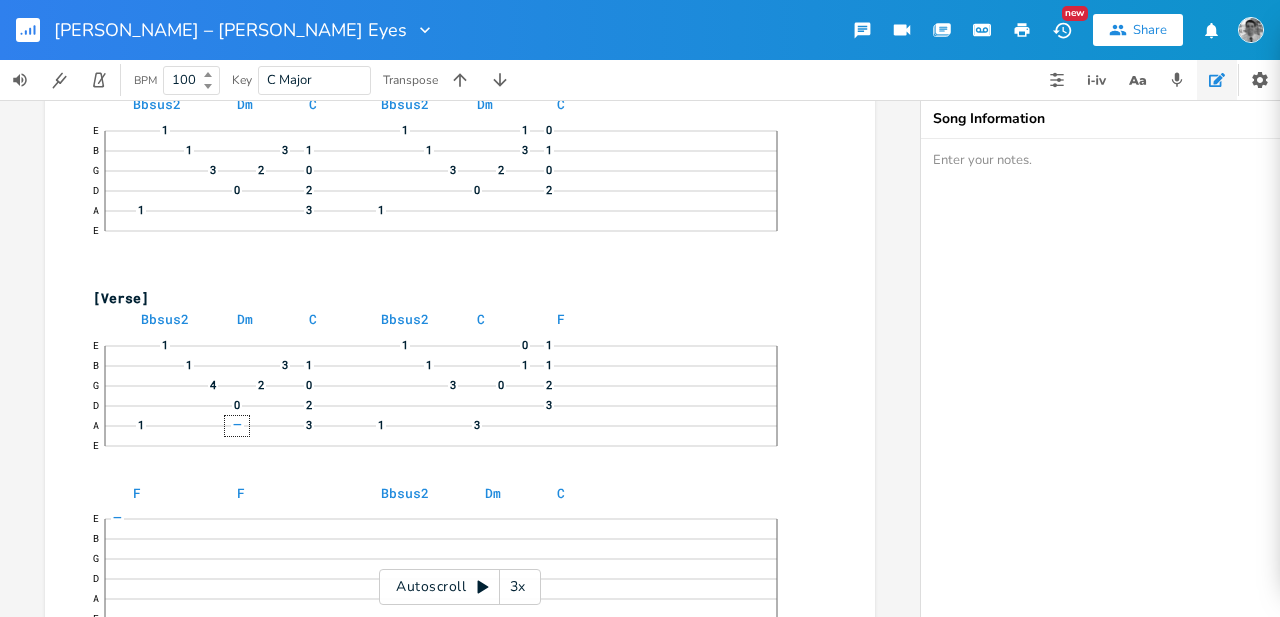 scroll, scrollTop: 186, scrollLeft: 0, axis: vertical 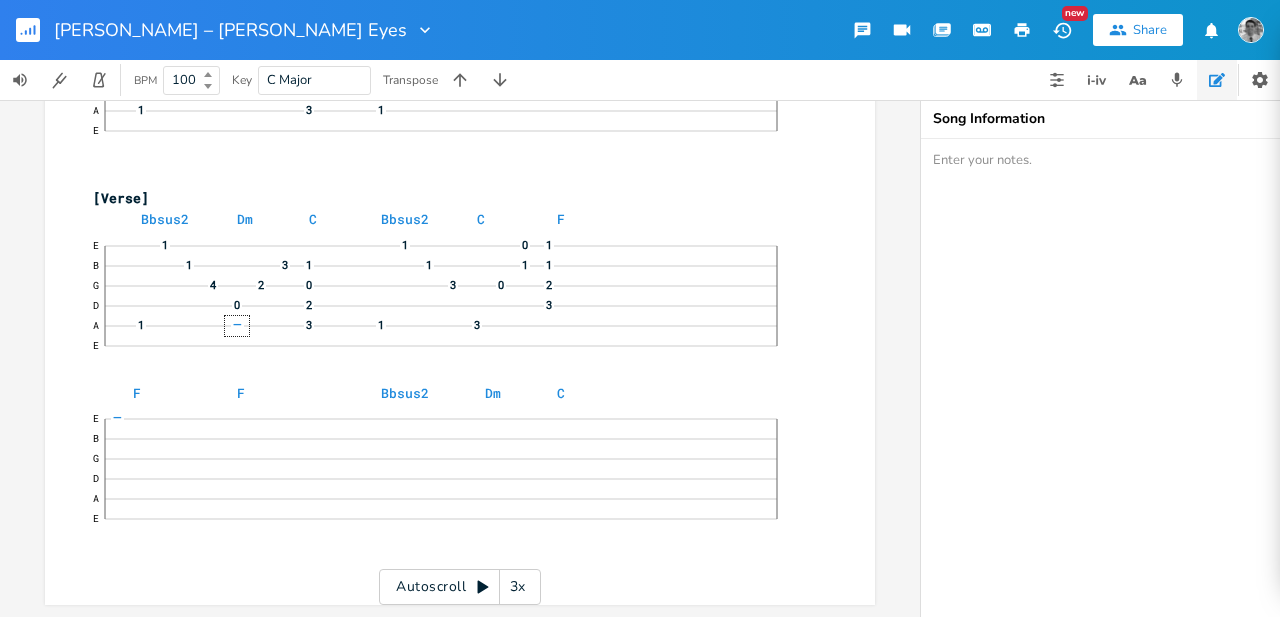click on "E 5 1 0 B 6 1 1 3 1 G 5 2 3 2 0 D 3 0 2 A 8 1 E 1" at bounding box center [450, 479] 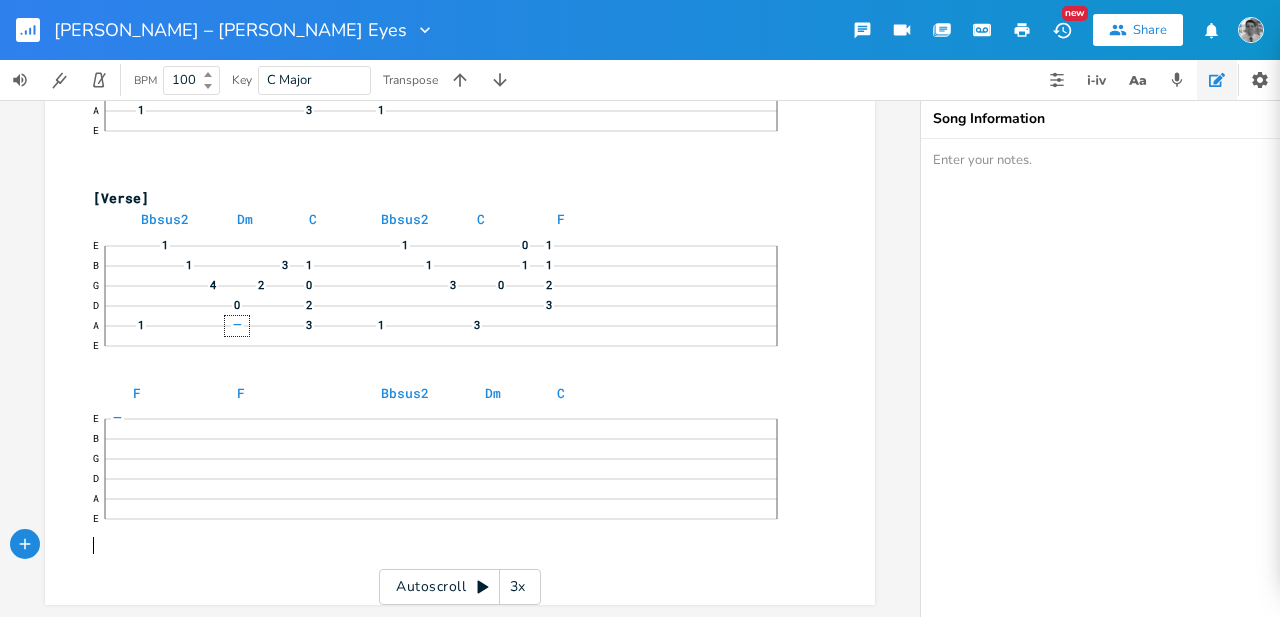 scroll, scrollTop: 0, scrollLeft: 0, axis: both 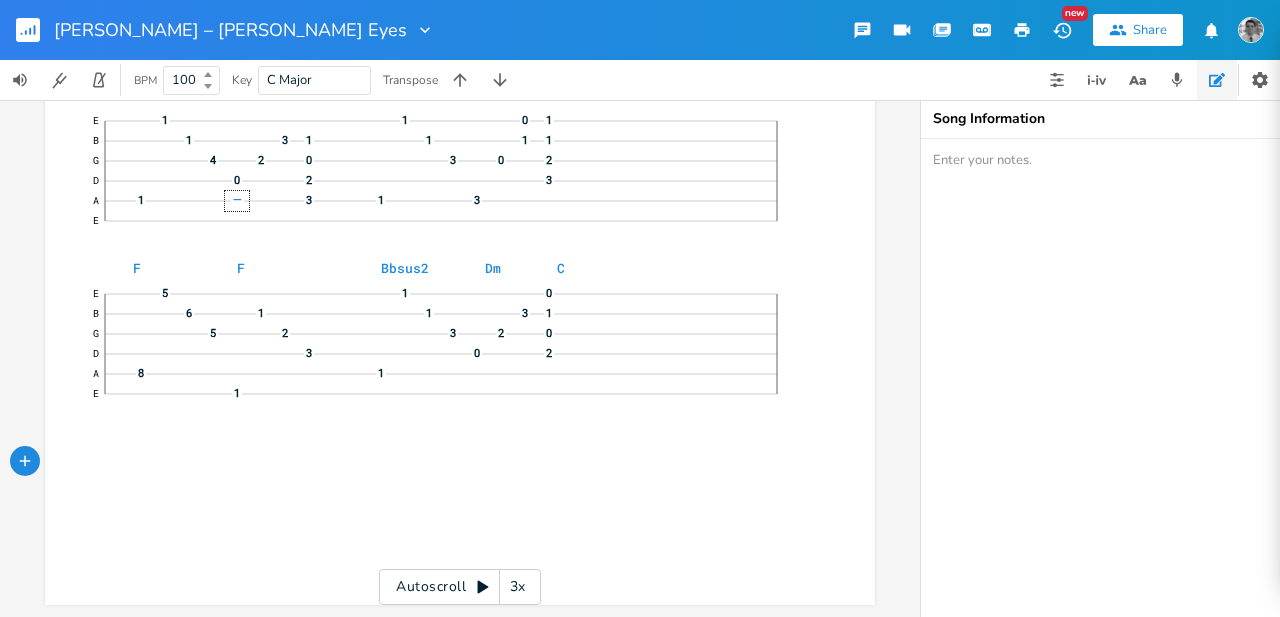 click 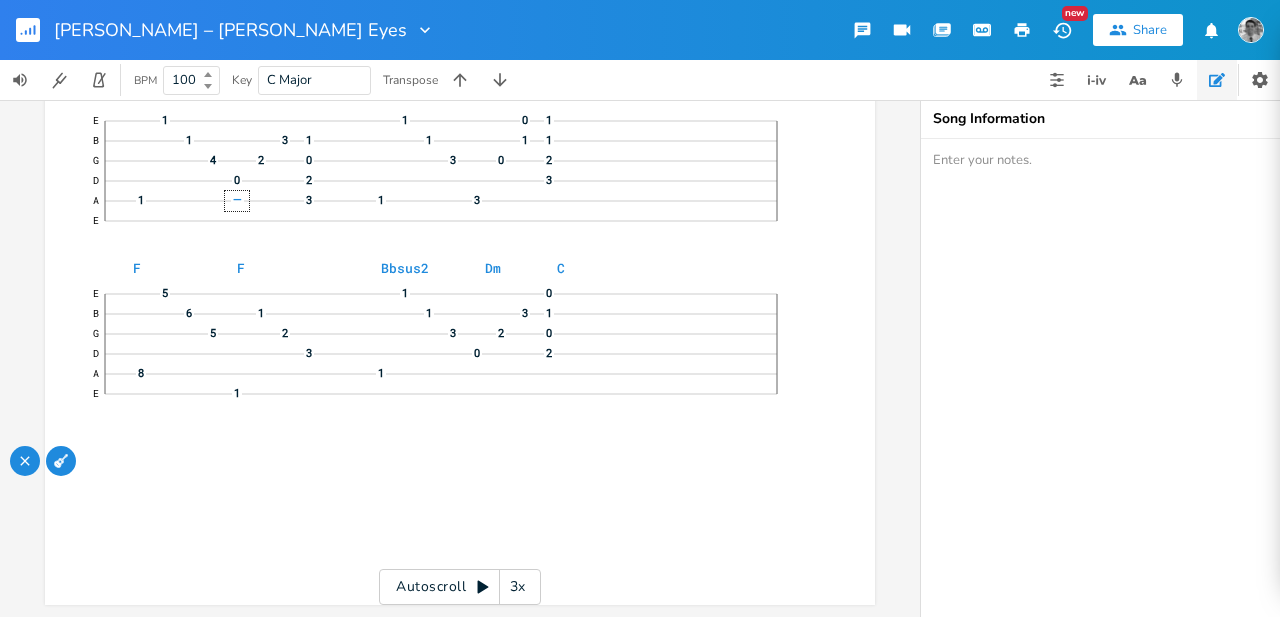 click at bounding box center [61, 461] 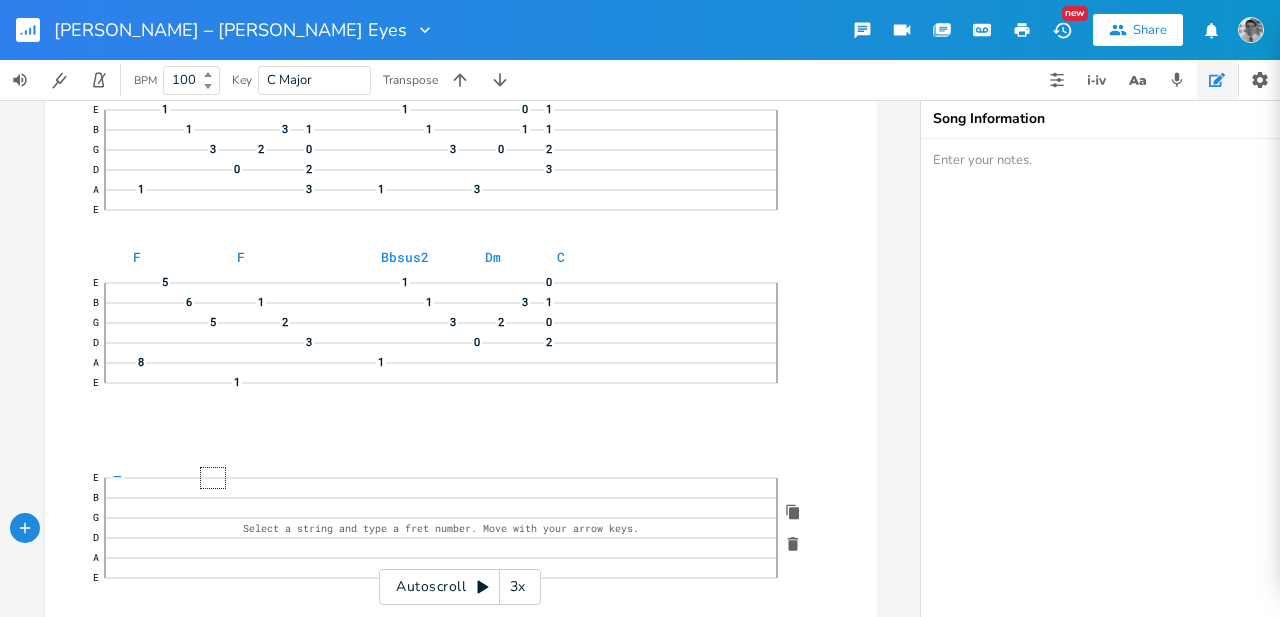 scroll, scrollTop: 378, scrollLeft: 0, axis: vertical 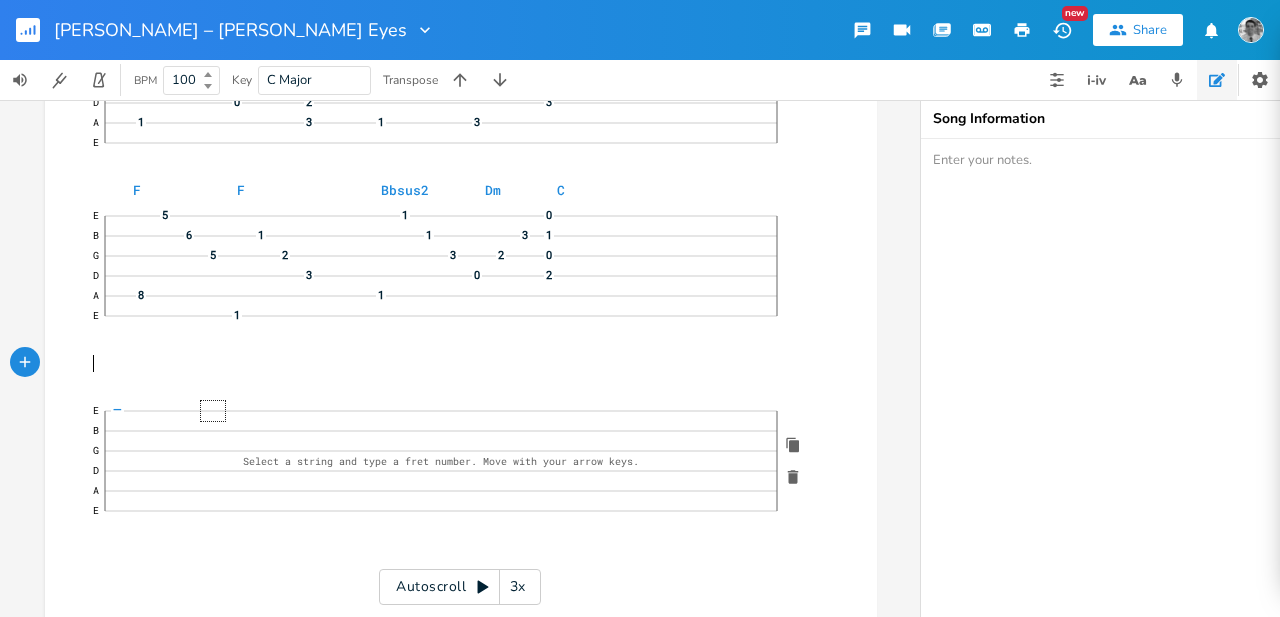 click on "​" at bounding box center [451, 363] 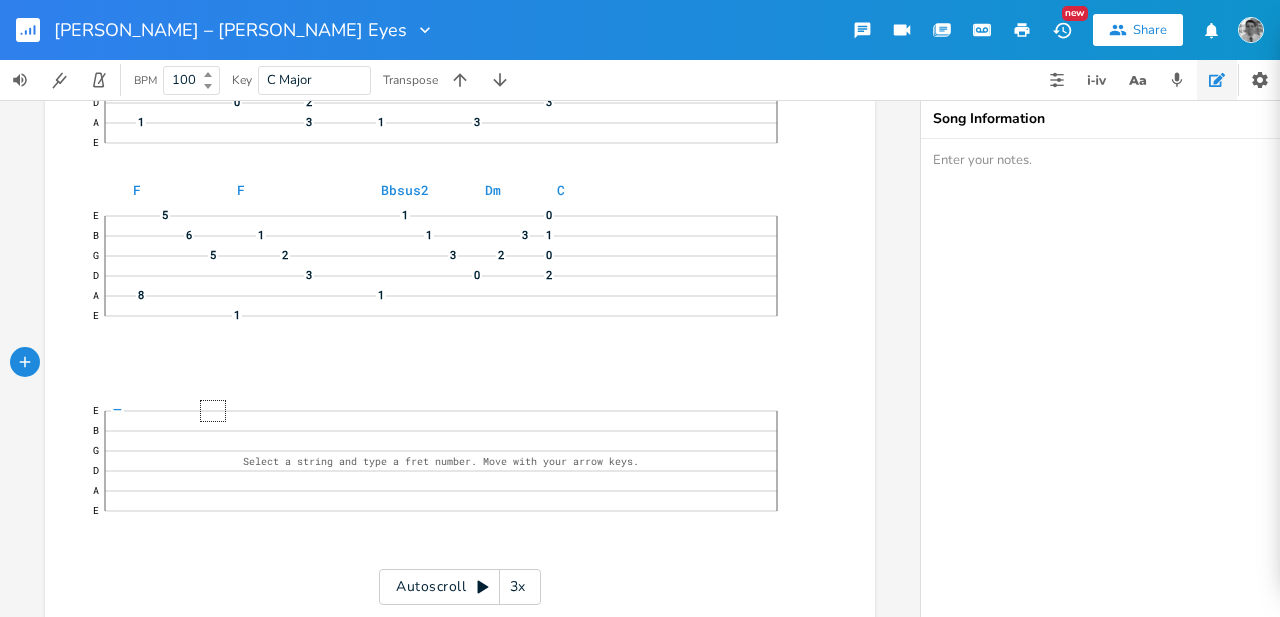 click on "—" 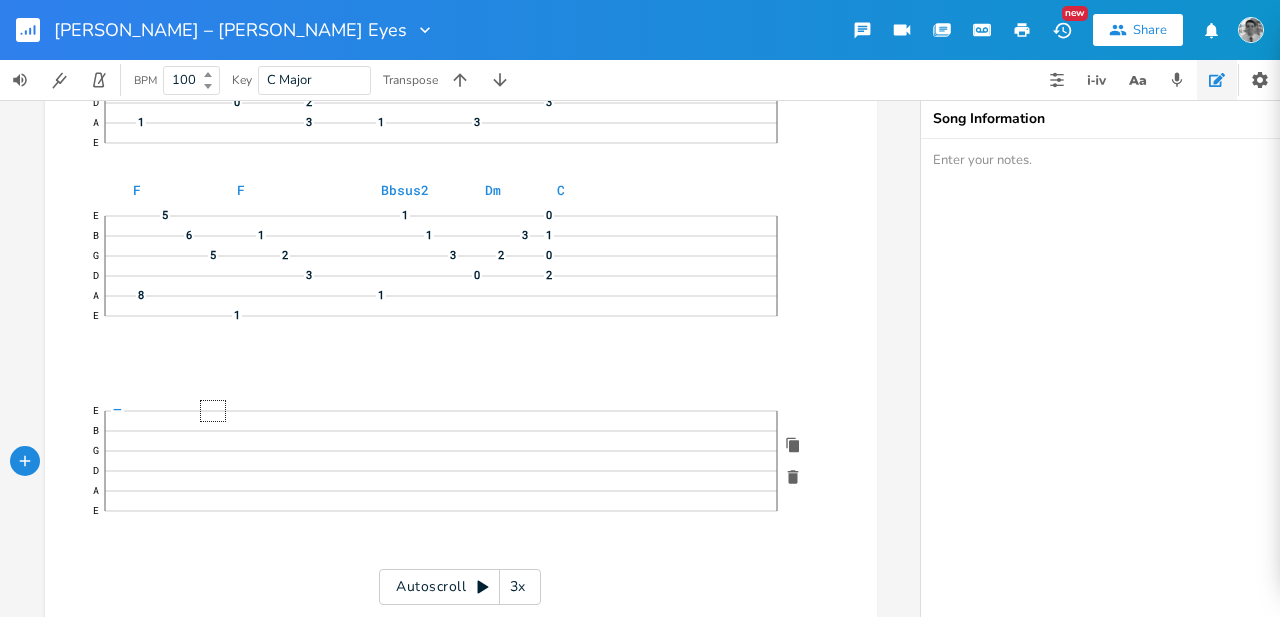 click on "​" at bounding box center (451, 384) 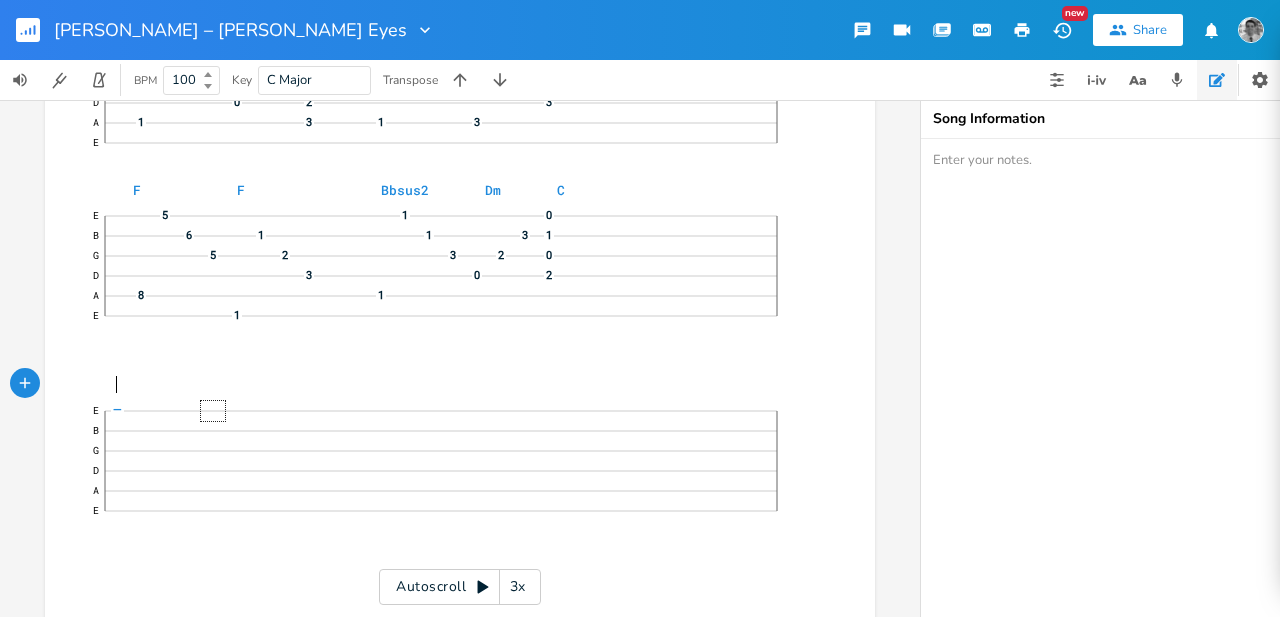 scroll, scrollTop: 0, scrollLeft: 12, axis: horizontal 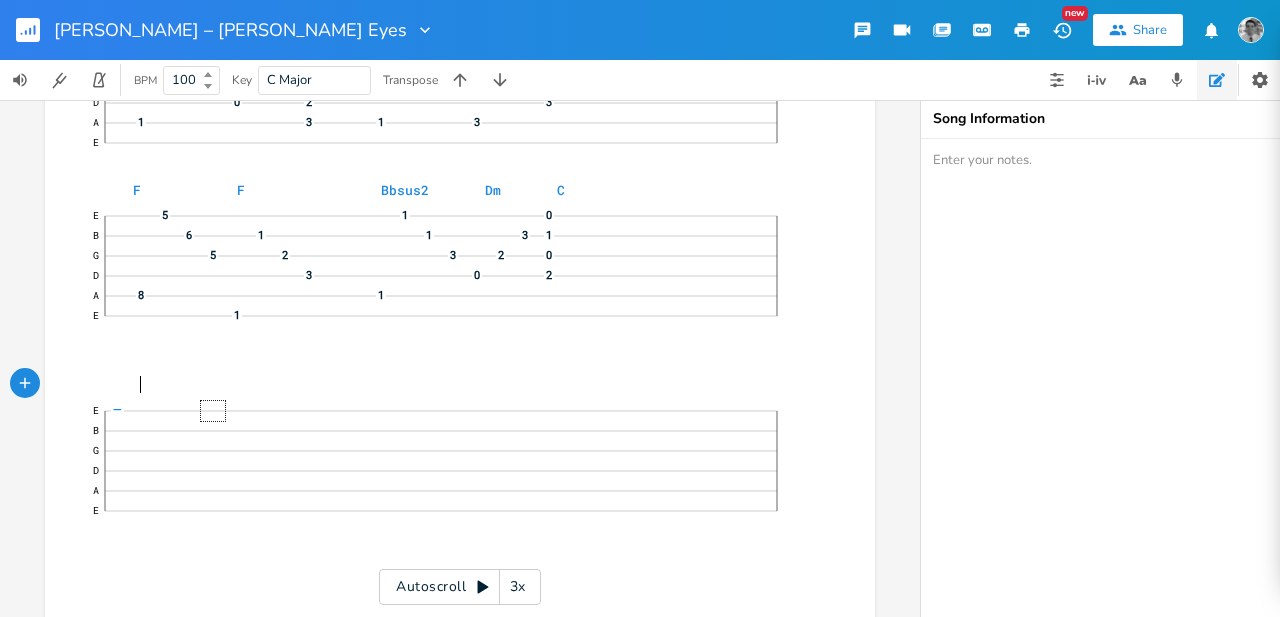 type on "F" 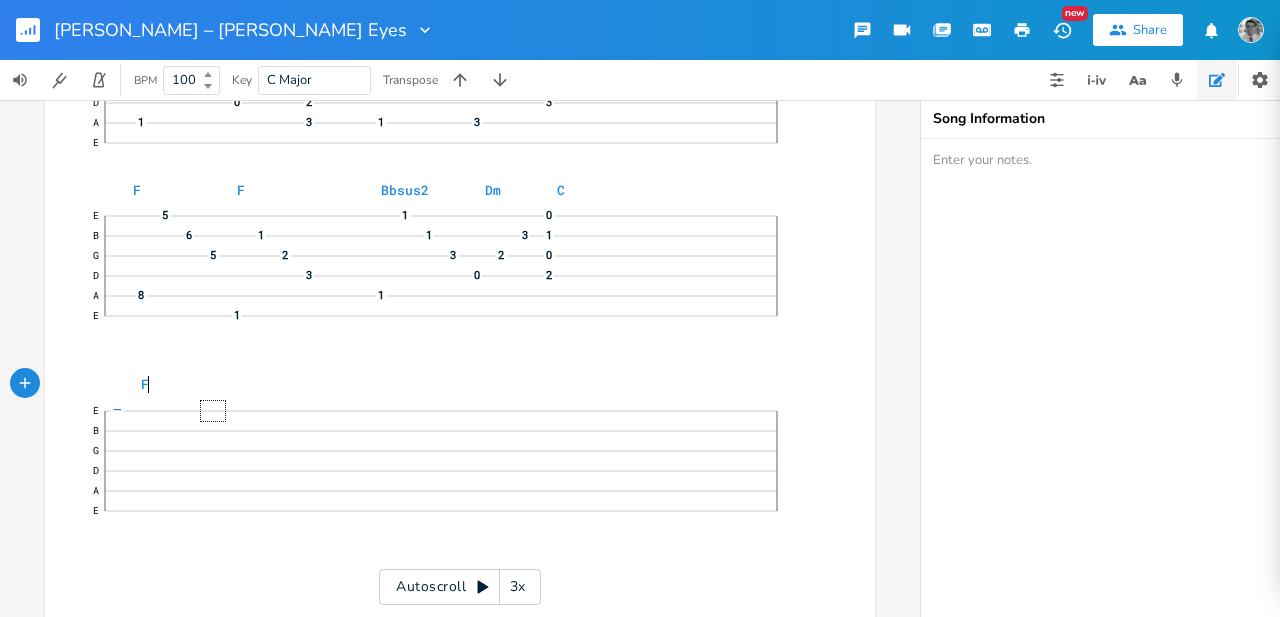 type on "F" 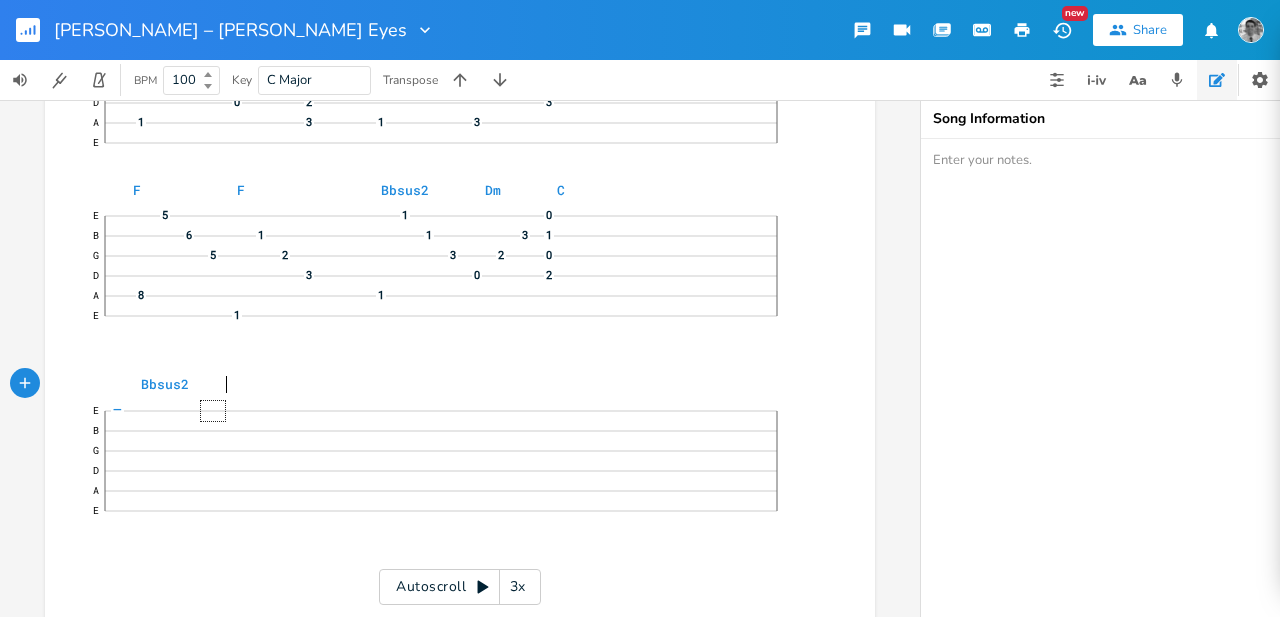 scroll, scrollTop: 0, scrollLeft: 64, axis: horizontal 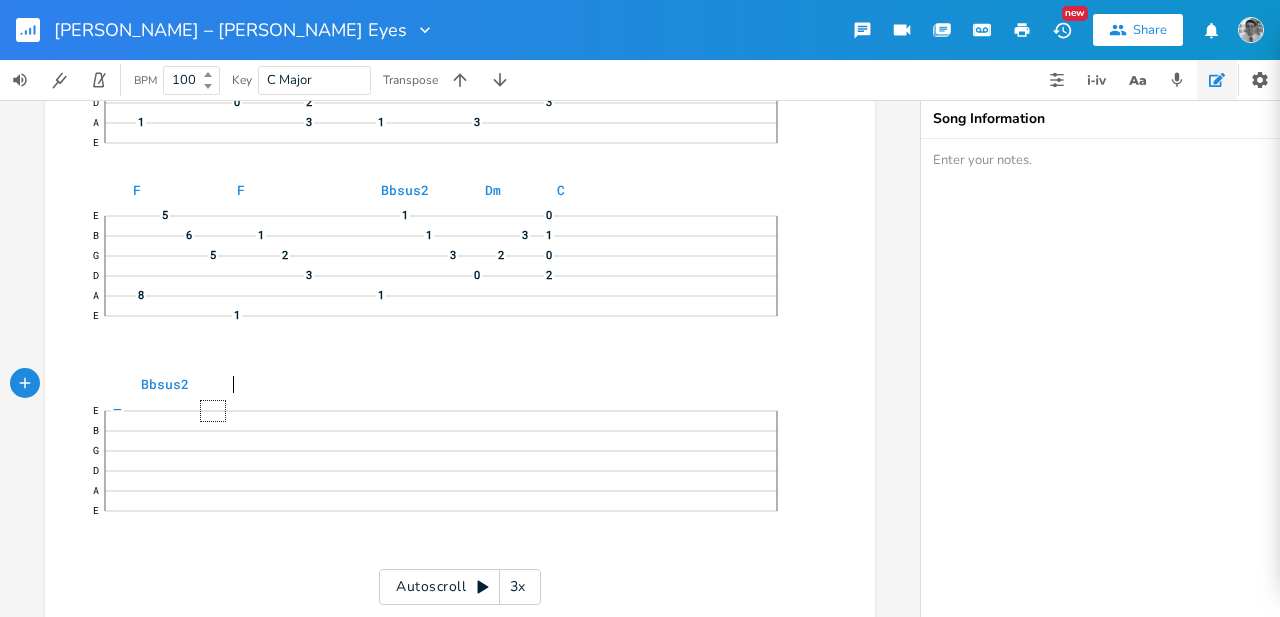 type on "Bbsus2      C" 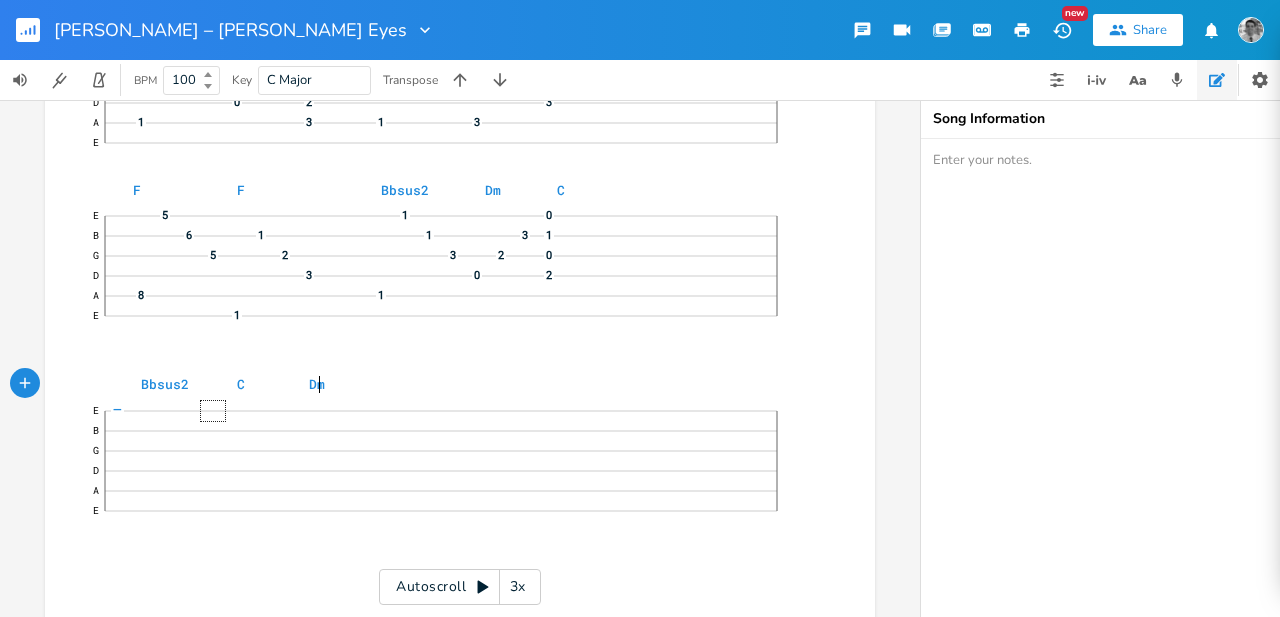 scroll, scrollTop: 0, scrollLeft: 56, axis: horizontal 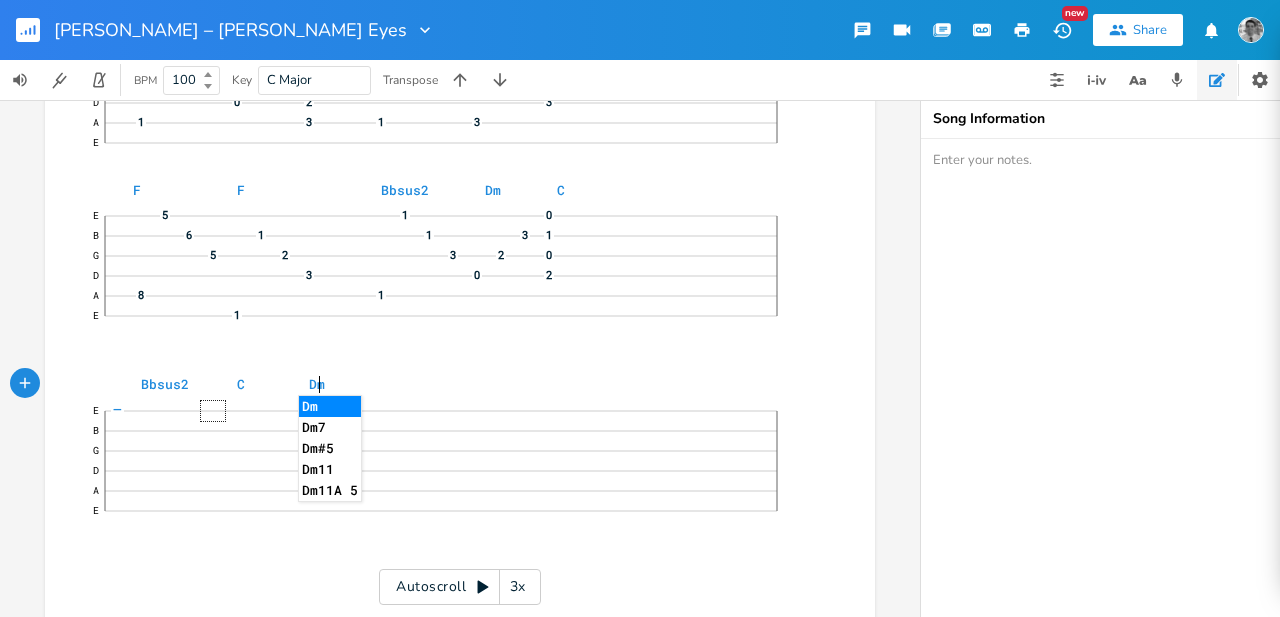 type on "C        Dm" 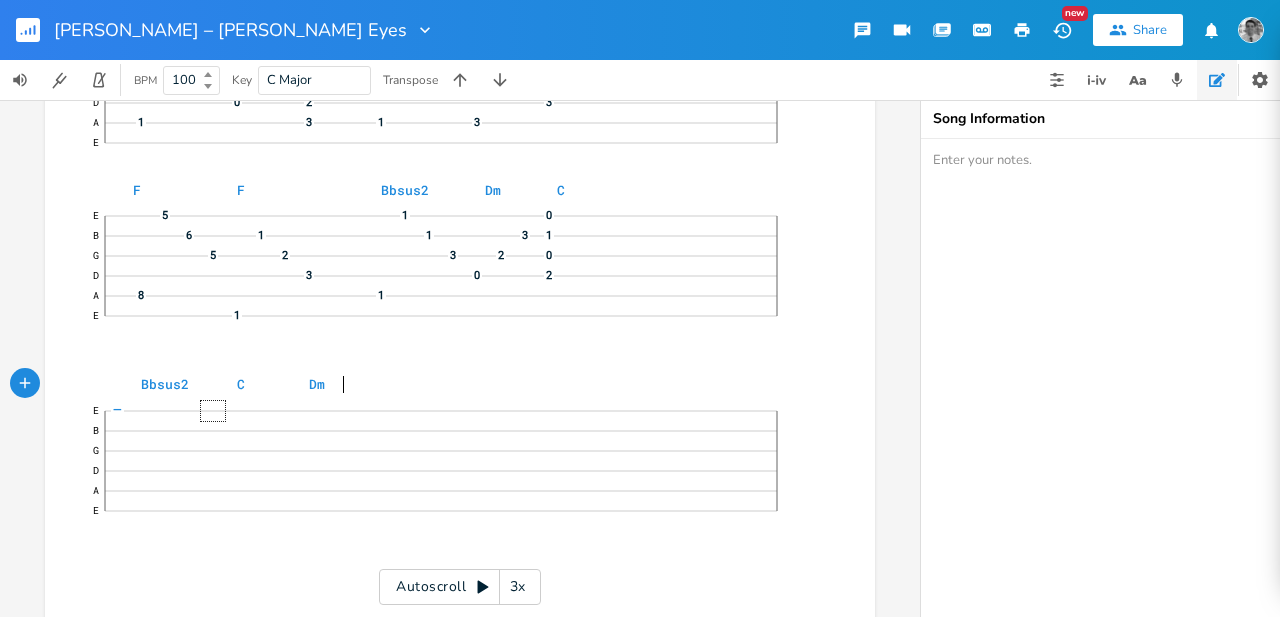 scroll, scrollTop: 0, scrollLeft: 12, axis: horizontal 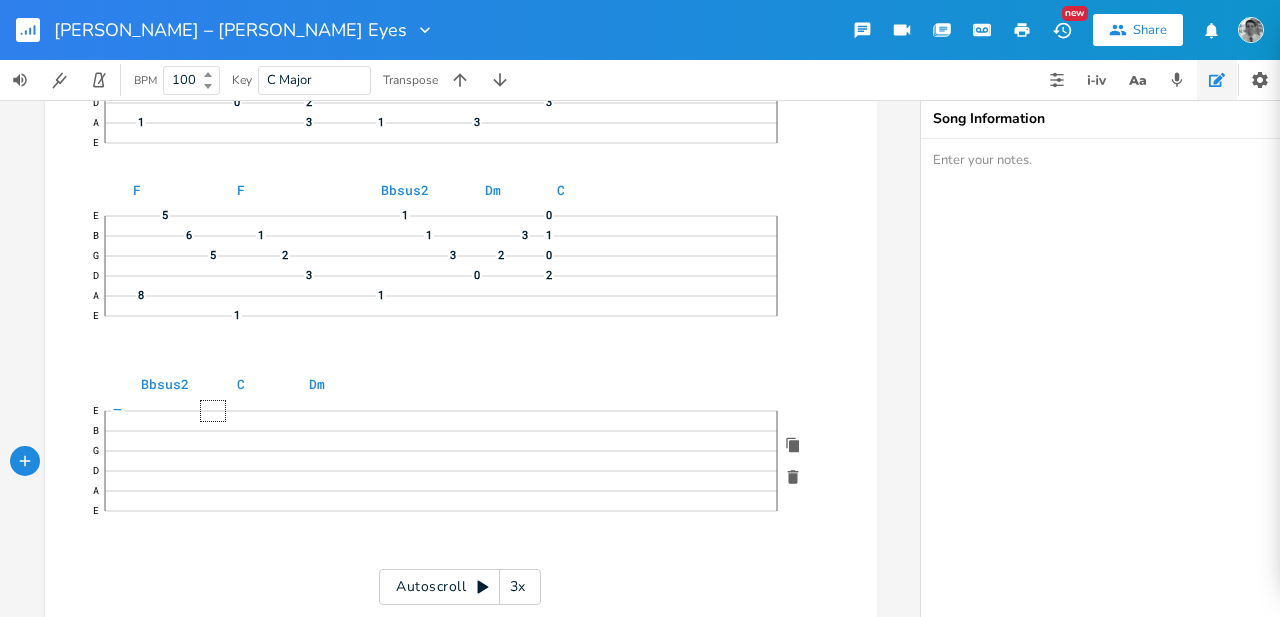 click on "—" 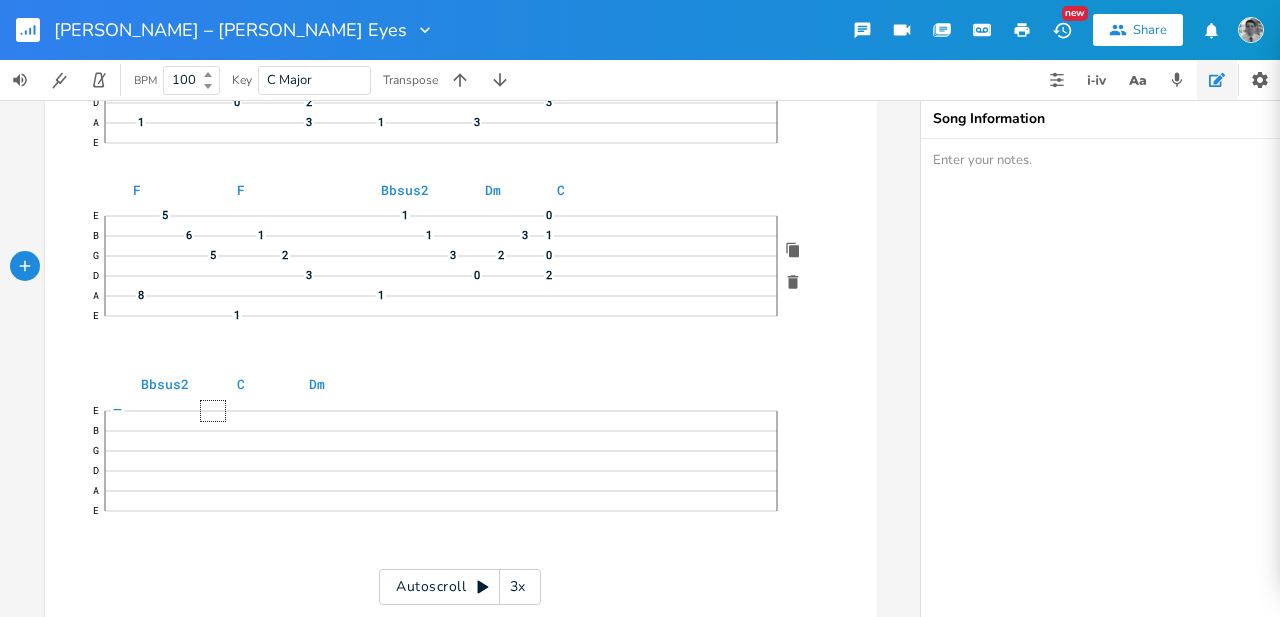 click on "E 5 1 0 B 6 1 1 3 1 G 5 2 3 2 0 D 3 0 2 A 8 1 3 E 1" at bounding box center [451, 276] 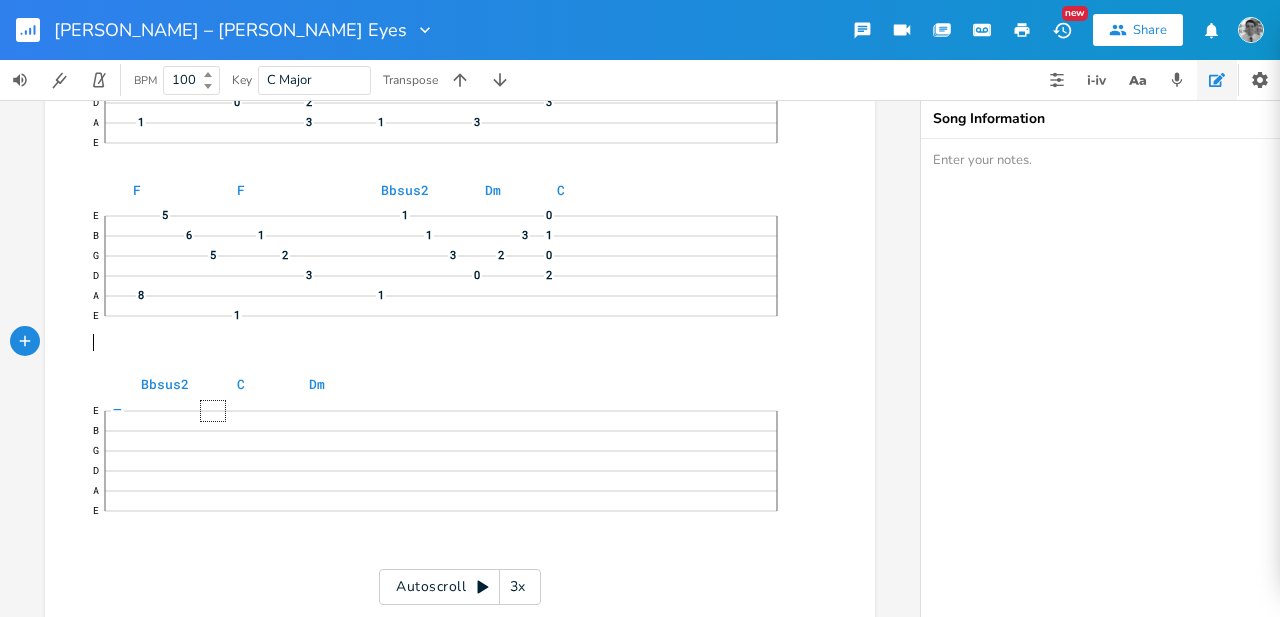 click on "Bbsus2        C          Dm" at bounding box center (450, 384) 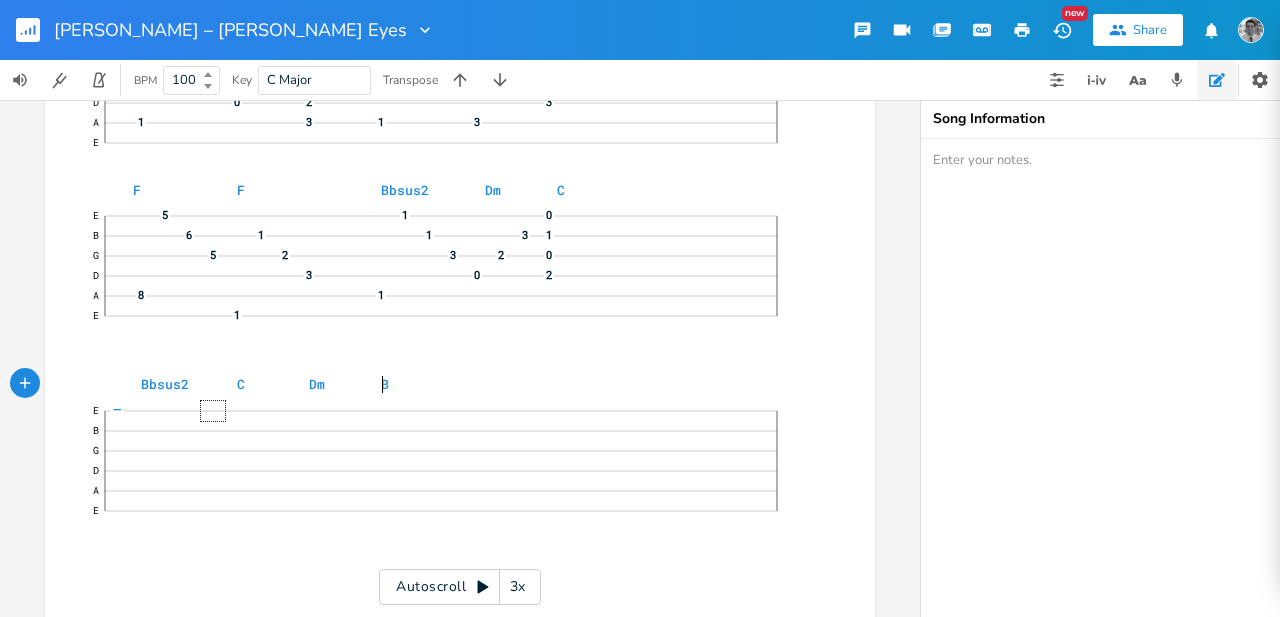type on "Bs" 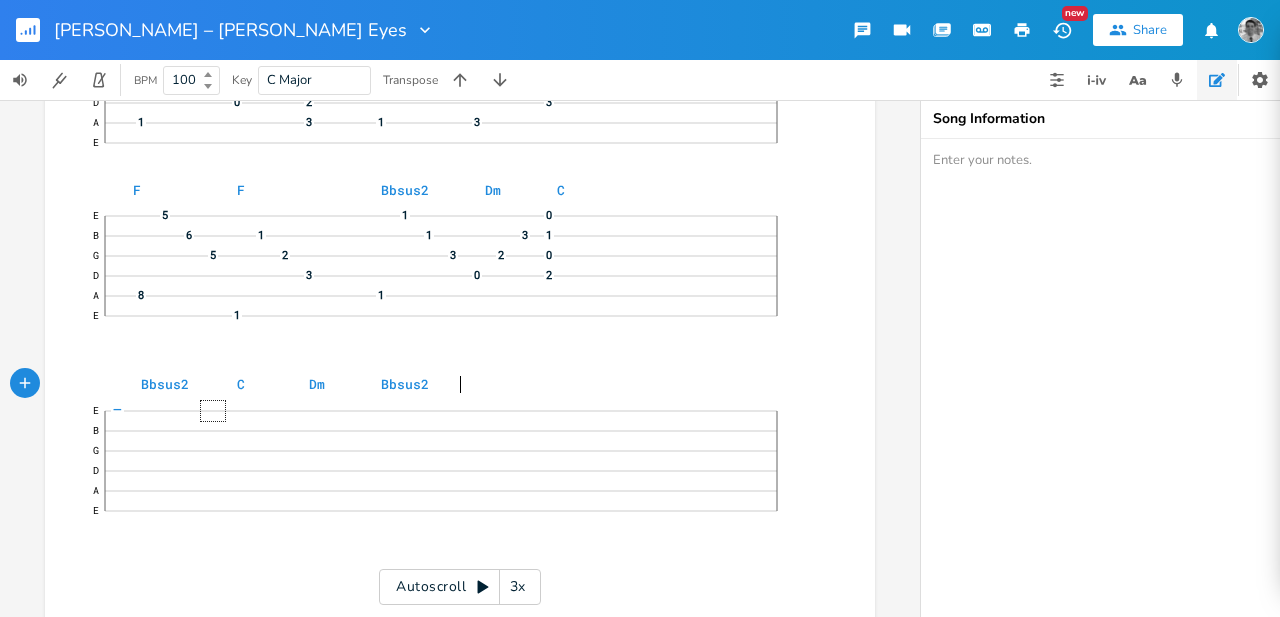 scroll, scrollTop: 0, scrollLeft: 55, axis: horizontal 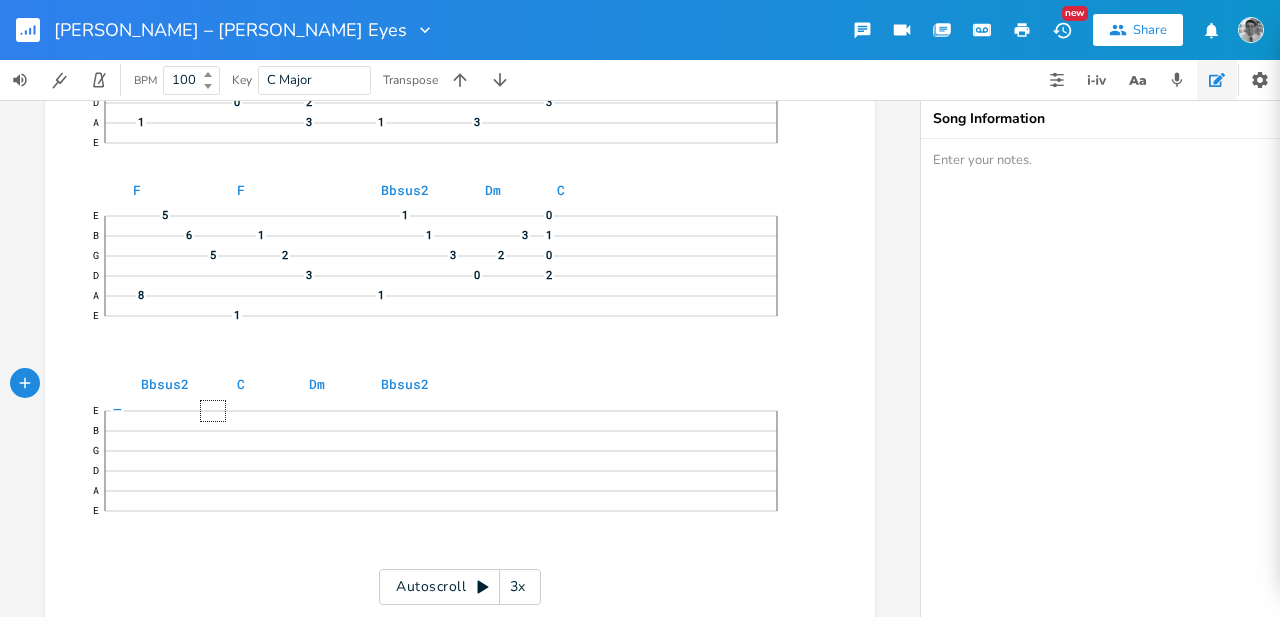 type on "bsus2      C" 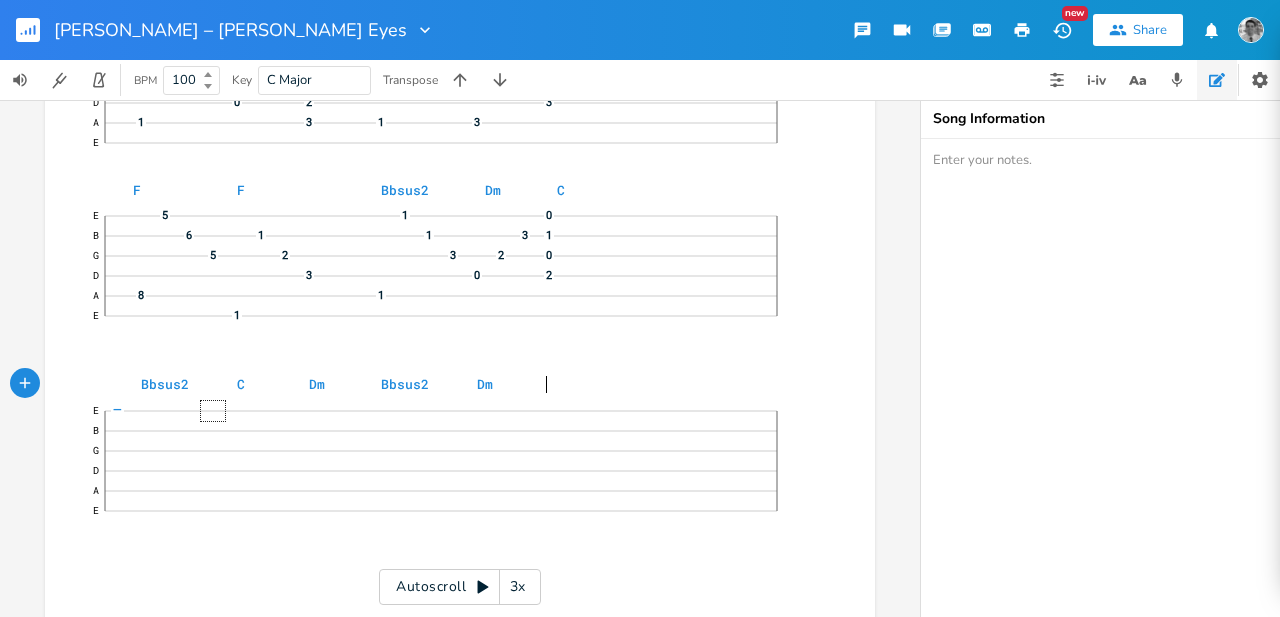 scroll, scrollTop: 0, scrollLeft: 56, axis: horizontal 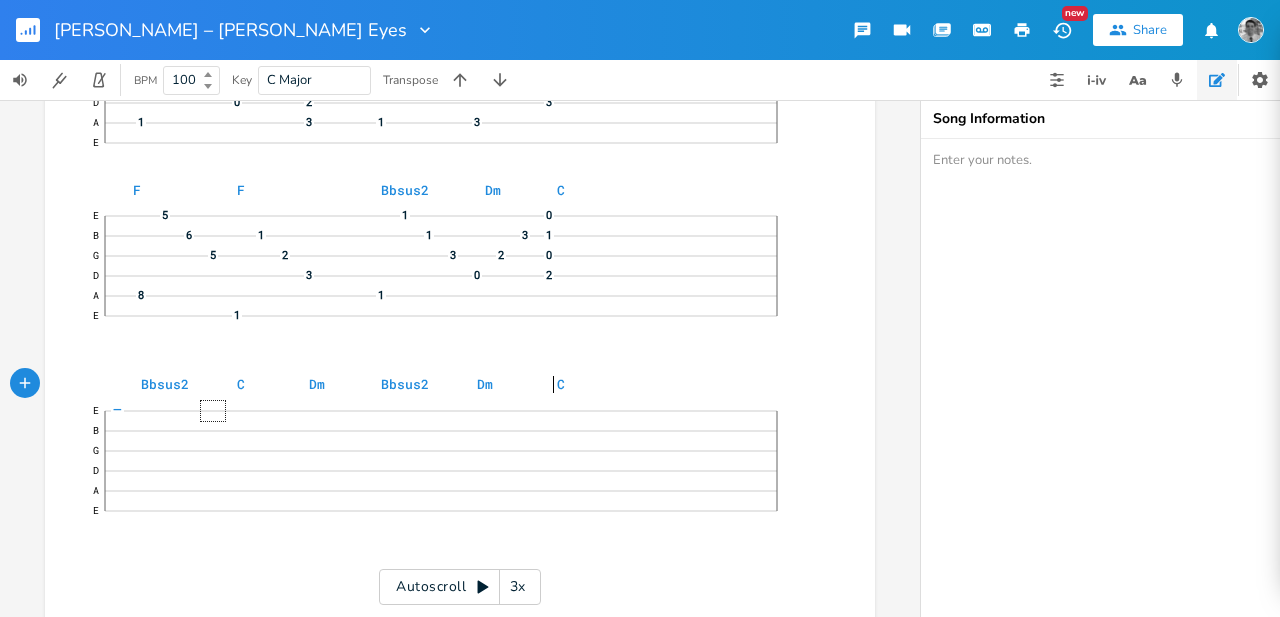 type on "Dm        C" 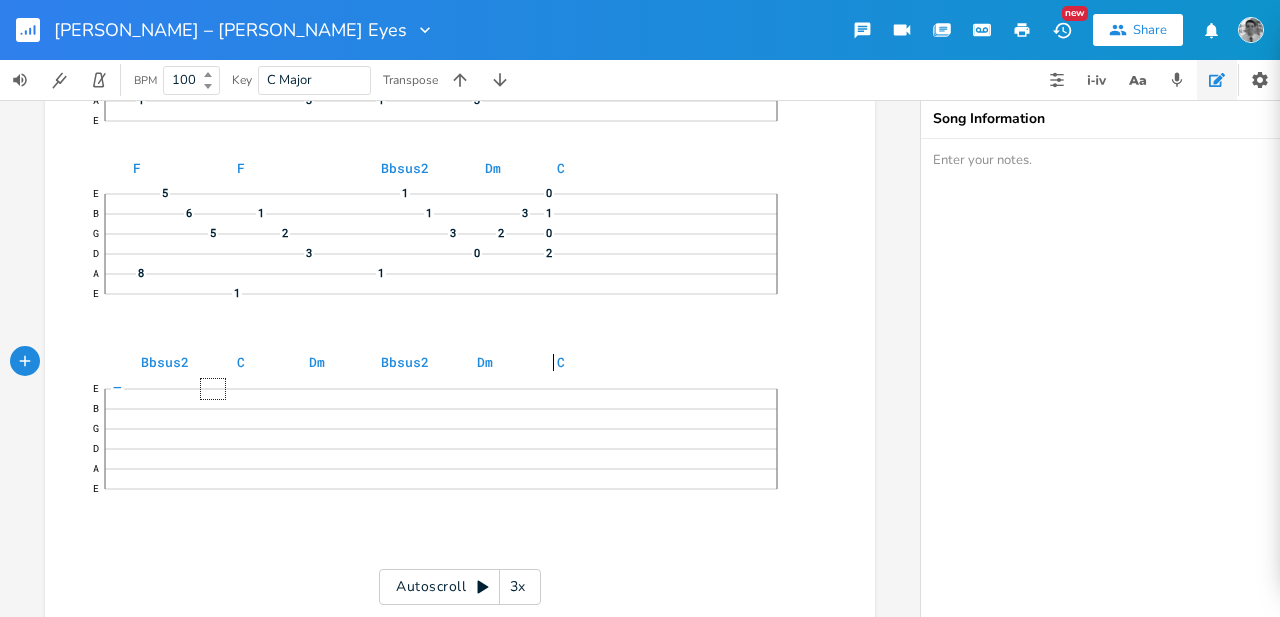 scroll, scrollTop: 444, scrollLeft: 0, axis: vertical 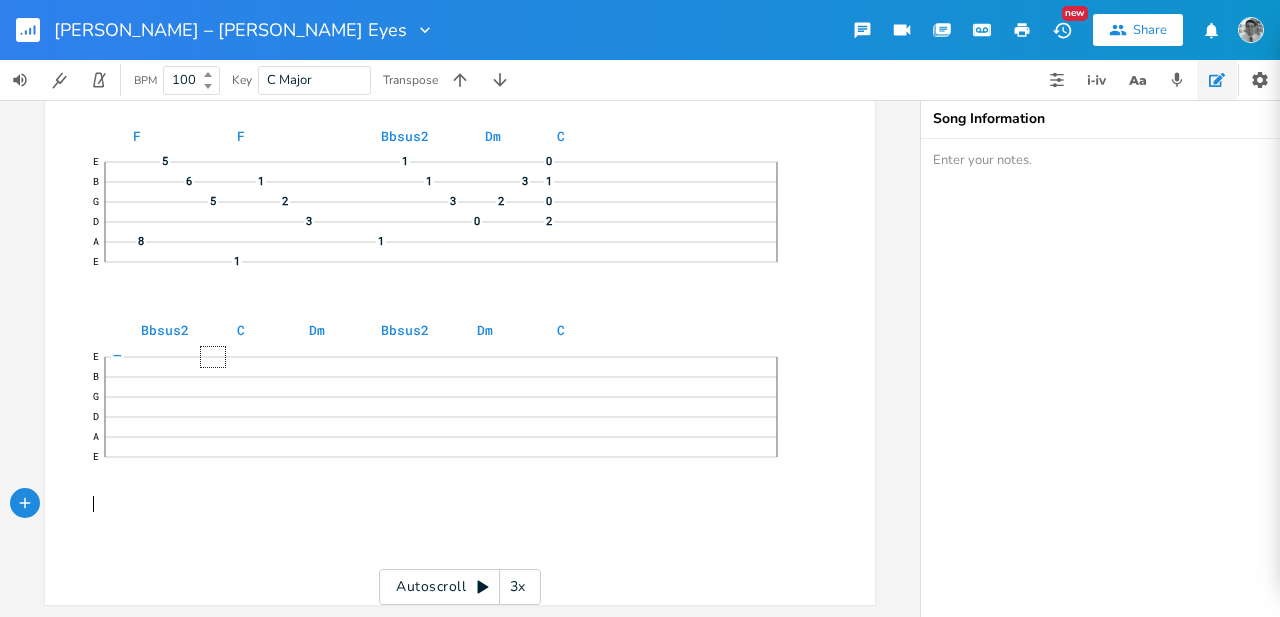 click on "​" at bounding box center [450, 504] 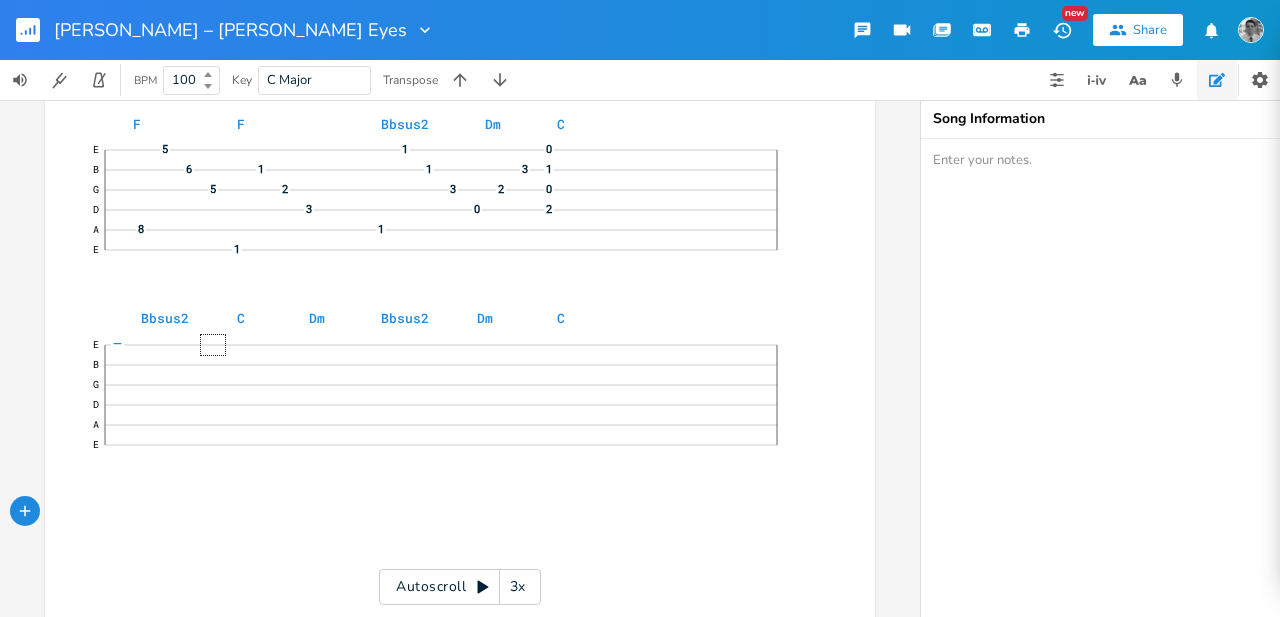 click 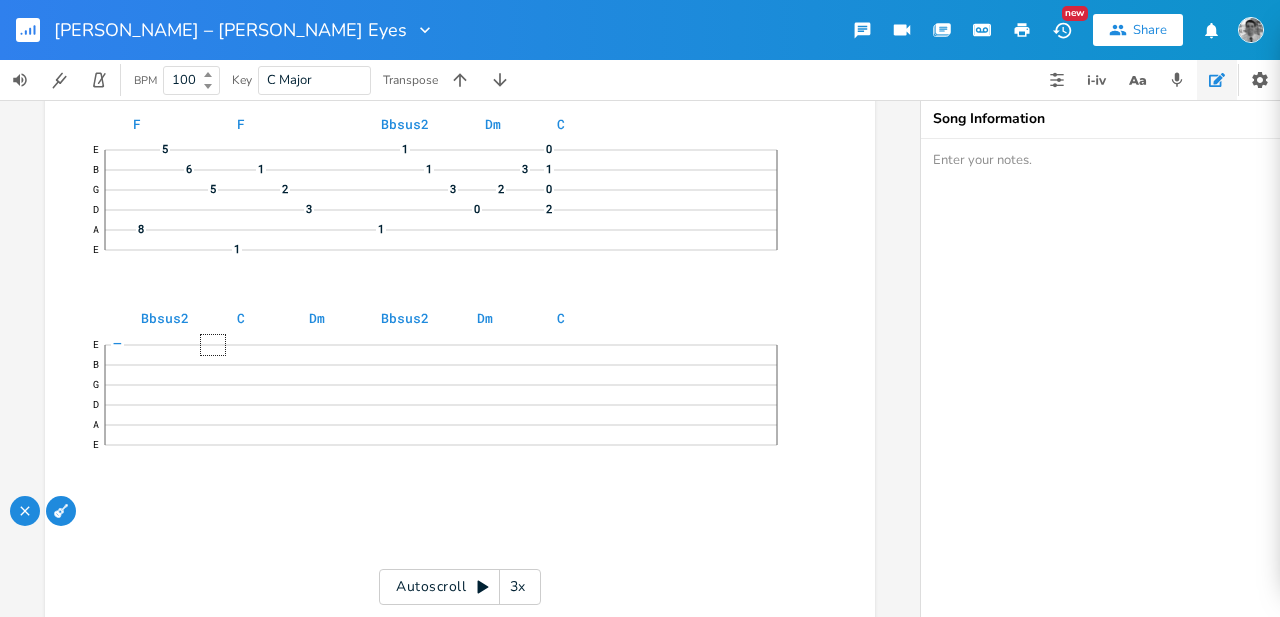 click 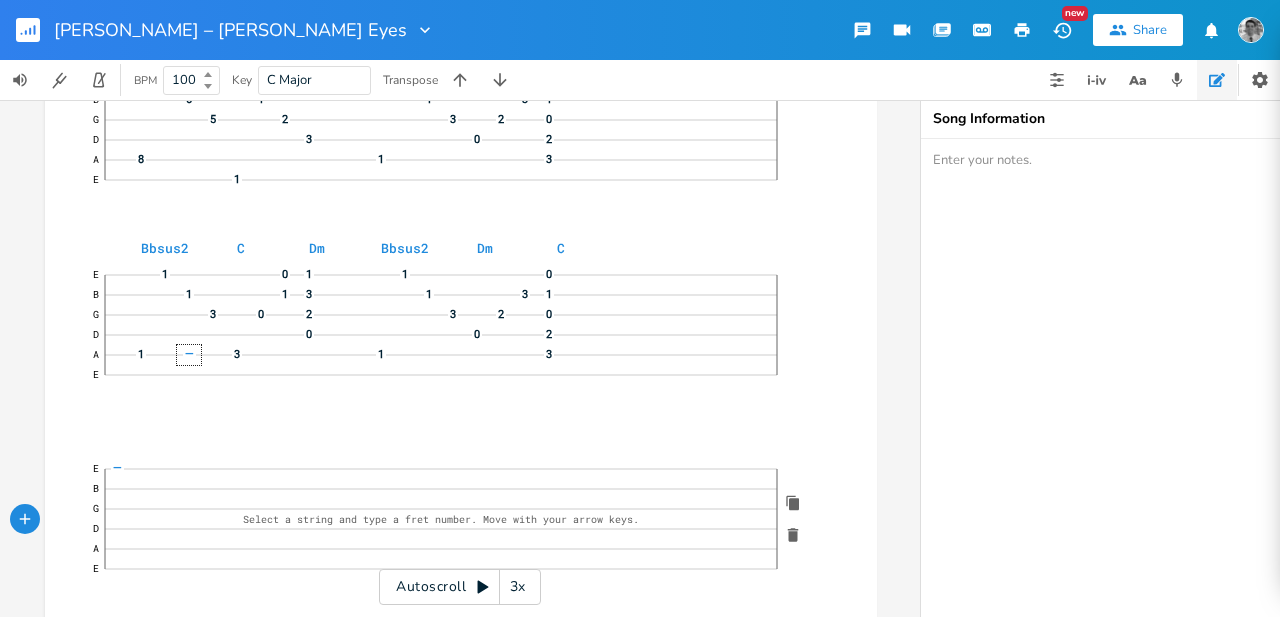 scroll, scrollTop: 577, scrollLeft: 0, axis: vertical 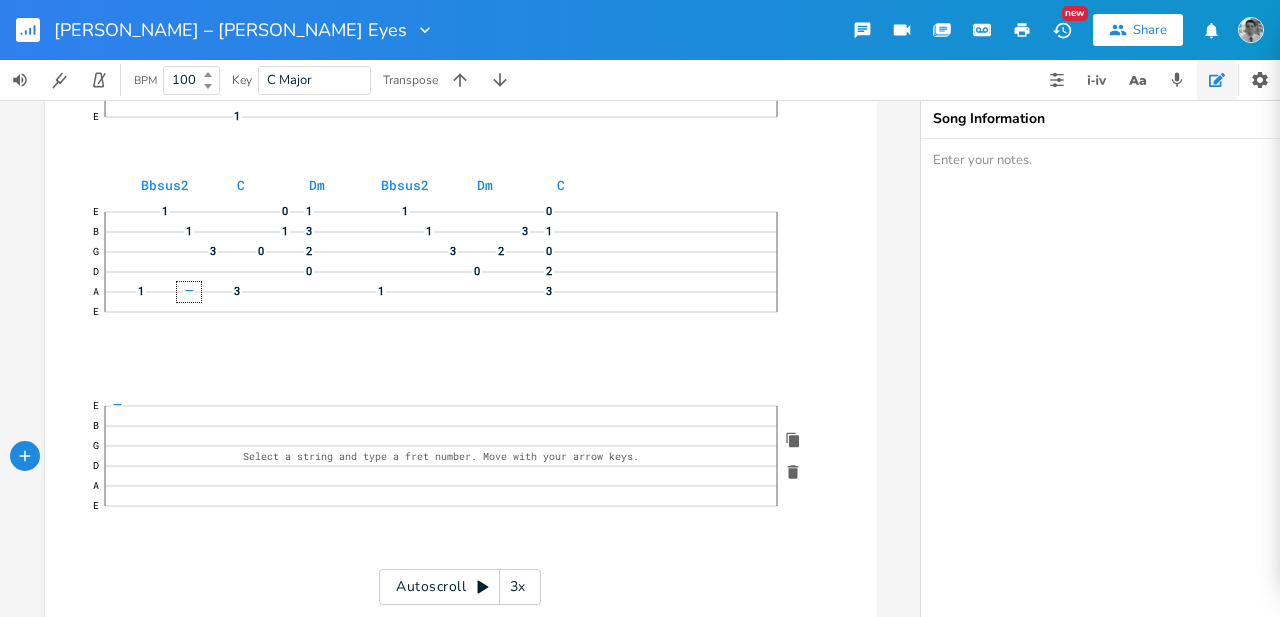 click on "​" at bounding box center (451, 379) 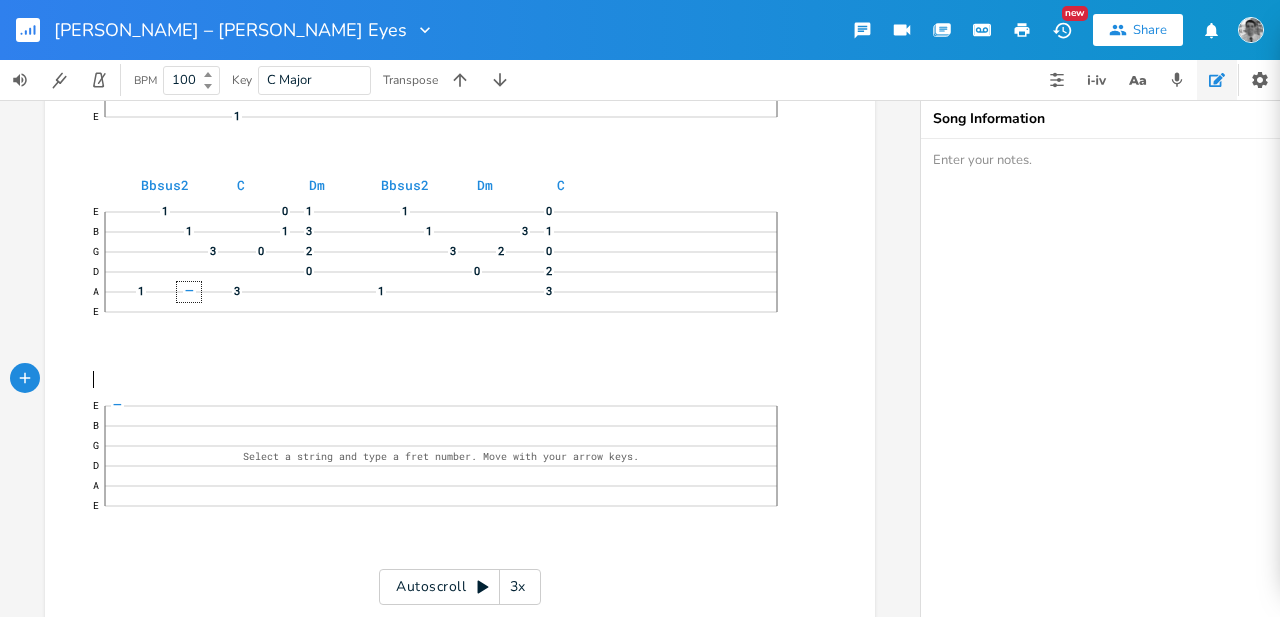 click on "E 1 0 1 1 0 B 1 1 3 1 3 1 G 3 0 2 3 2 0 D 0 0 2 A 1 3 1 3 E" at bounding box center (450, 272) 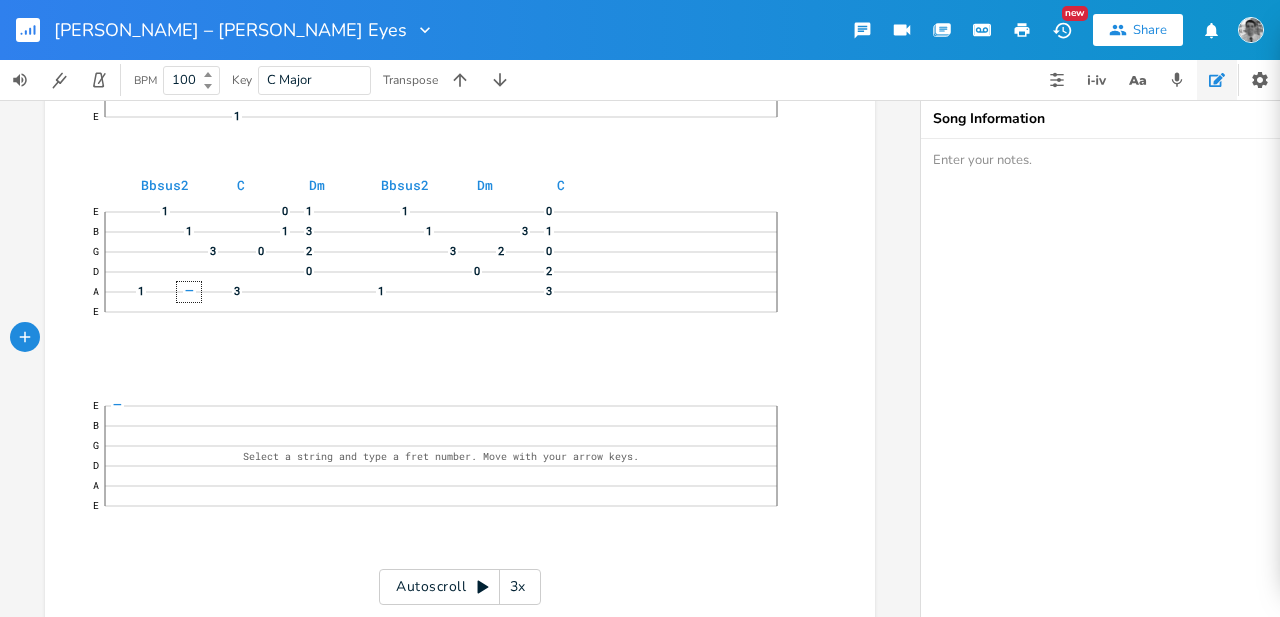 click on "​" at bounding box center (450, 359) 